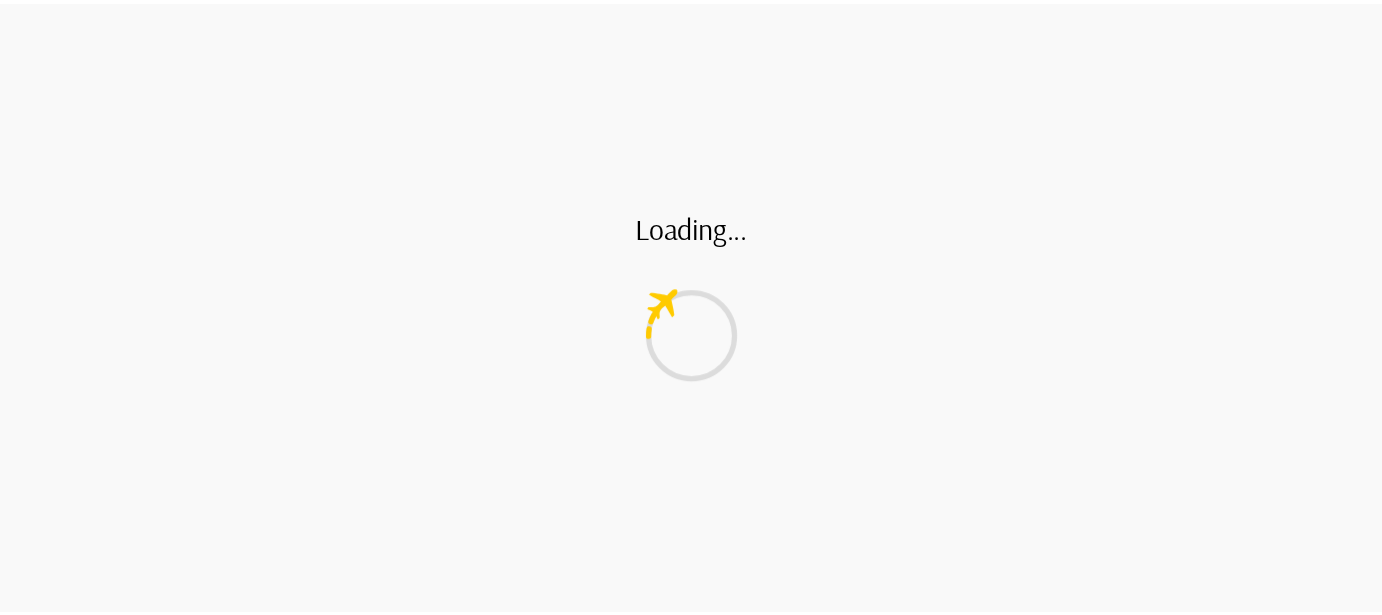 scroll, scrollTop: 0, scrollLeft: 0, axis: both 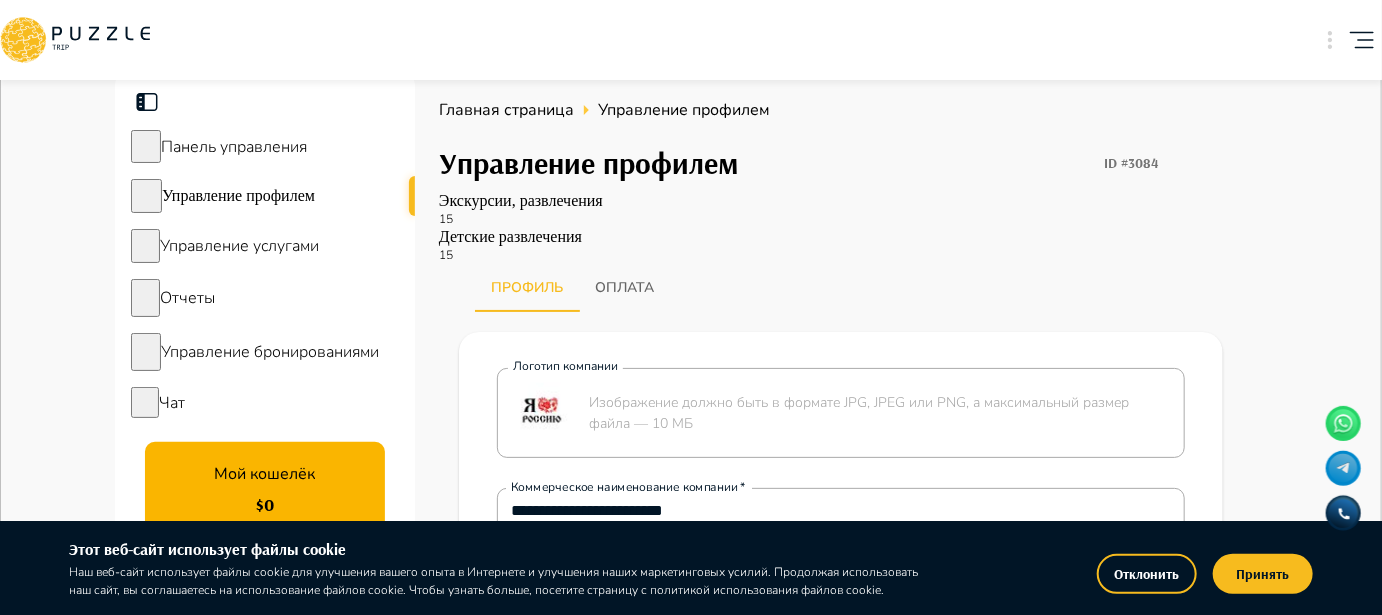 type on "*" 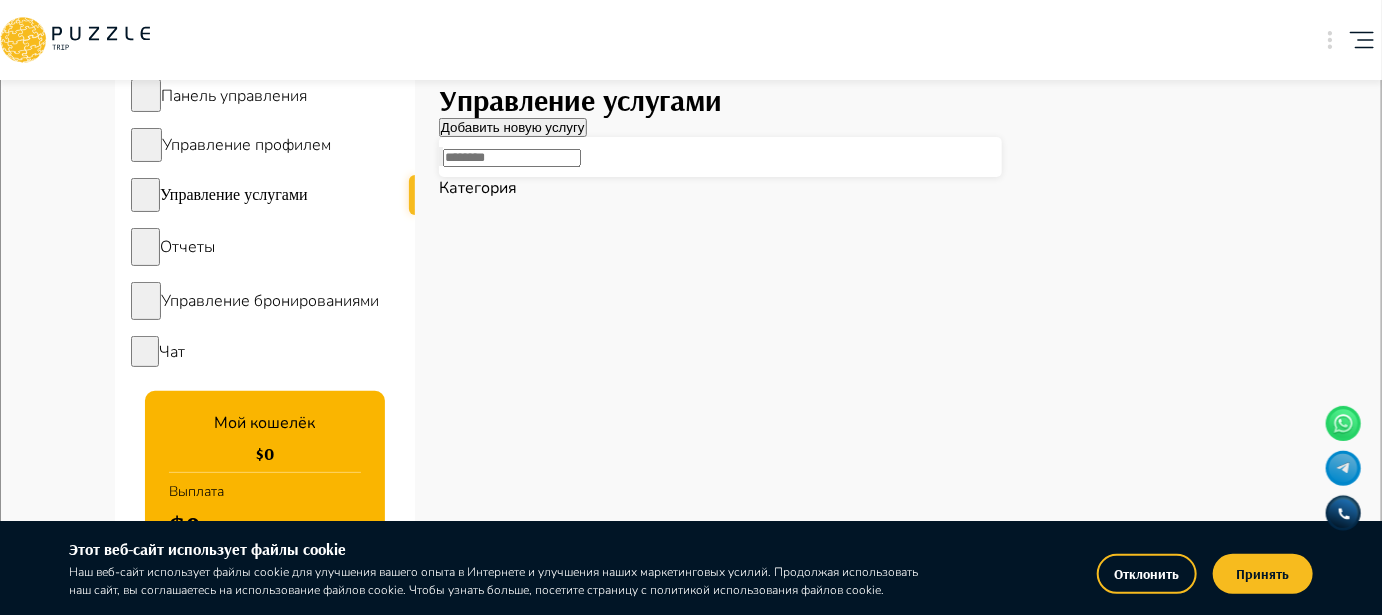 scroll, scrollTop: 0, scrollLeft: 0, axis: both 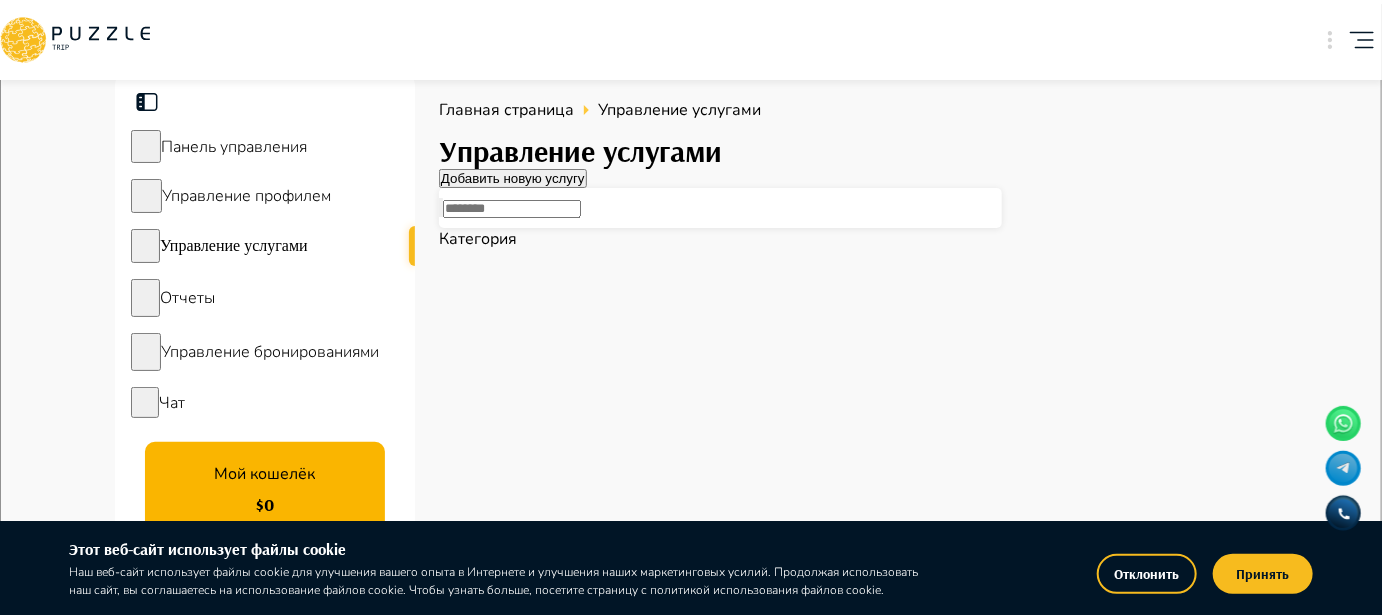 click on "Добавить новую услугу" at bounding box center (513, 178) 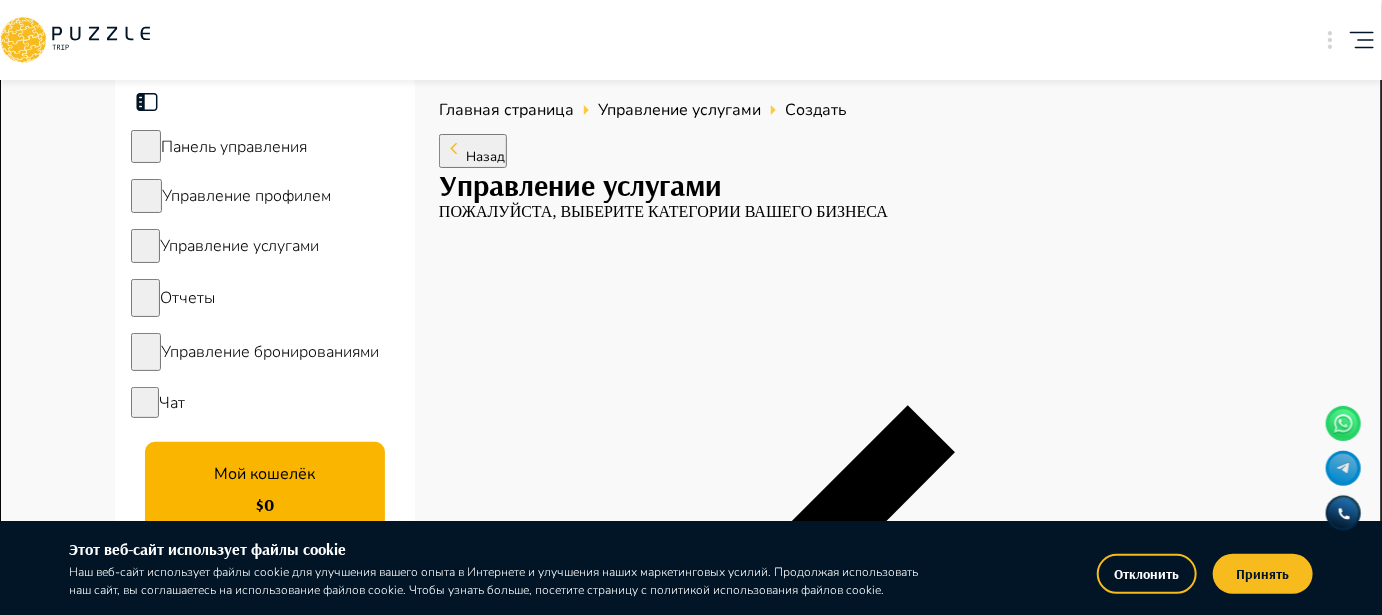 type on "*" 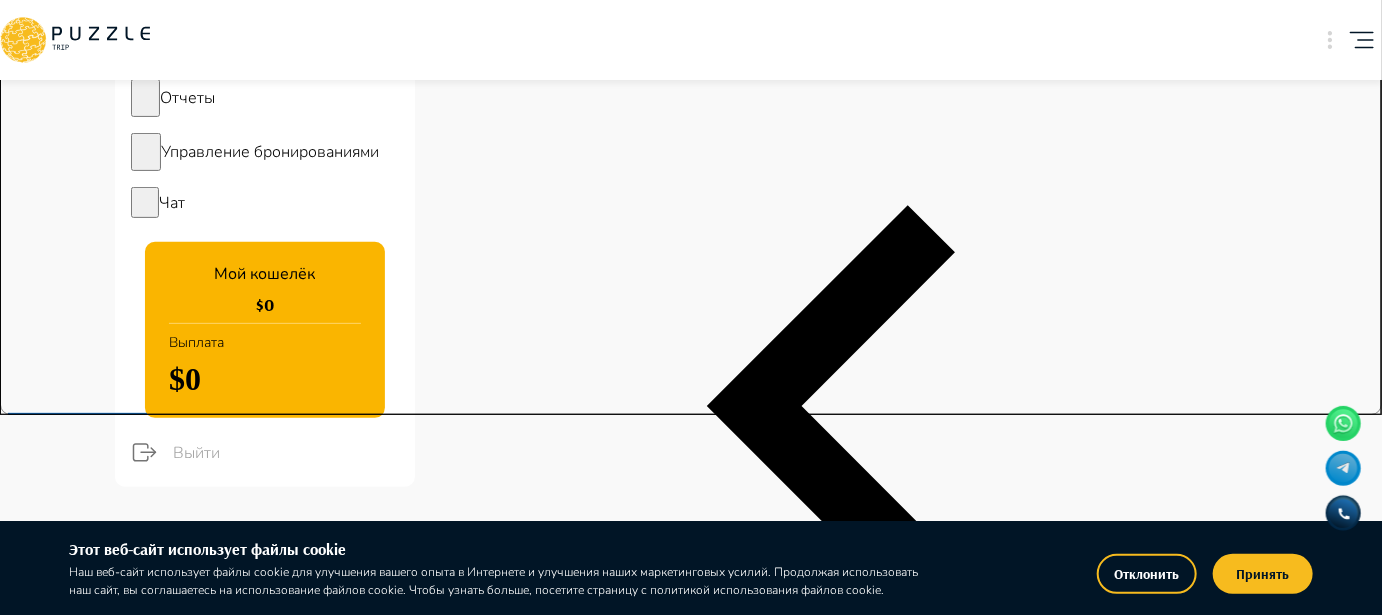 click on "+ Добавить" at bounding box center (841, 1707) 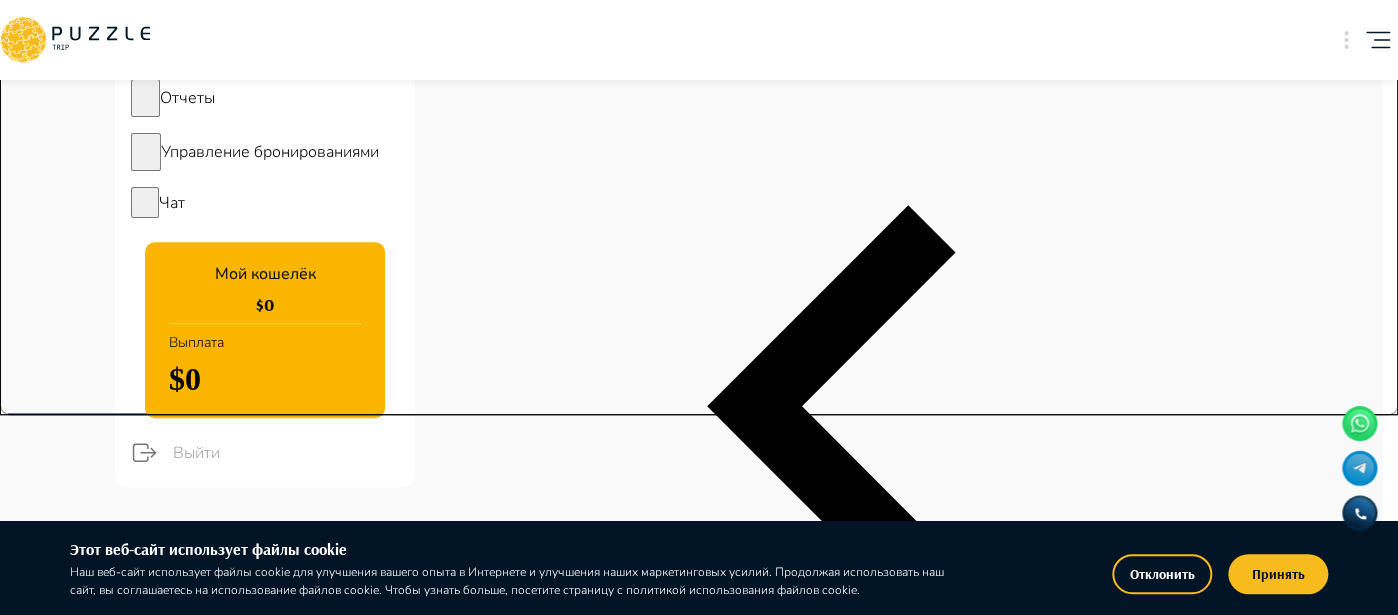 click at bounding box center [339, 16437] 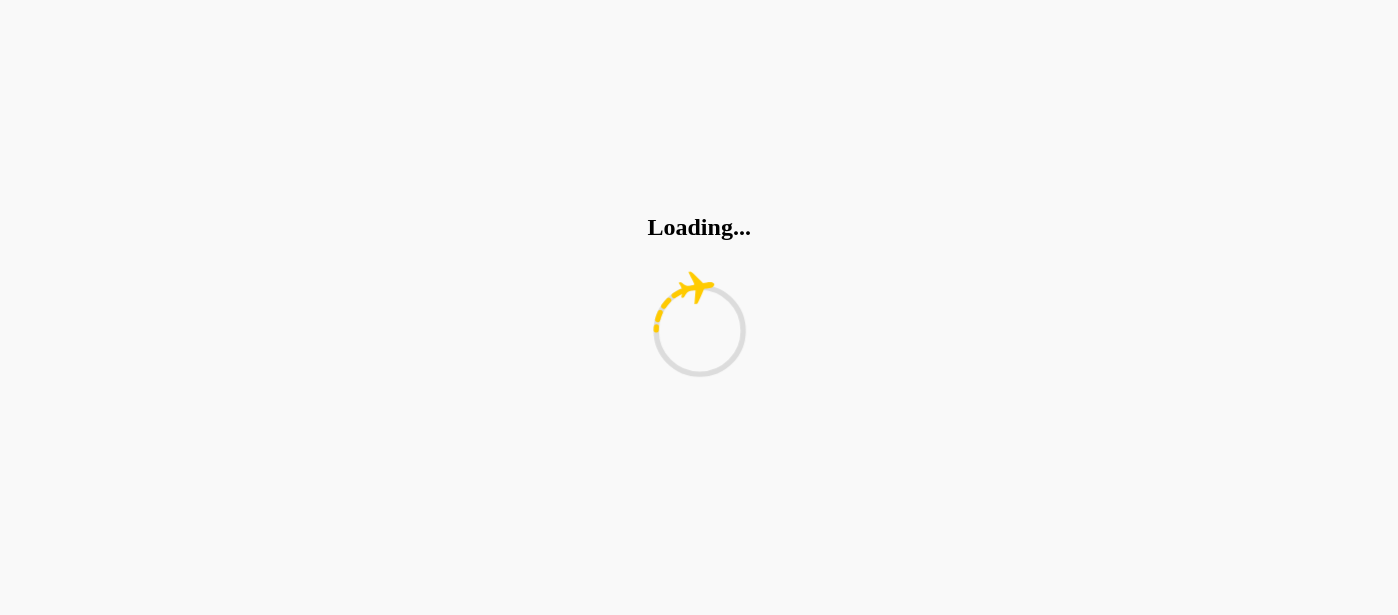 type on "*" 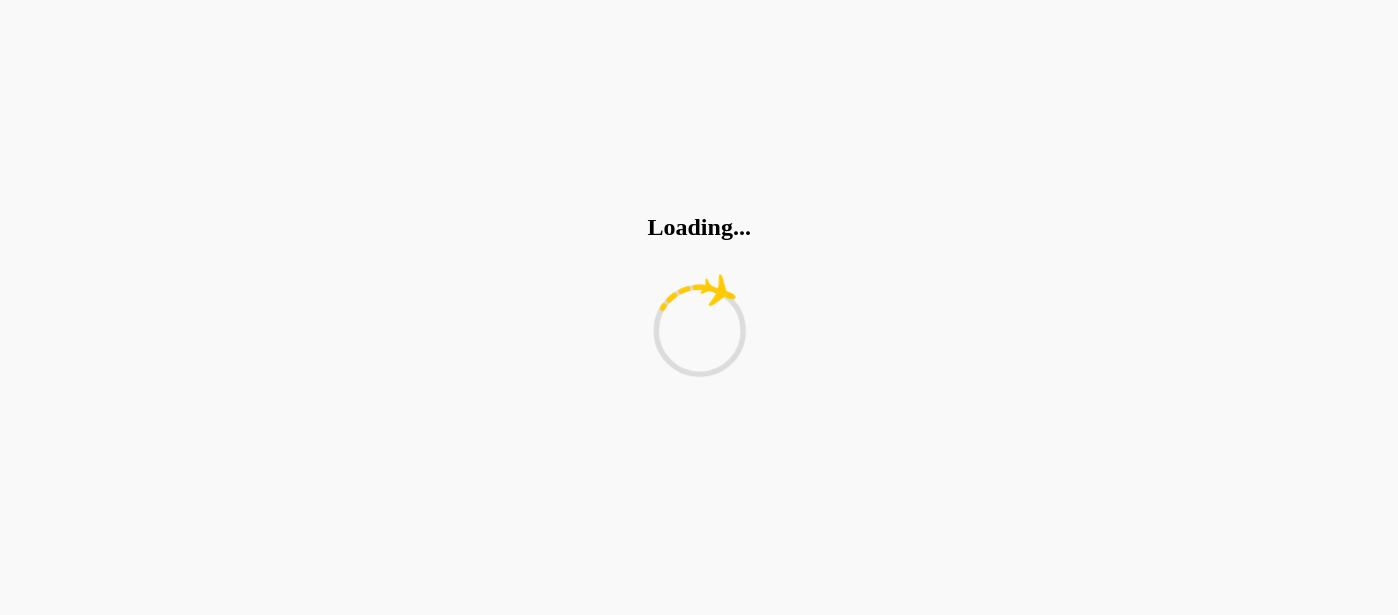 type on "*" 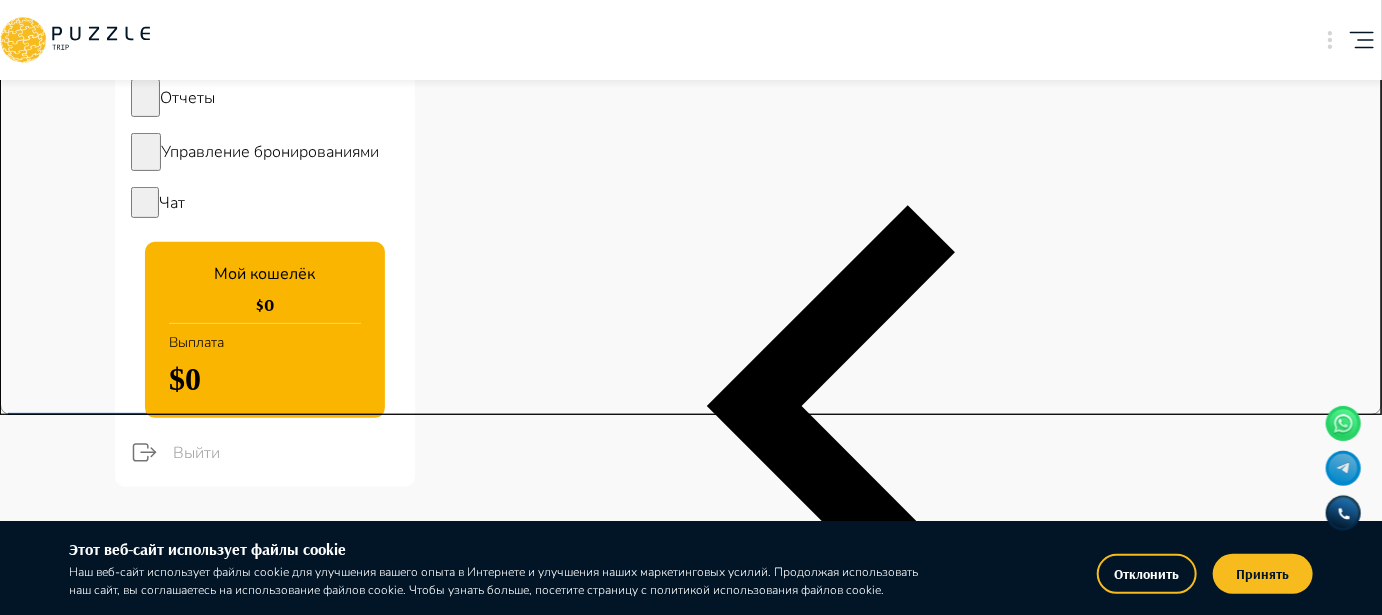 type on "*" 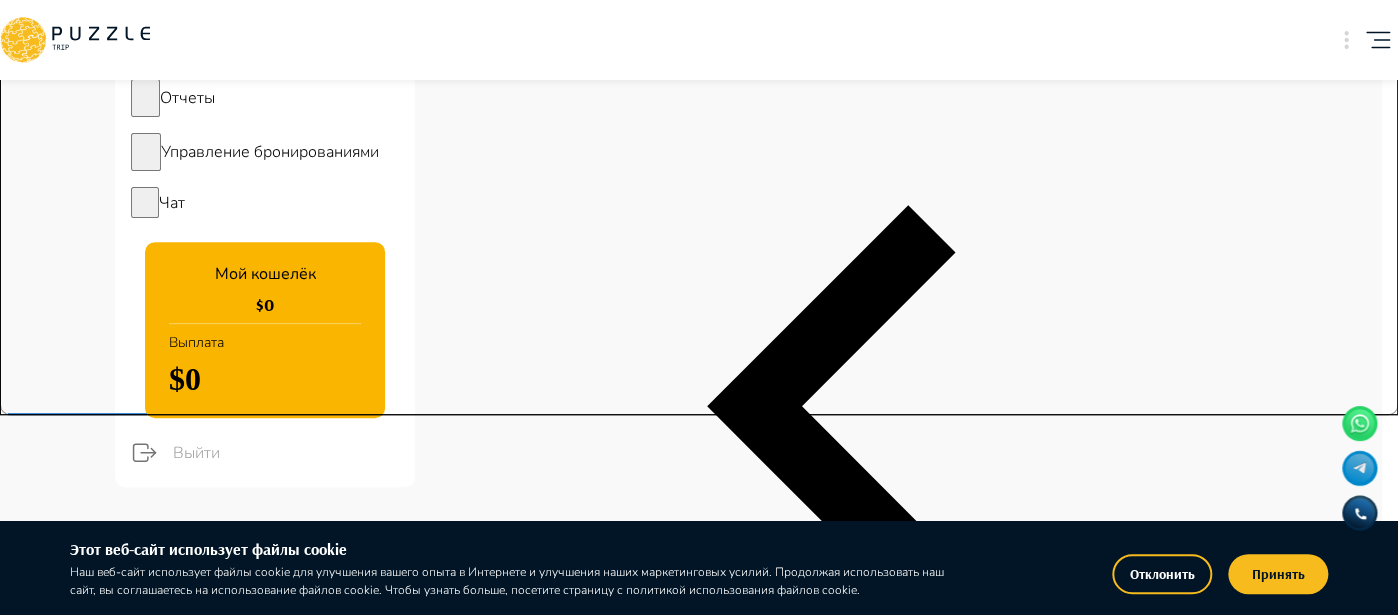 click at bounding box center [352, 17292] 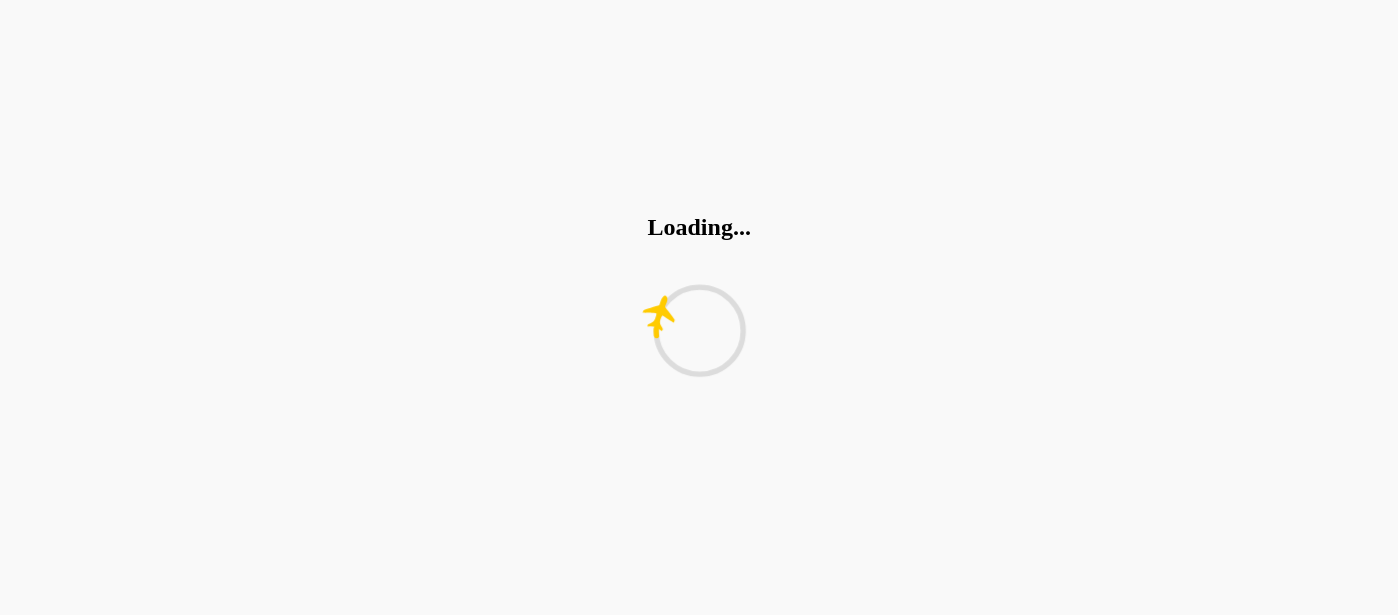 type on "*" 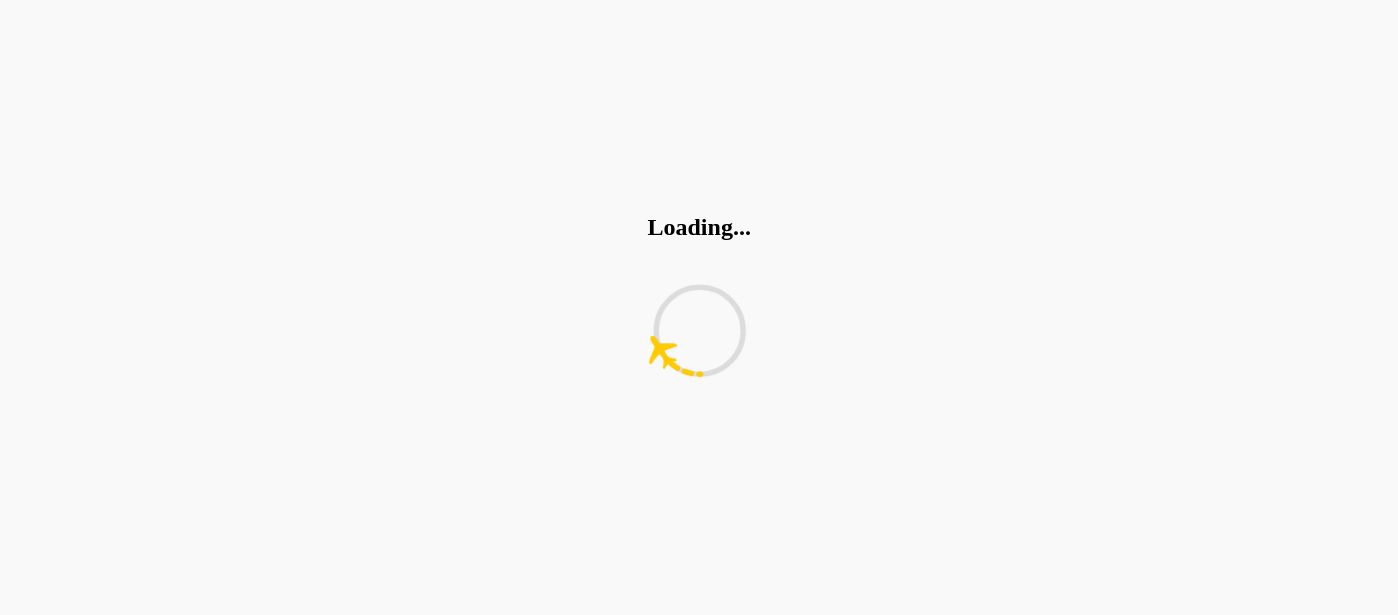 type on "*" 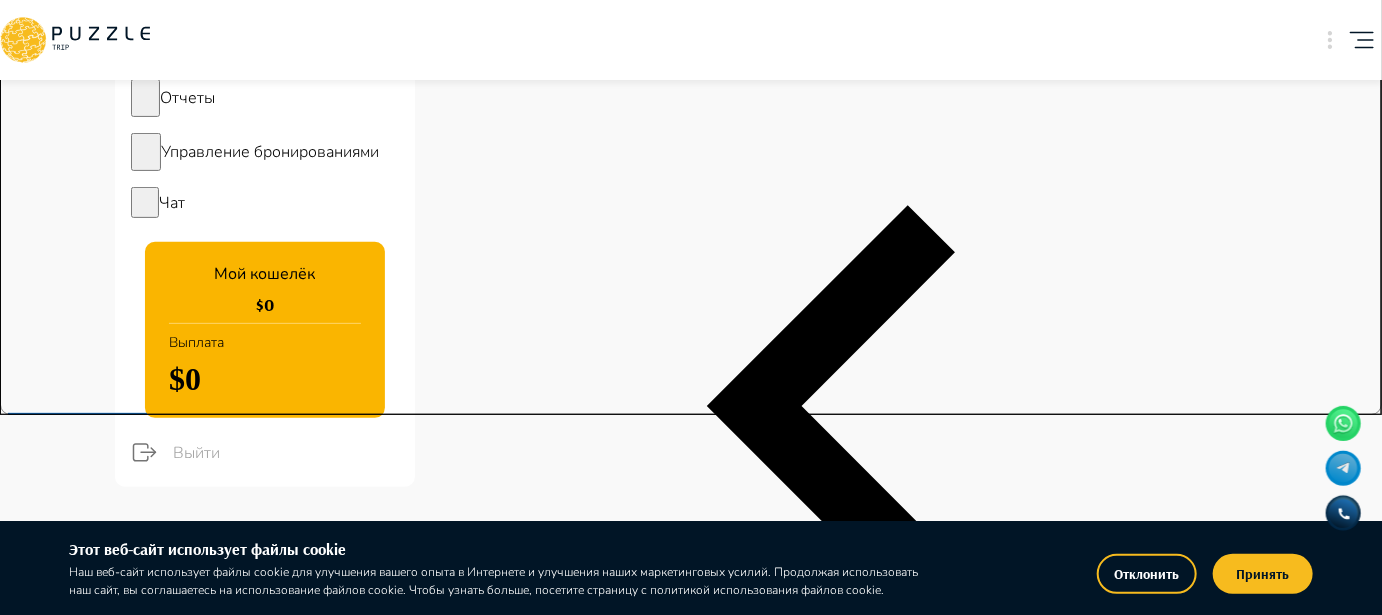 type on "*" 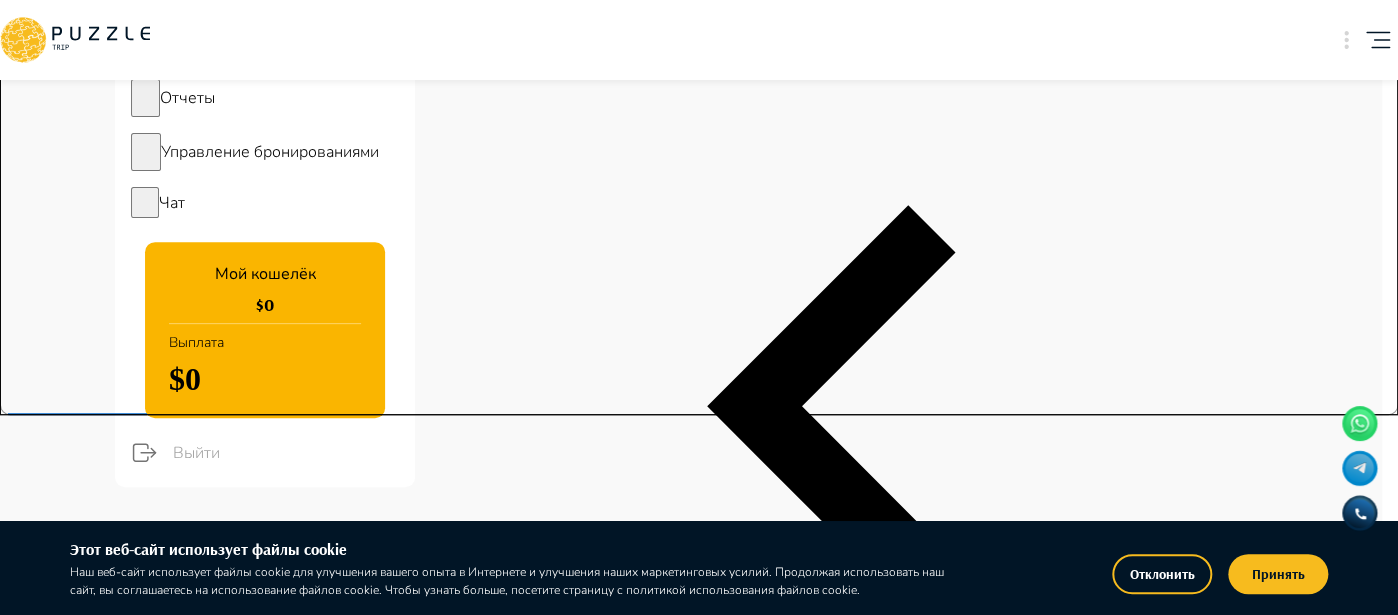 click at bounding box center (302, 17418) 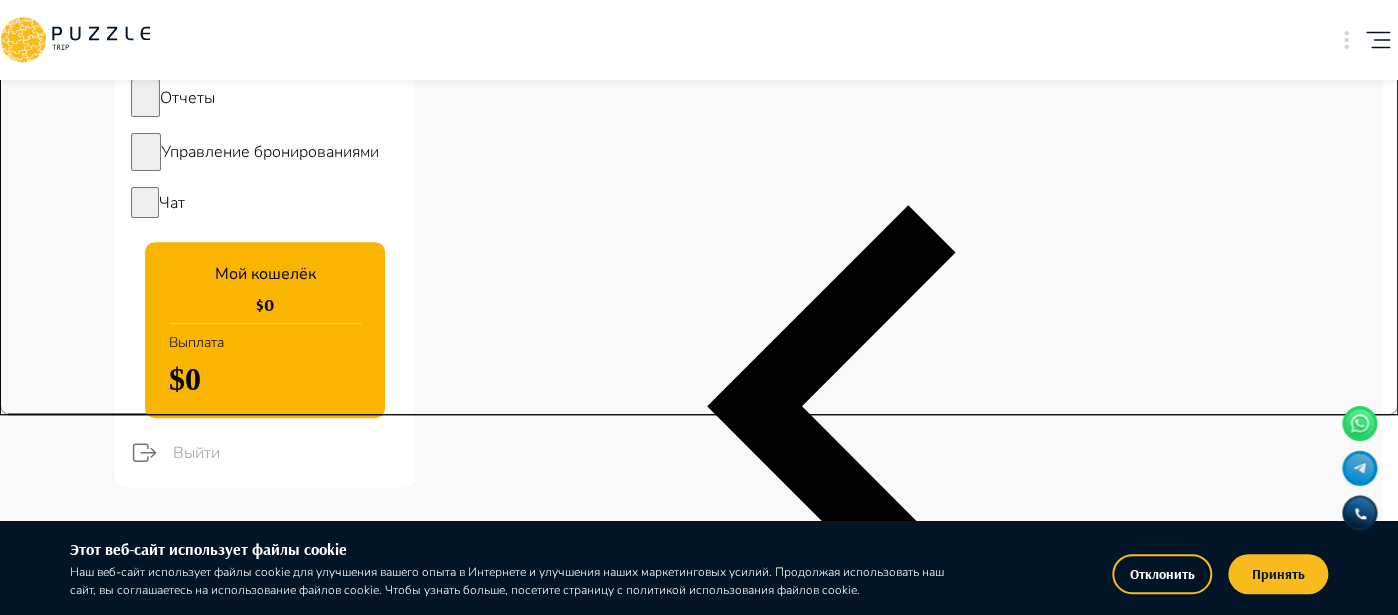 click at bounding box center [231, 17420] 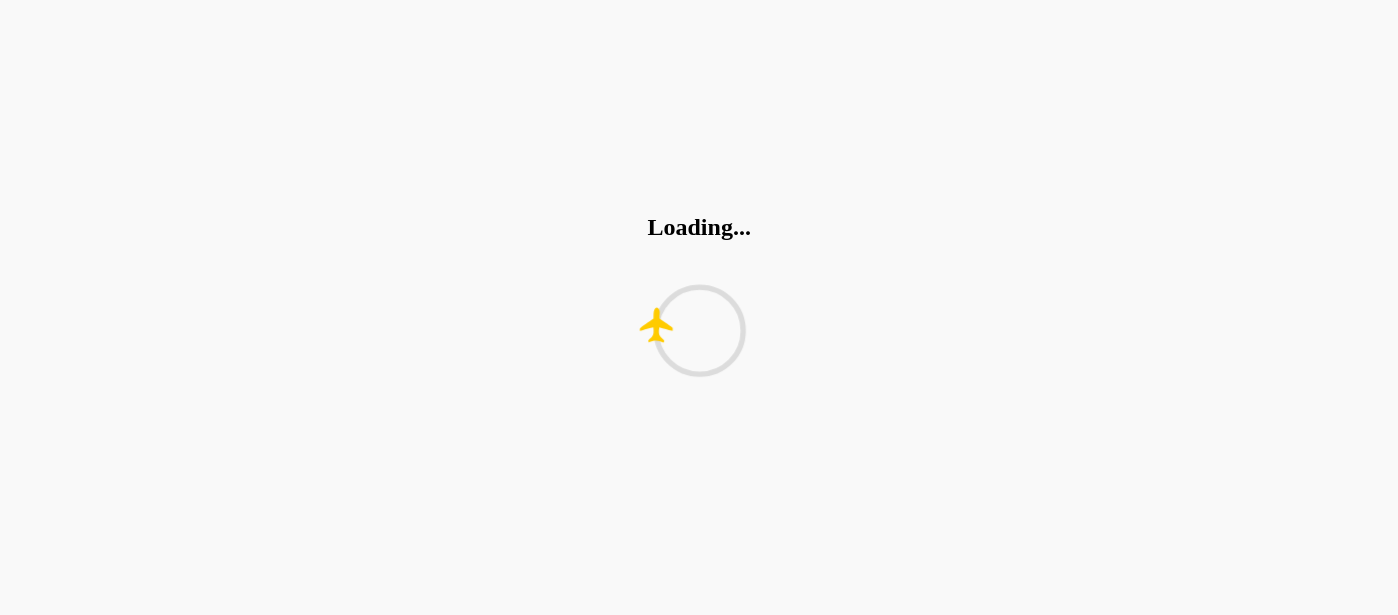 type on "*" 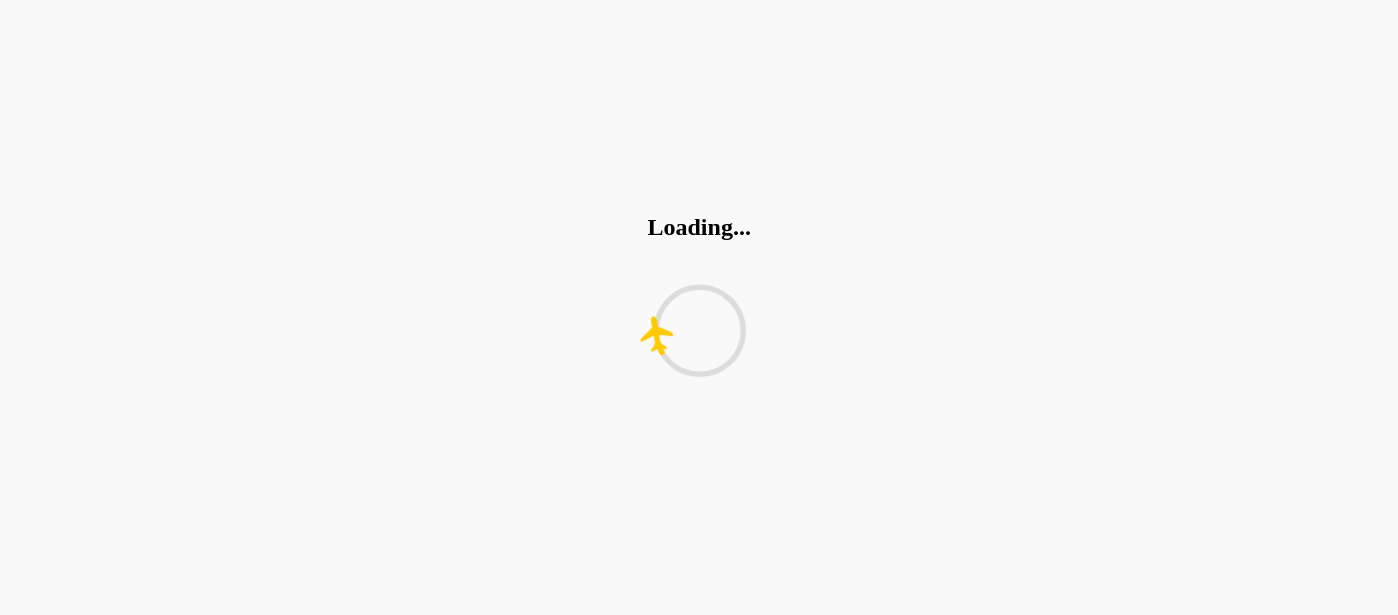 type on "*" 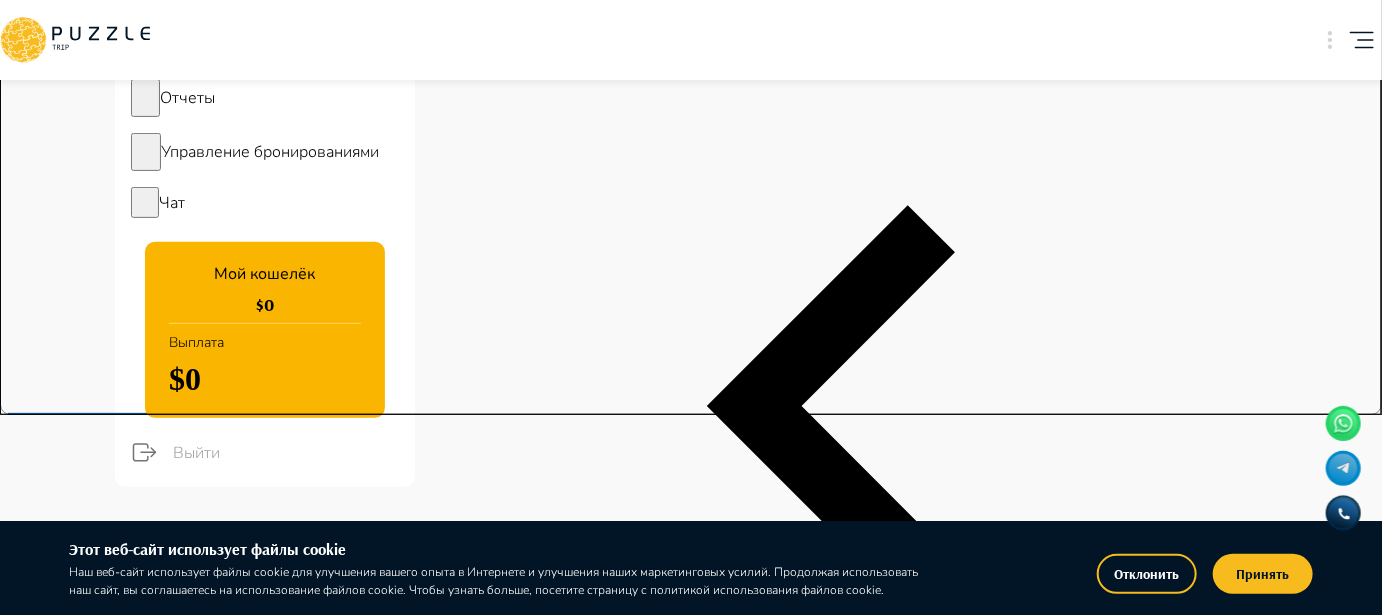 type on "*" 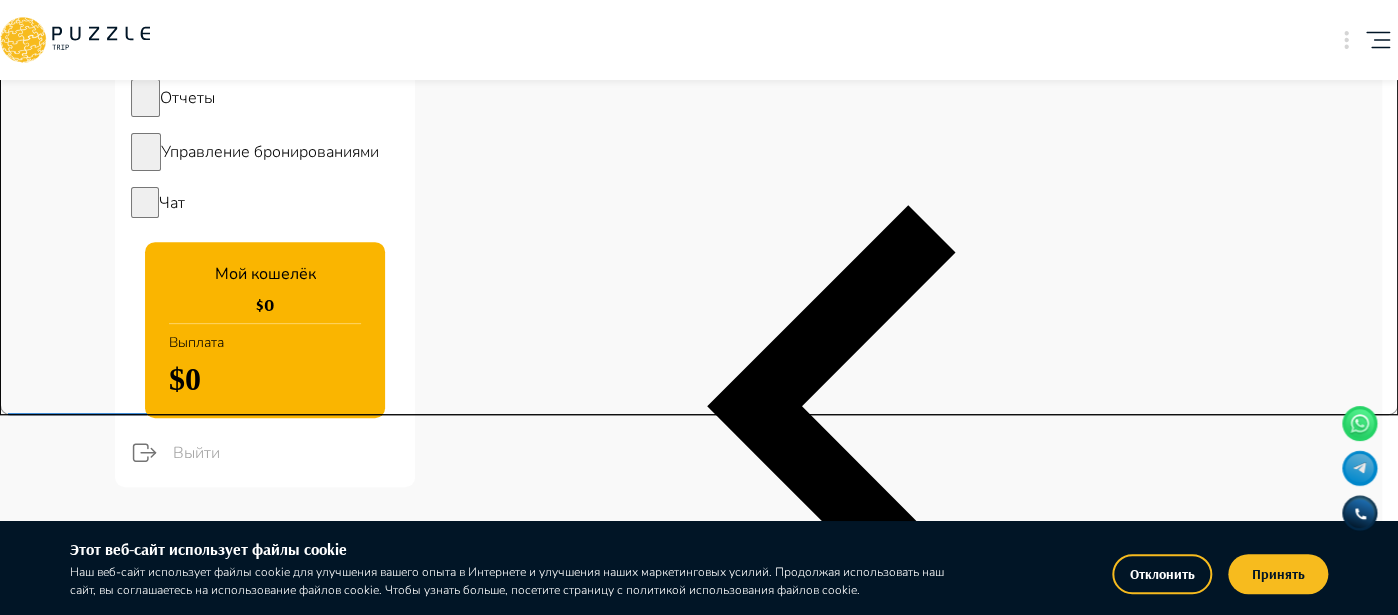 click at bounding box center [335, 17589] 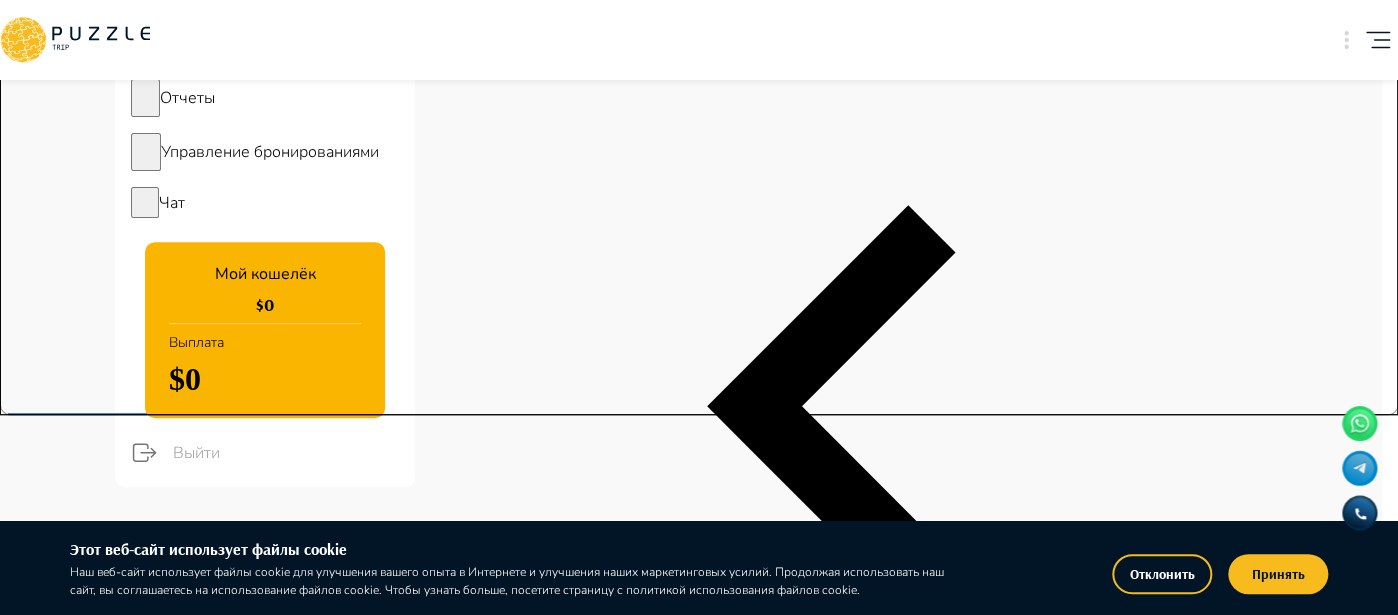 click at bounding box center [361, 17562] 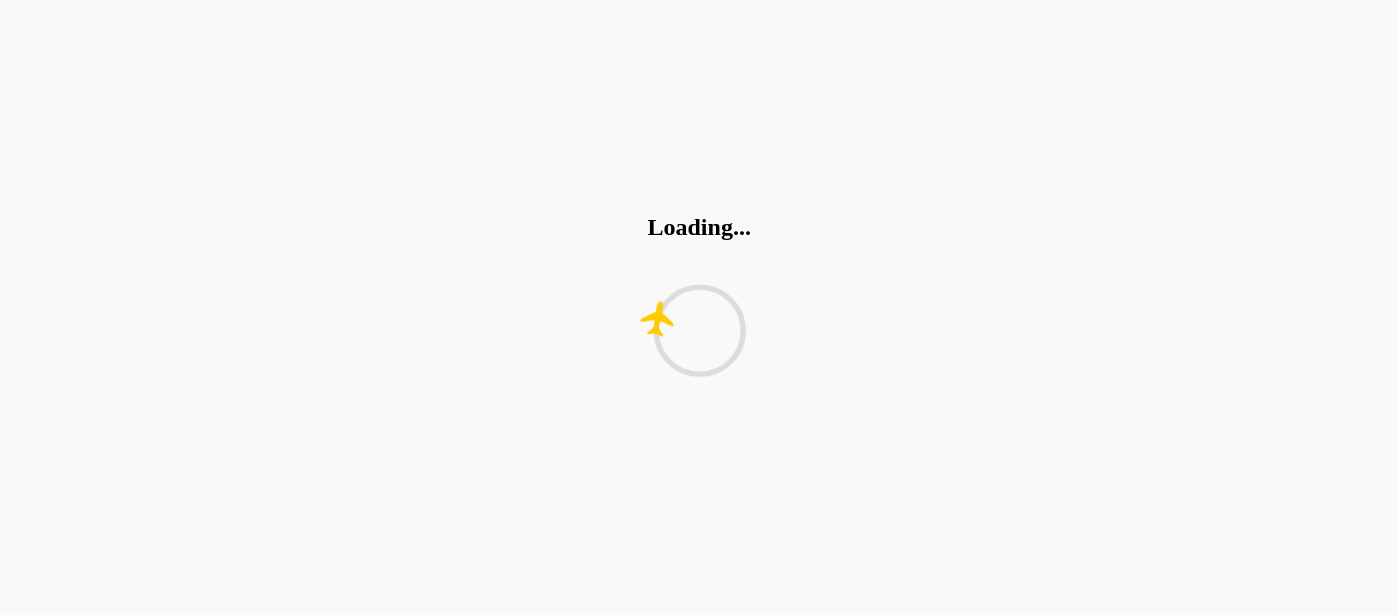 type on "*" 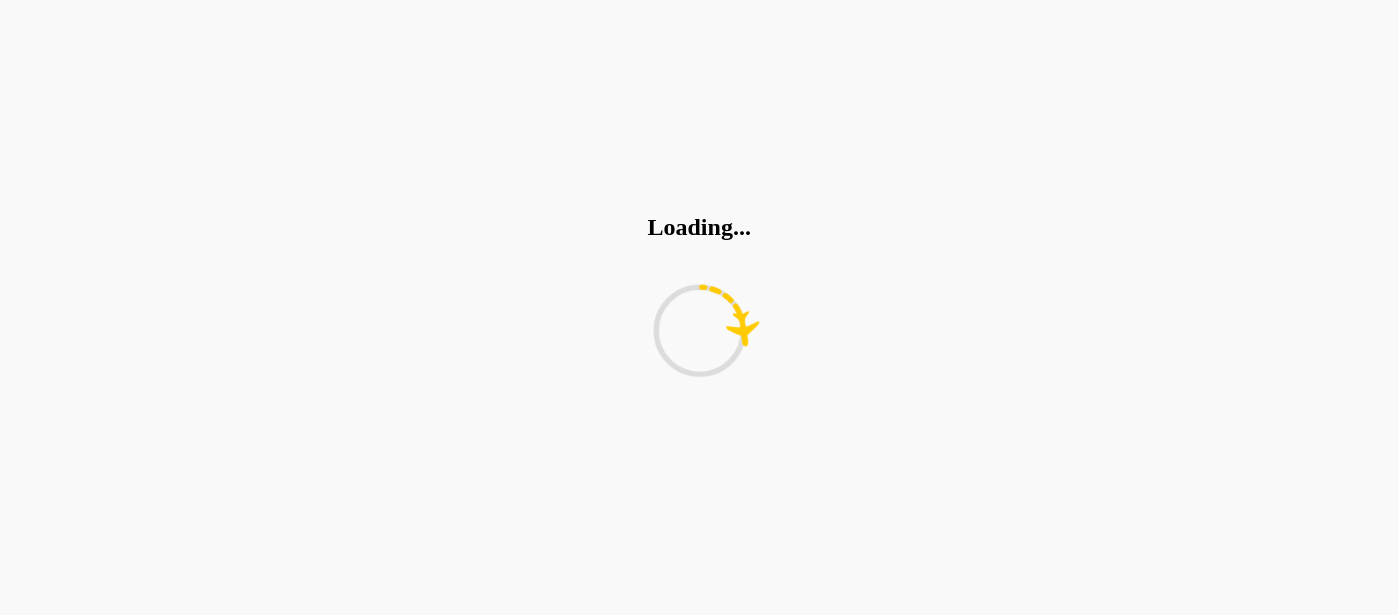 type on "*" 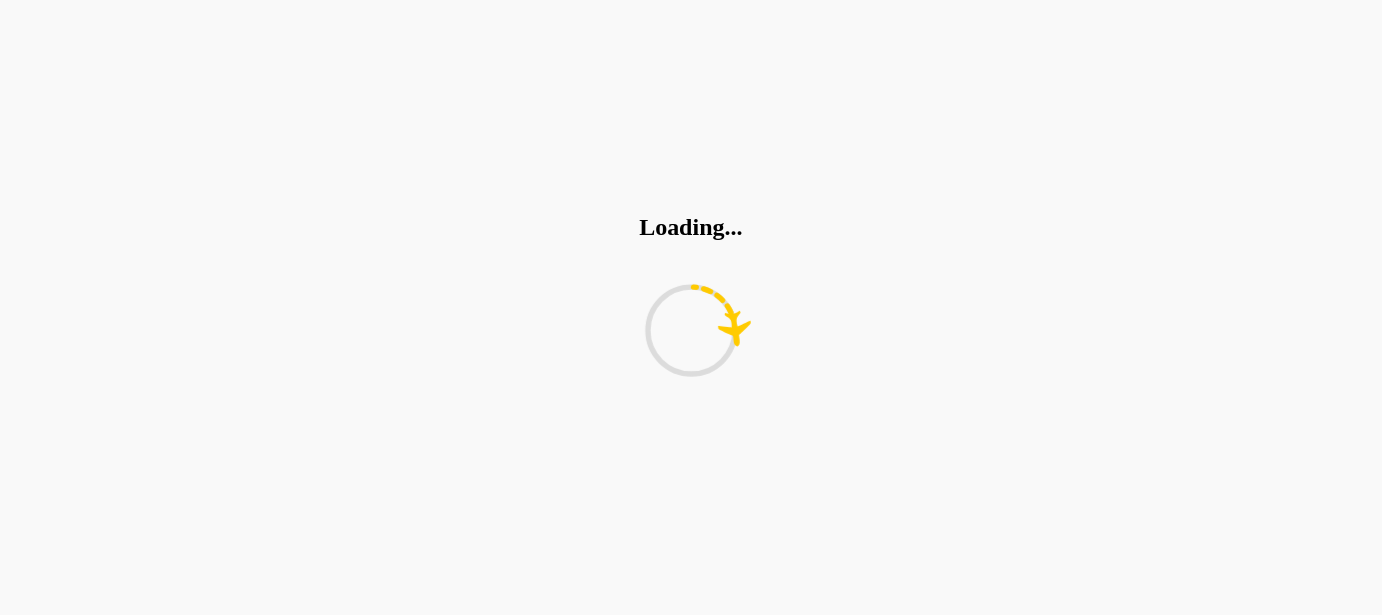 type on "*" 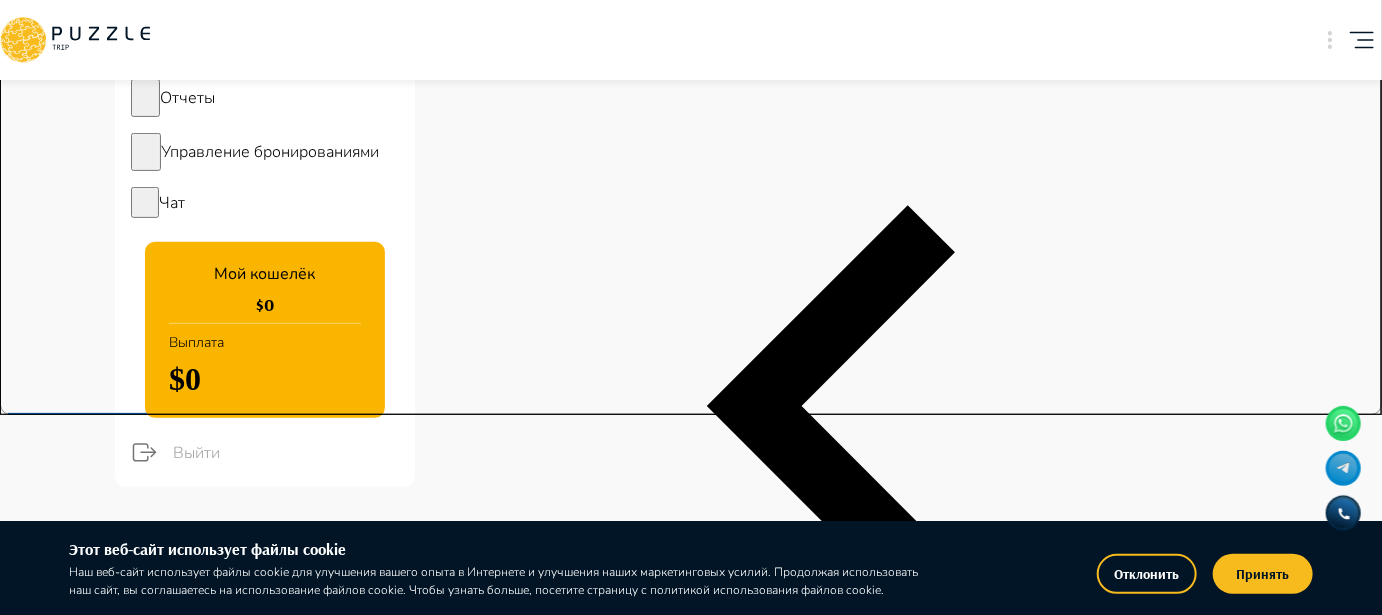 click on "Добавить" at bounding box center [841, 2542] 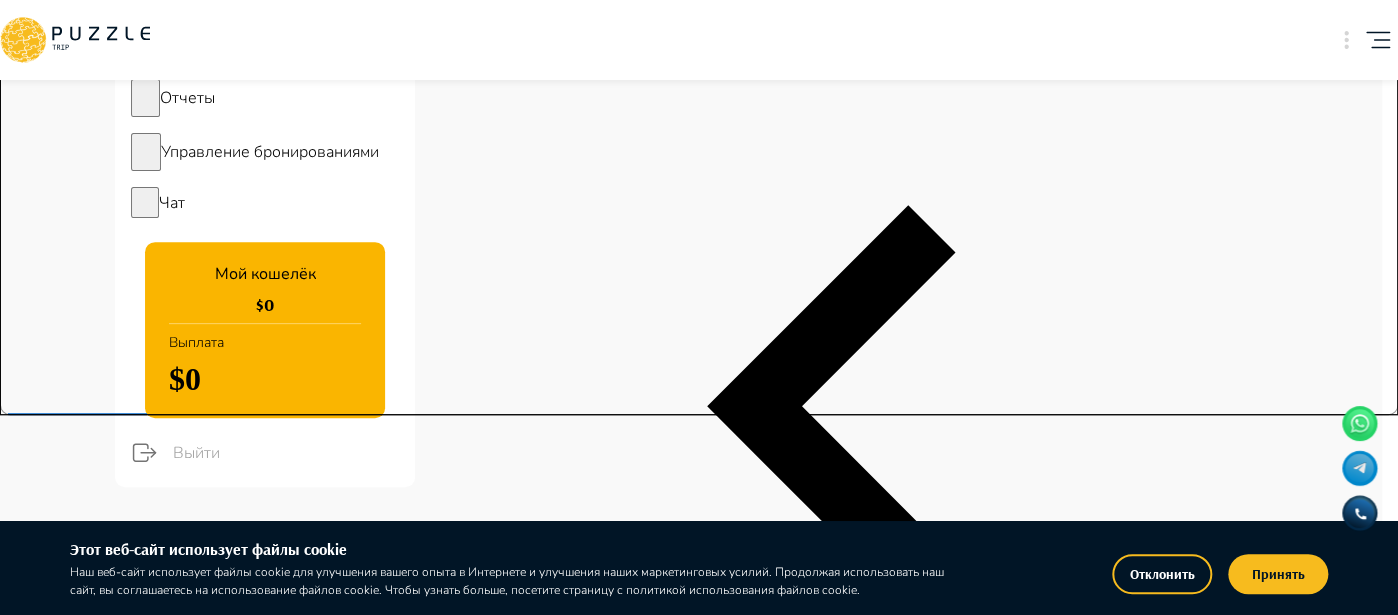 click at bounding box center (294, 17696) 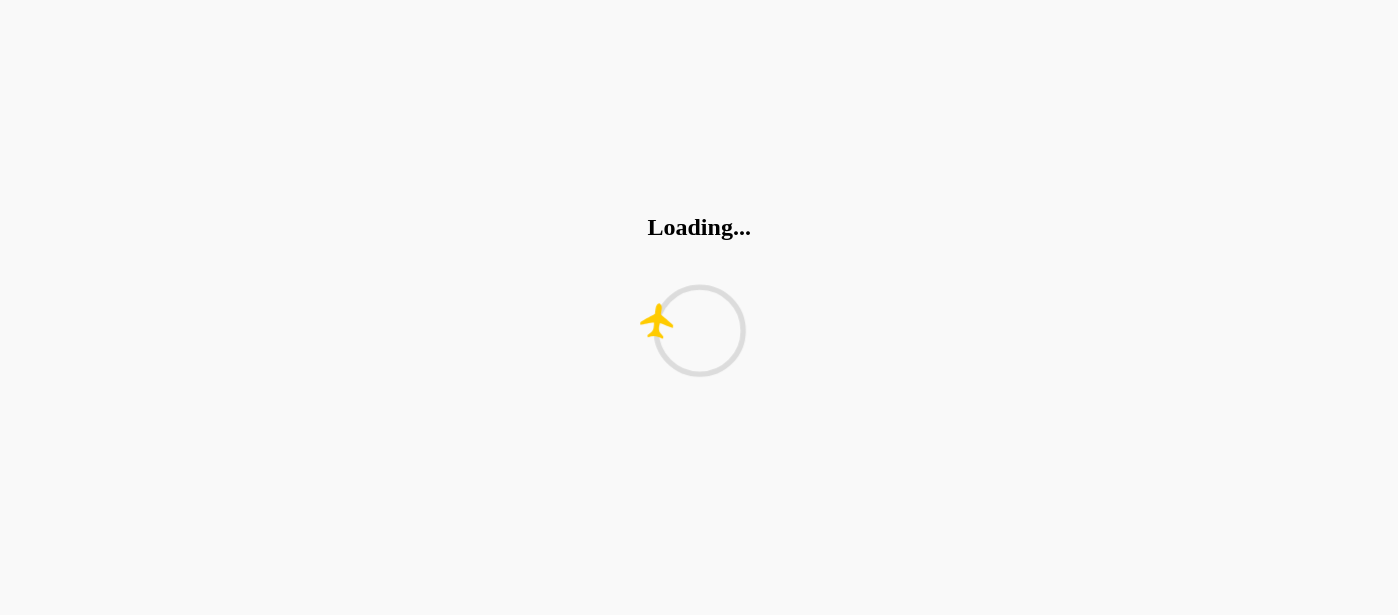 type on "*" 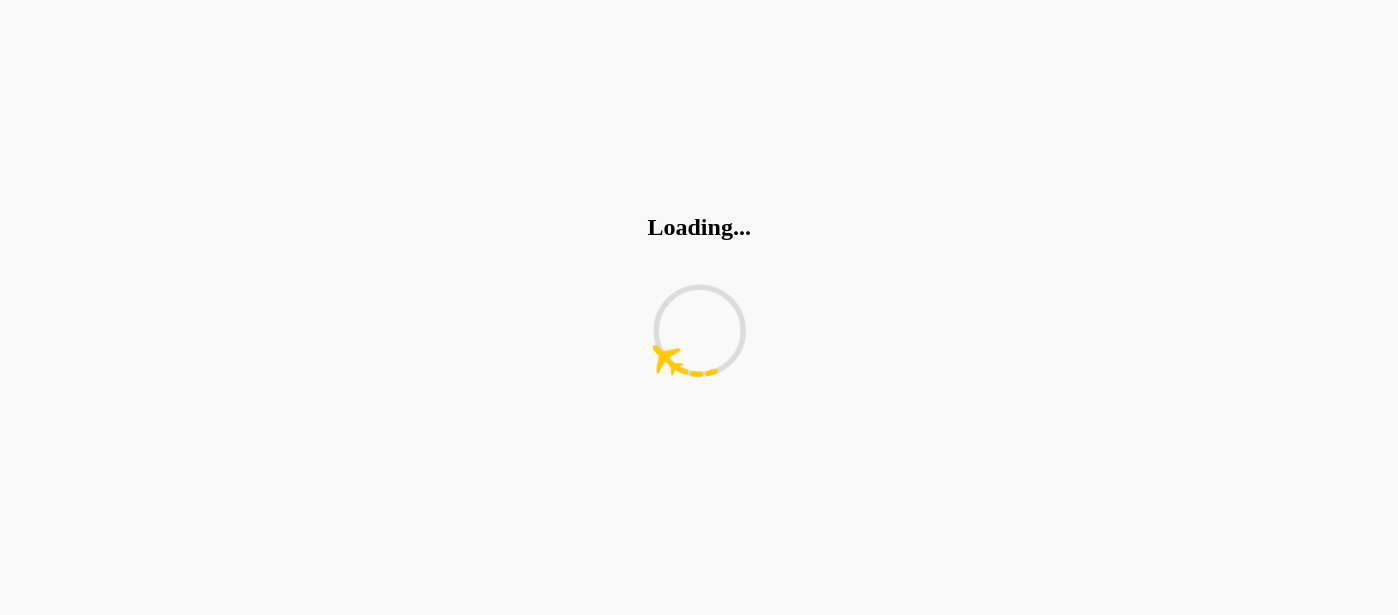 type on "*" 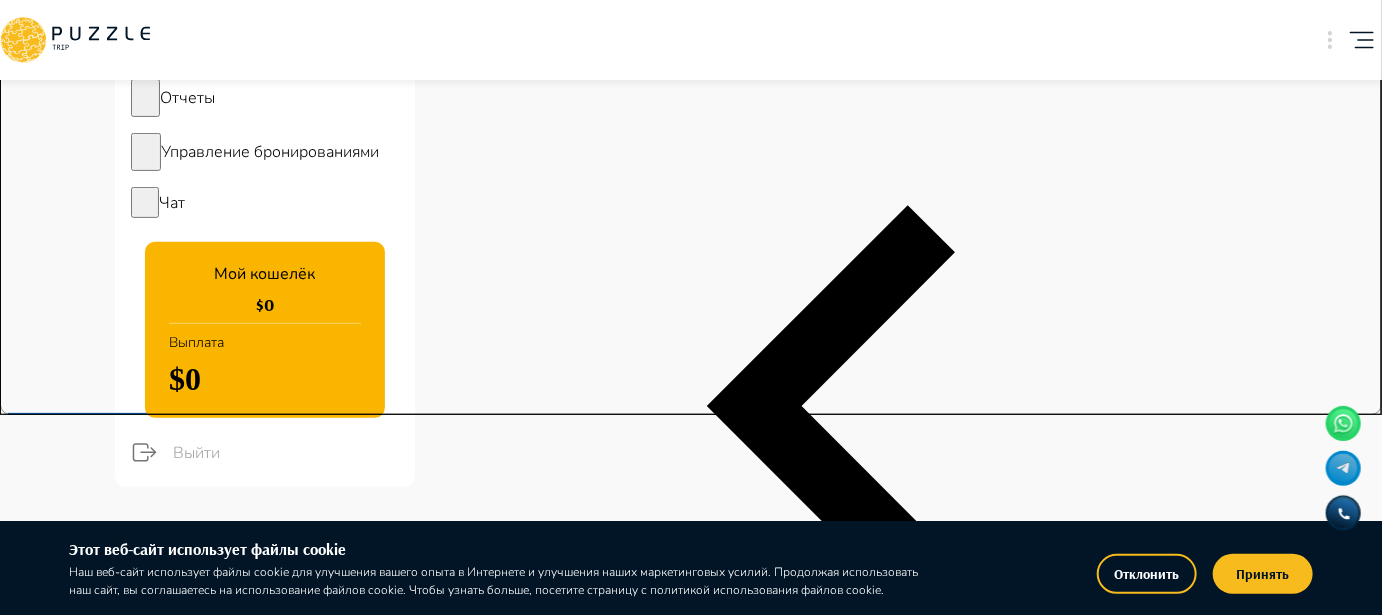 type on "*" 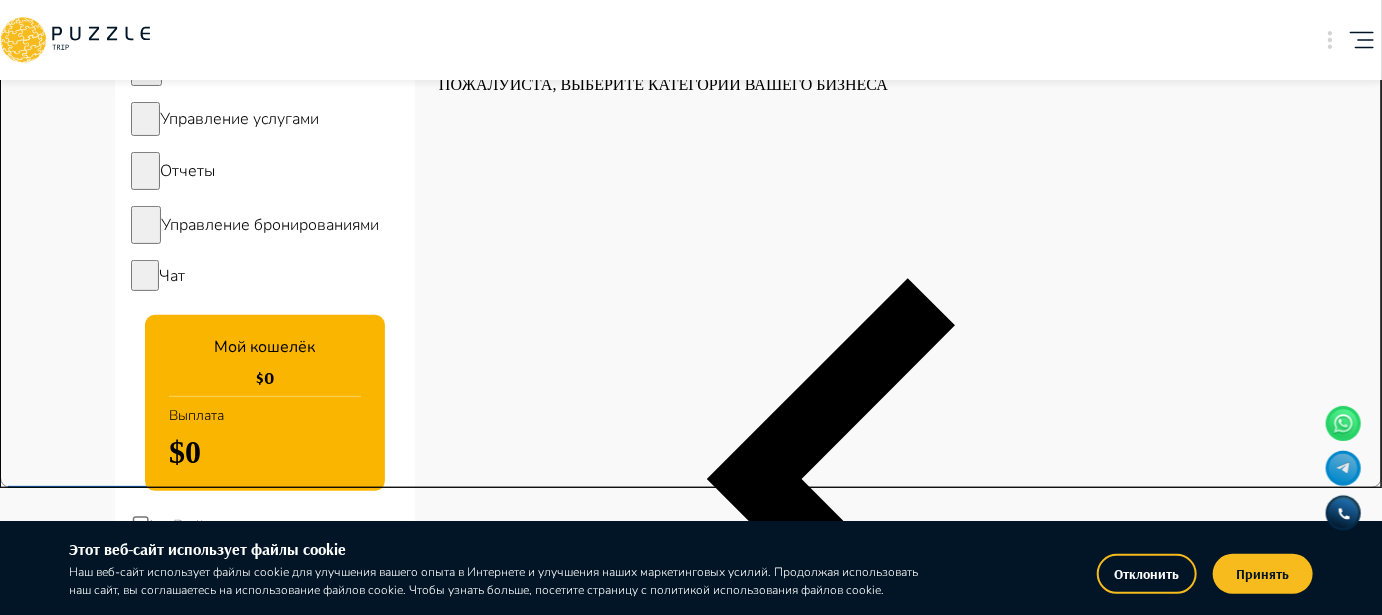 scroll, scrollTop: 0, scrollLeft: 0, axis: both 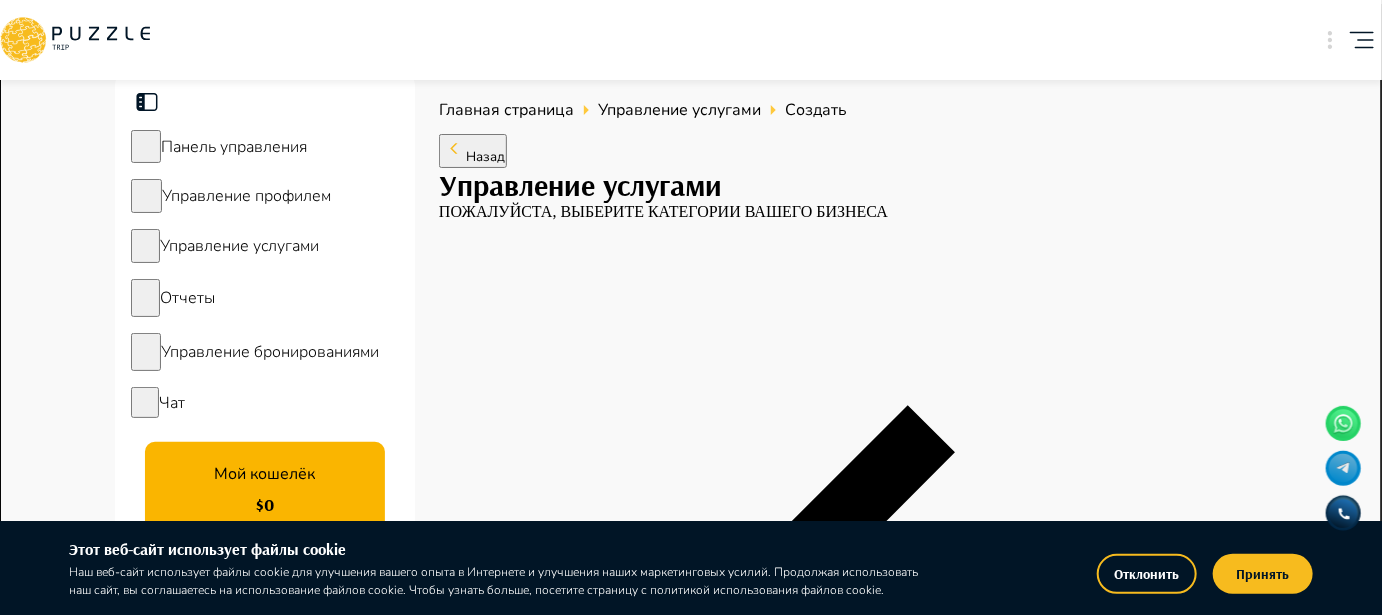 click on "Экскурсии, развлечения" at bounding box center (993, 1046) 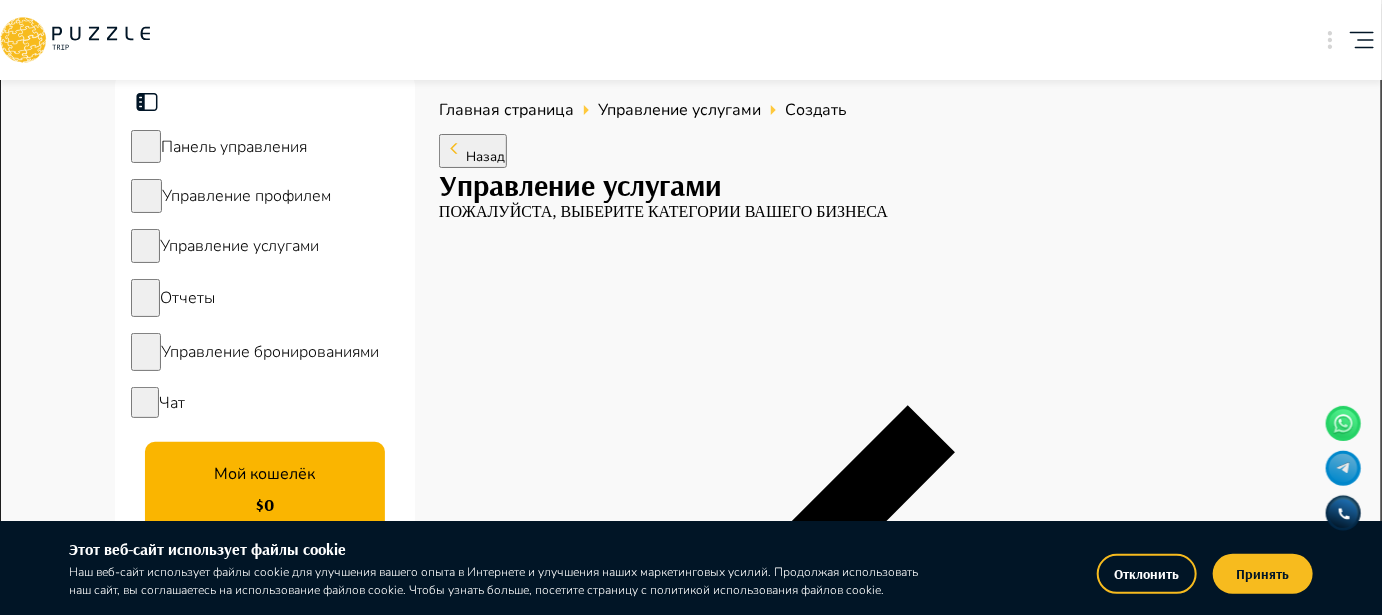 scroll, scrollTop: 0, scrollLeft: 43, axis: horizontal 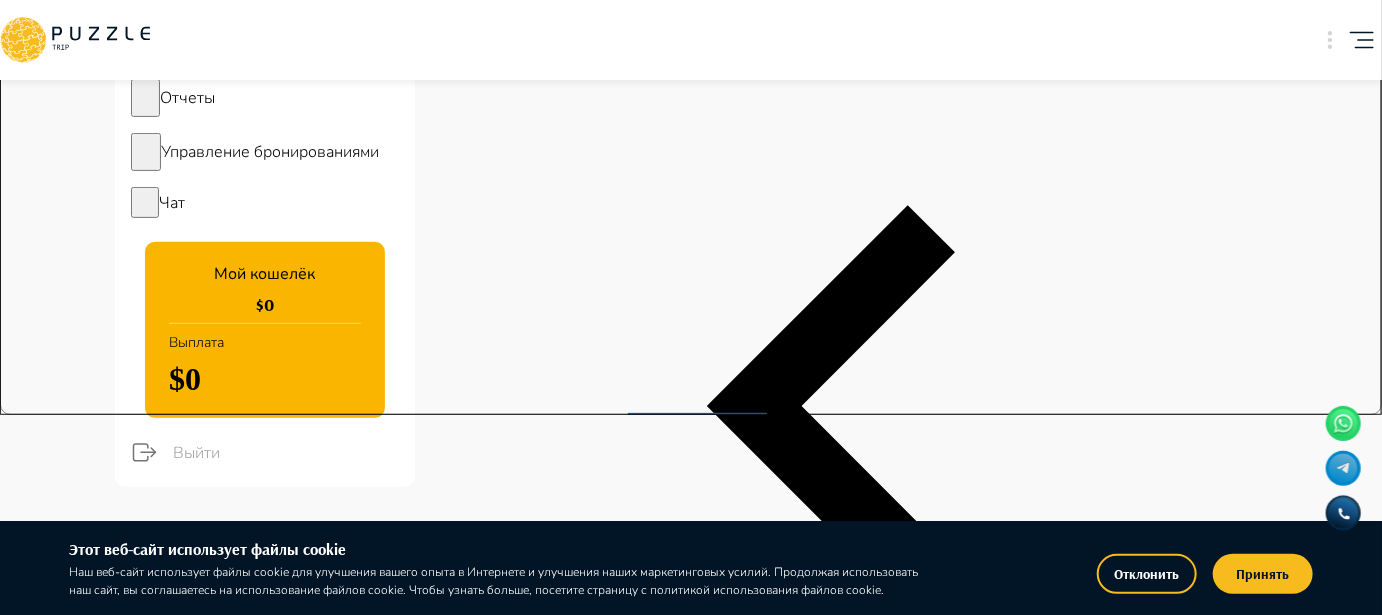 click on "+ Добавить" at bounding box center (841, 1707) 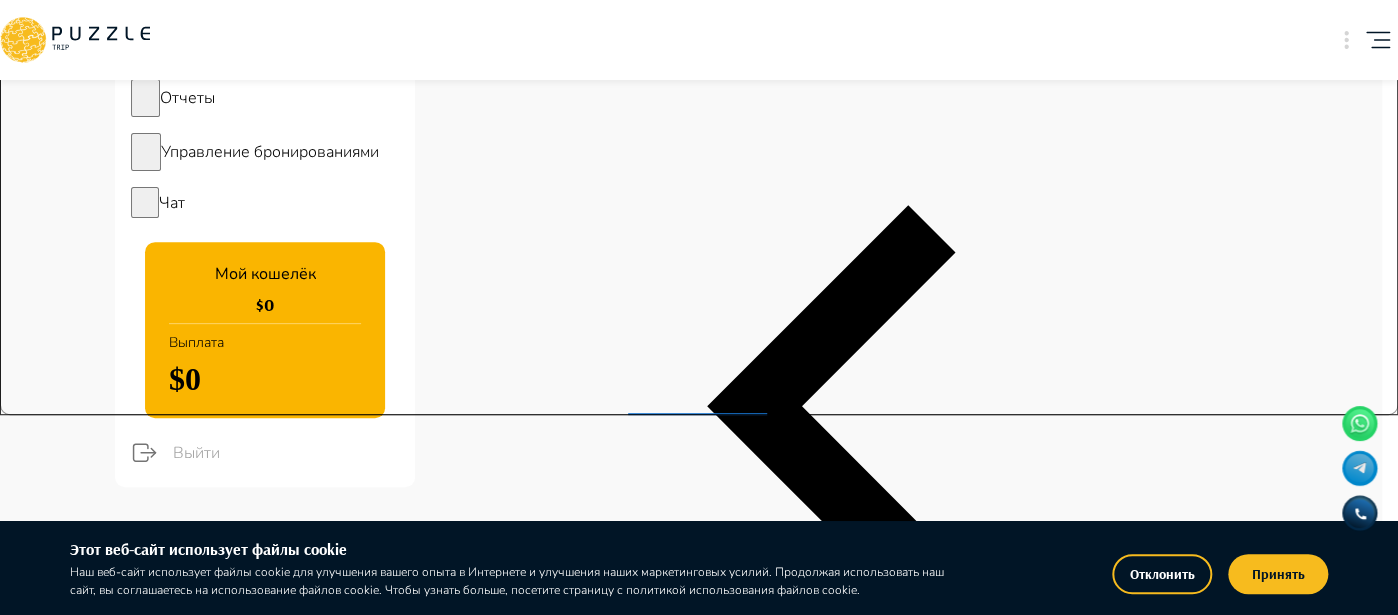 click at bounding box center [334, 12850] 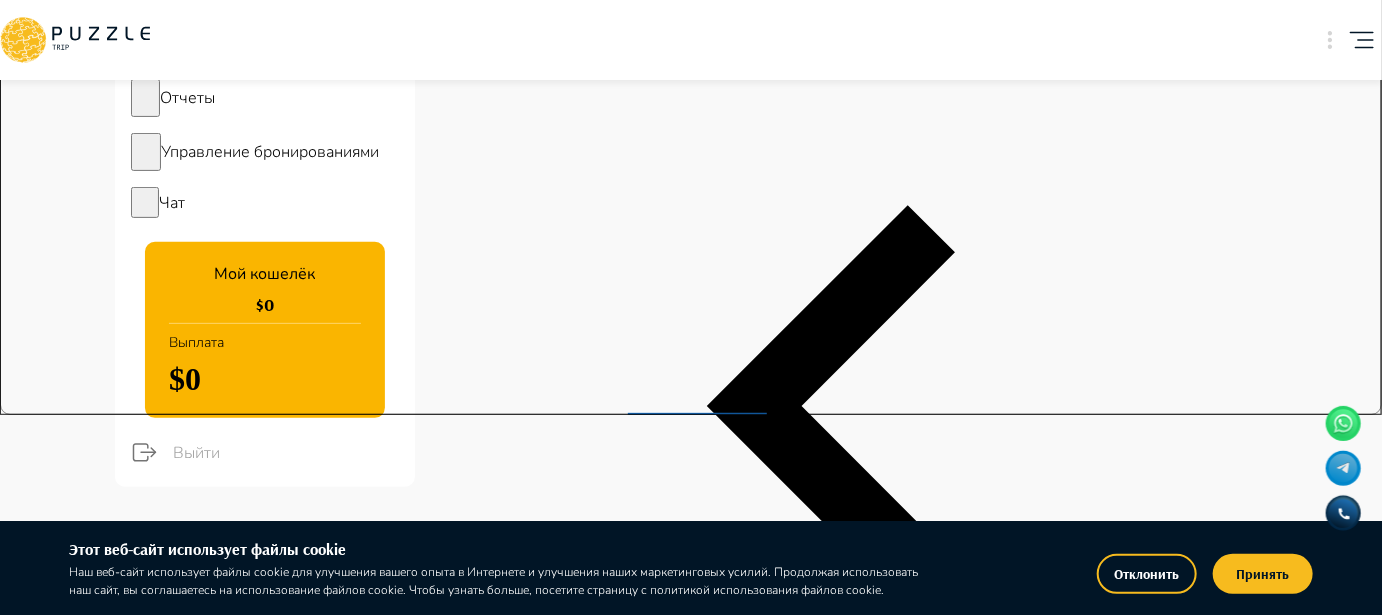 click on "+ Добавить" at bounding box center (841, 2533) 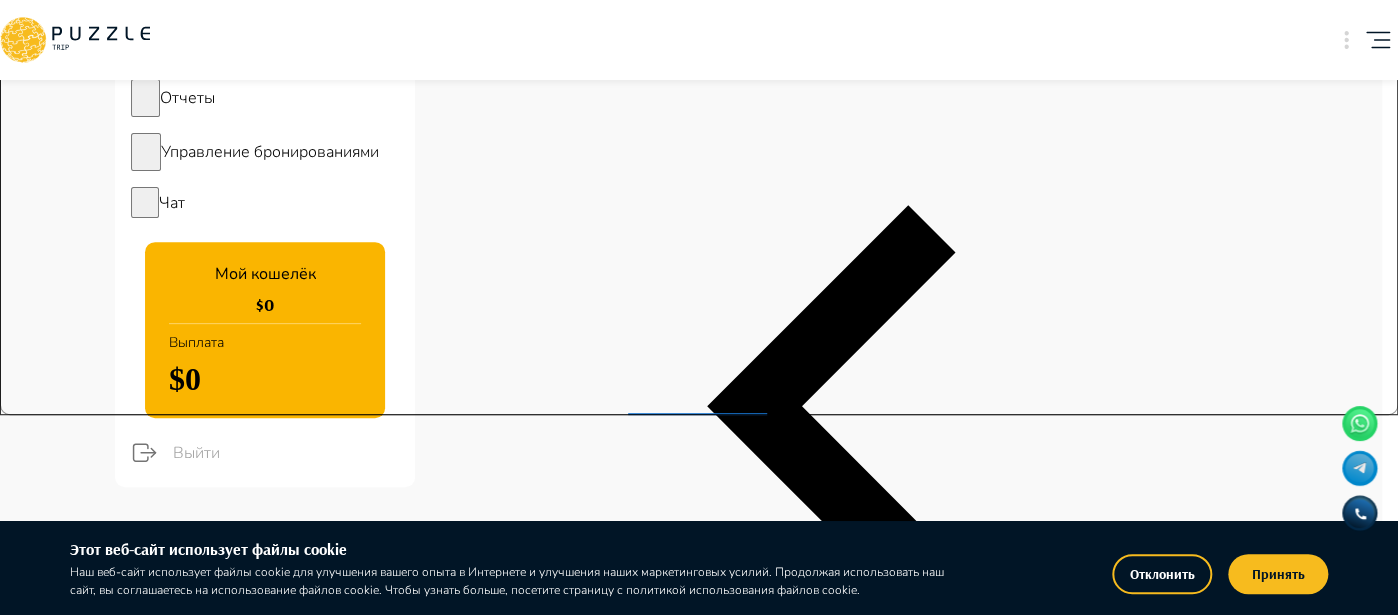 click at bounding box center (346, 13711) 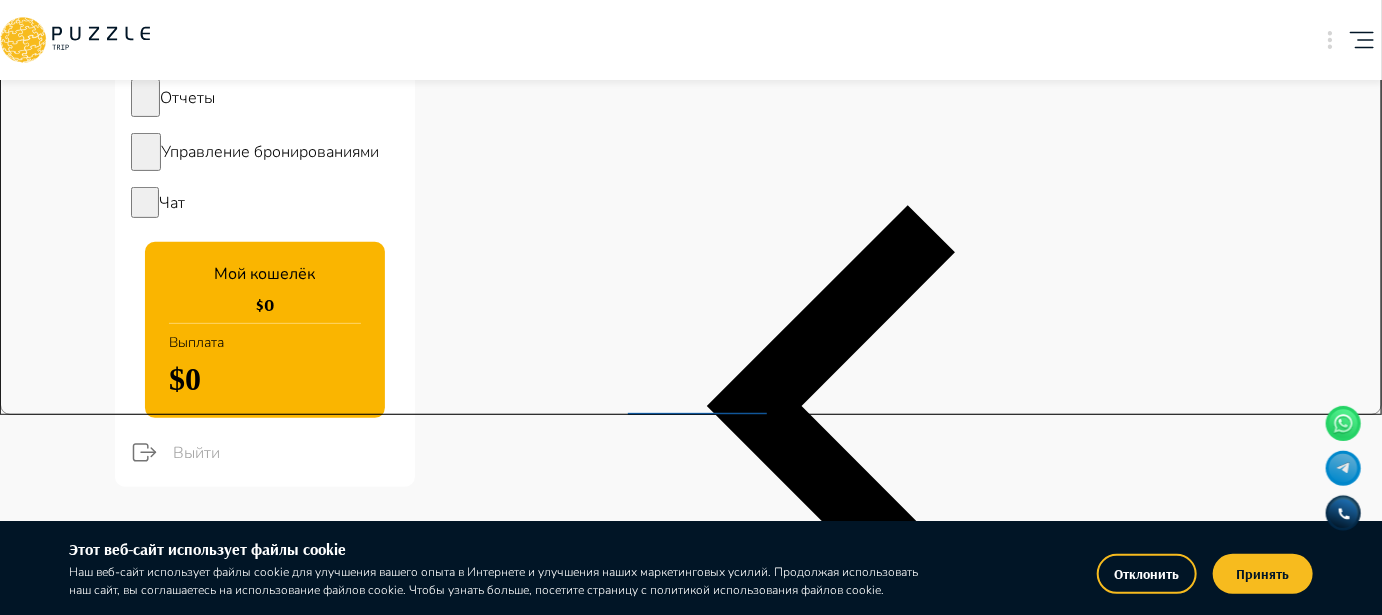 click on "+ Добавить" at bounding box center [841, 2533] 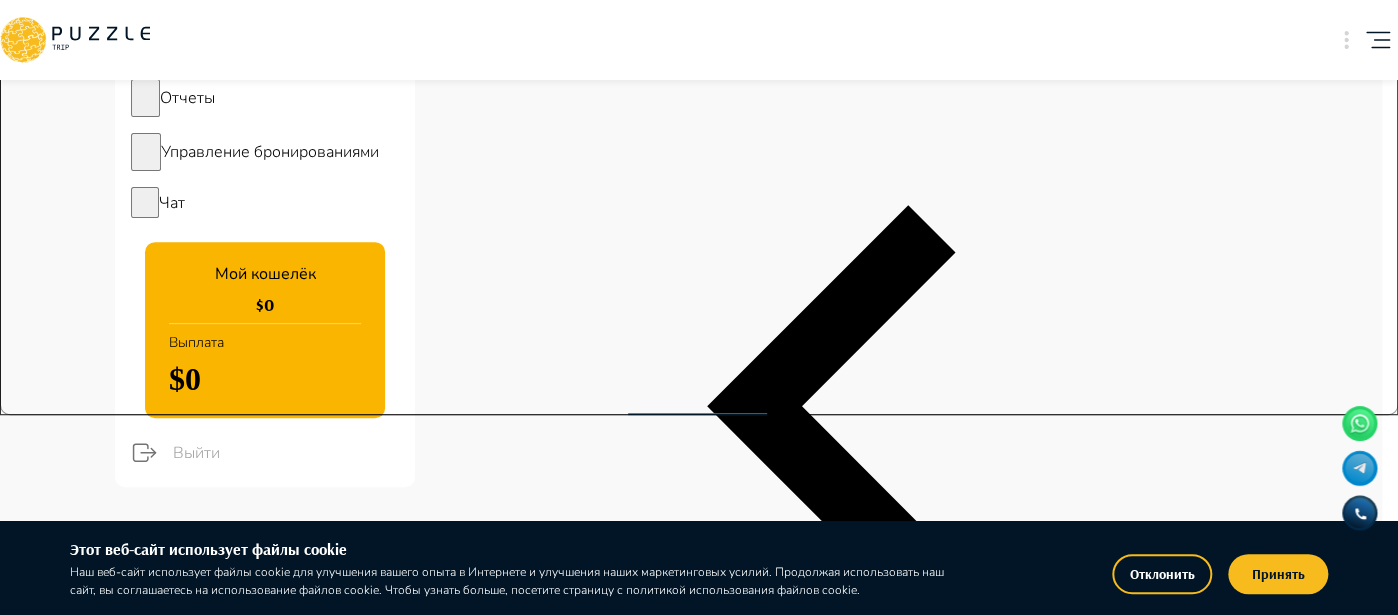 click at bounding box center (281, 13819) 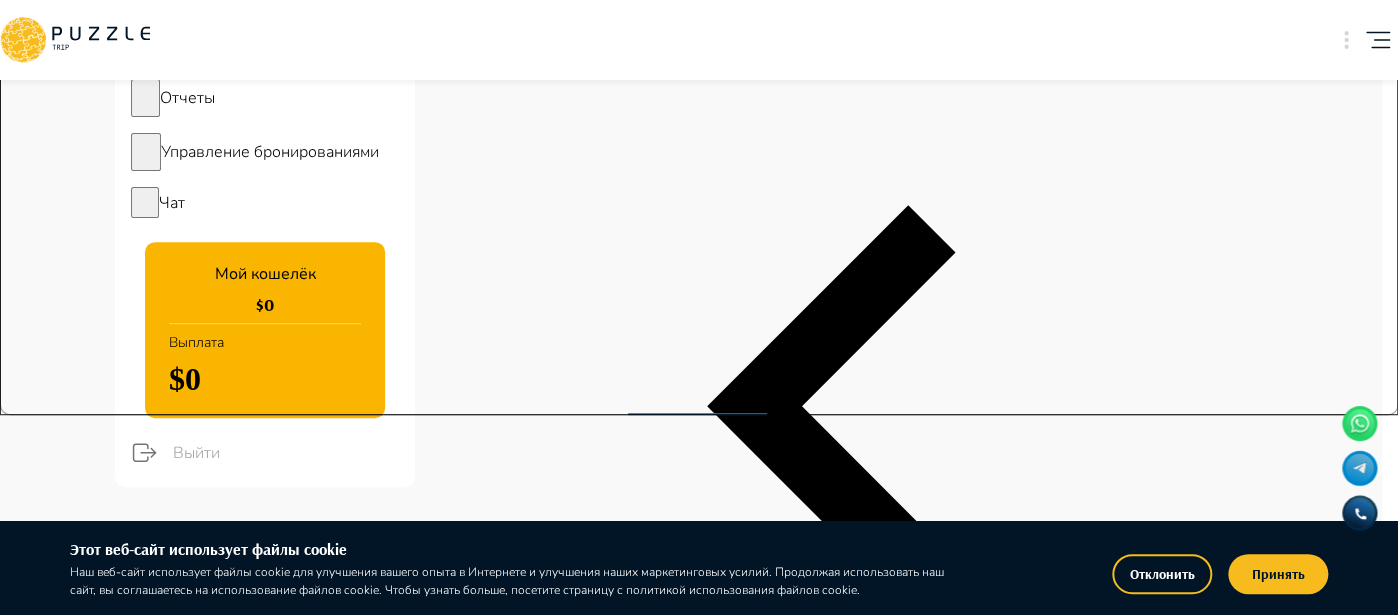 click on "Добавить карточку RU   ** Четыре сезона путешествий Бизнес Панель управления Управление профилем Управление услугами Отчеты Управление бронированиями Чат Мой кошелёк $ 0 Выплата   $0 Выйти Главная страница Управление услугами Создать Назад Управление услугами ПОЖАЛУЙСТА, ВЫБЕРИТЕ КАТЕГОРИИ ВАШЕГО БИЗНЕСА Аренда наземного транспорта Автомобили с водителем Аренда водного транспорта Бизнес-авиация Экскурсии, развлечения Детские  развлечения Входные билеты Пожалуйста, проверьте обязательные поля Фотографии * + Добавить Место встречи Место возврата ​   *" at bounding box center (699, 6989) 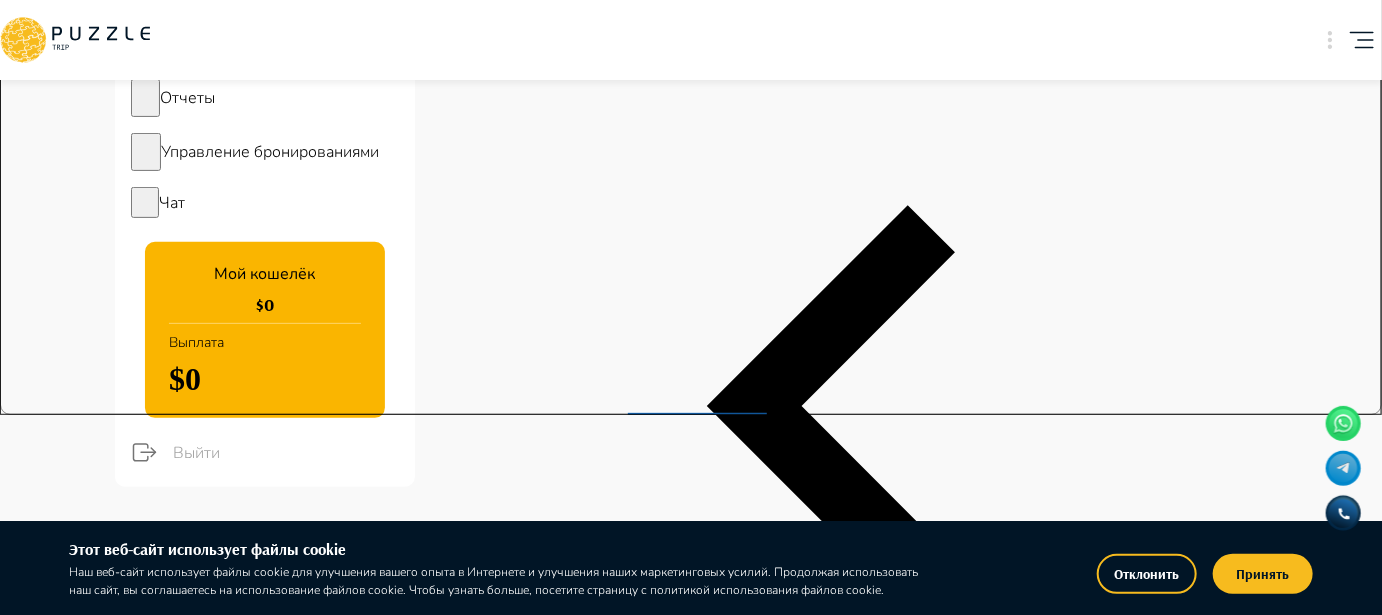 click on "Добавить" at bounding box center [841, 2542] 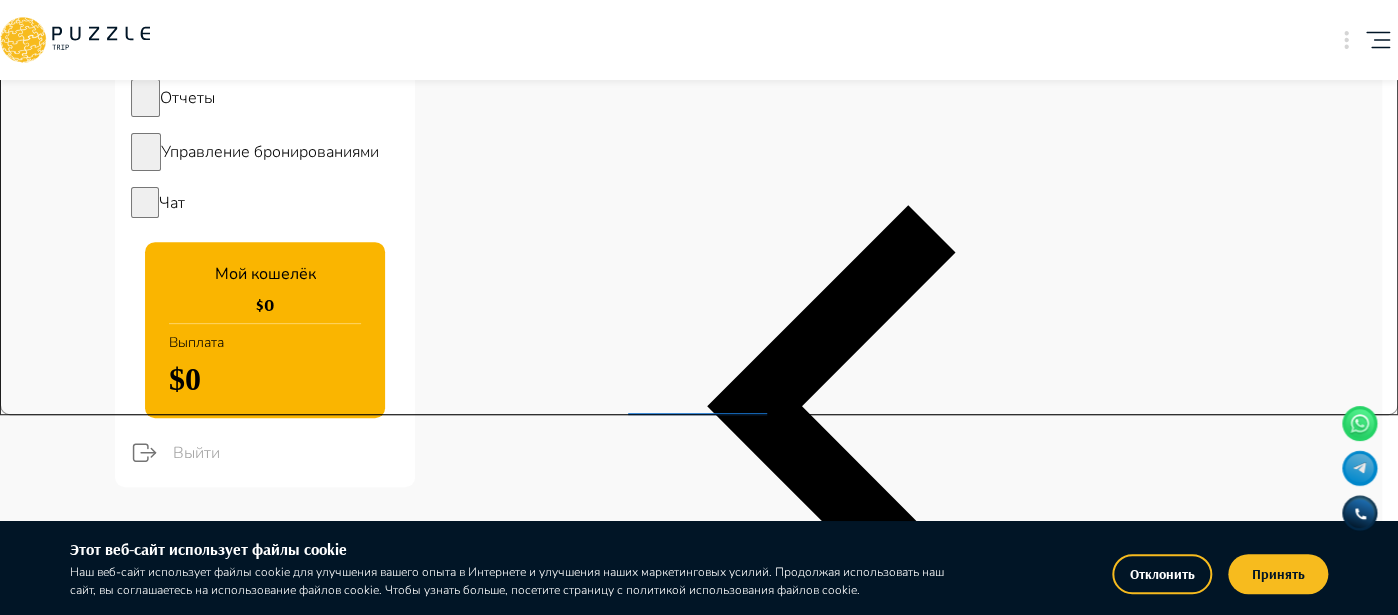 click on "Добавить карточку RU   ** Четыре сезона путешествий Бизнес Панель управления Управление профилем Управление услугами Отчеты Управление бронированиями Чат Мой кошелёк $ 0 Выплата   $0 Выйти Главная страница Управление услугами Создать Назад Управление услугами ПОЖАЛУЙСТА, ВЫБЕРИТЕ КАТЕГОРИИ ВАШЕГО БИЗНЕСА Аренда наземного транспорта Автомобили с водителем Аренда водного транспорта Бизнес-авиация Экскурсии, развлечения Детские  развлечения Входные билеты Пожалуйста, проверьте обязательные поля Фотографии * + Добавить Место встречи Место возврата ​   *" at bounding box center (699, 6989) 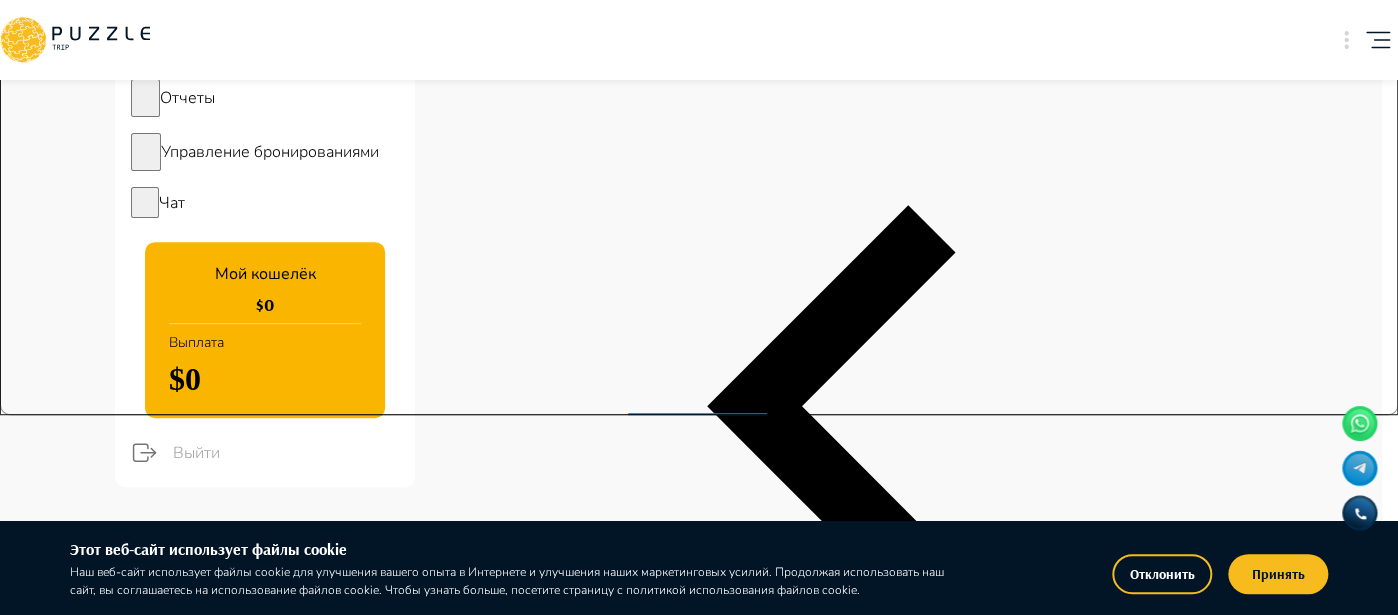 click on "Обрезать" at bounding box center (83, 14168) 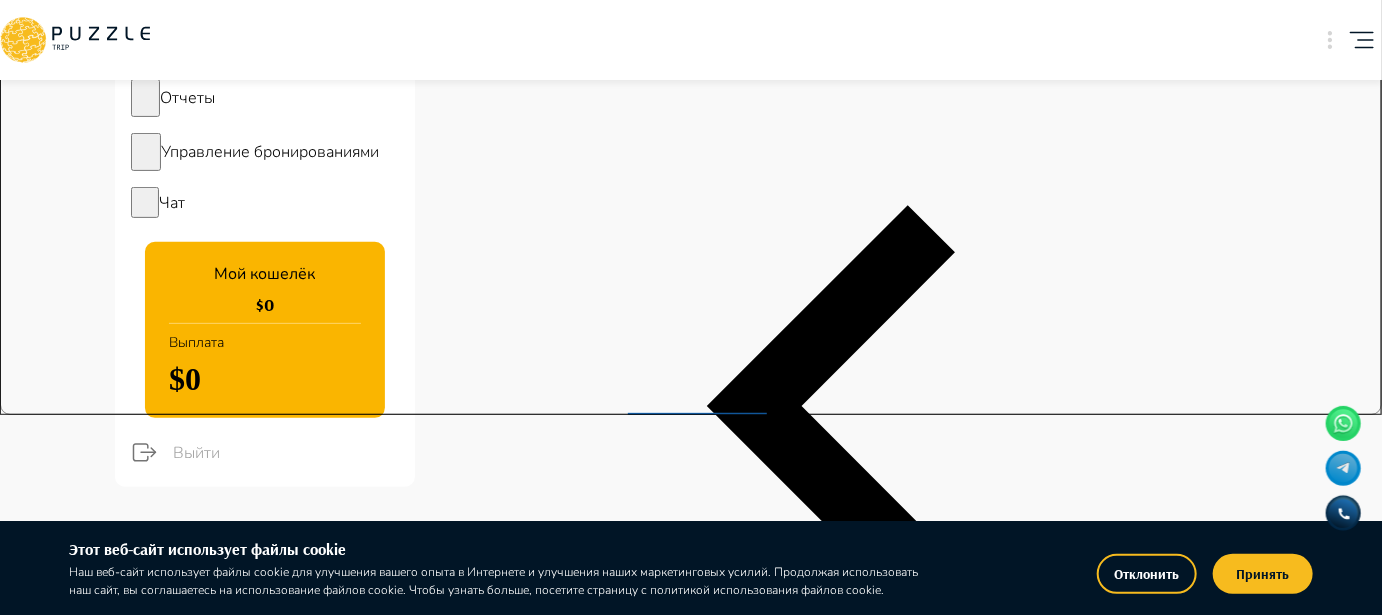 click on "+ Добавить" at bounding box center [841, 2533] 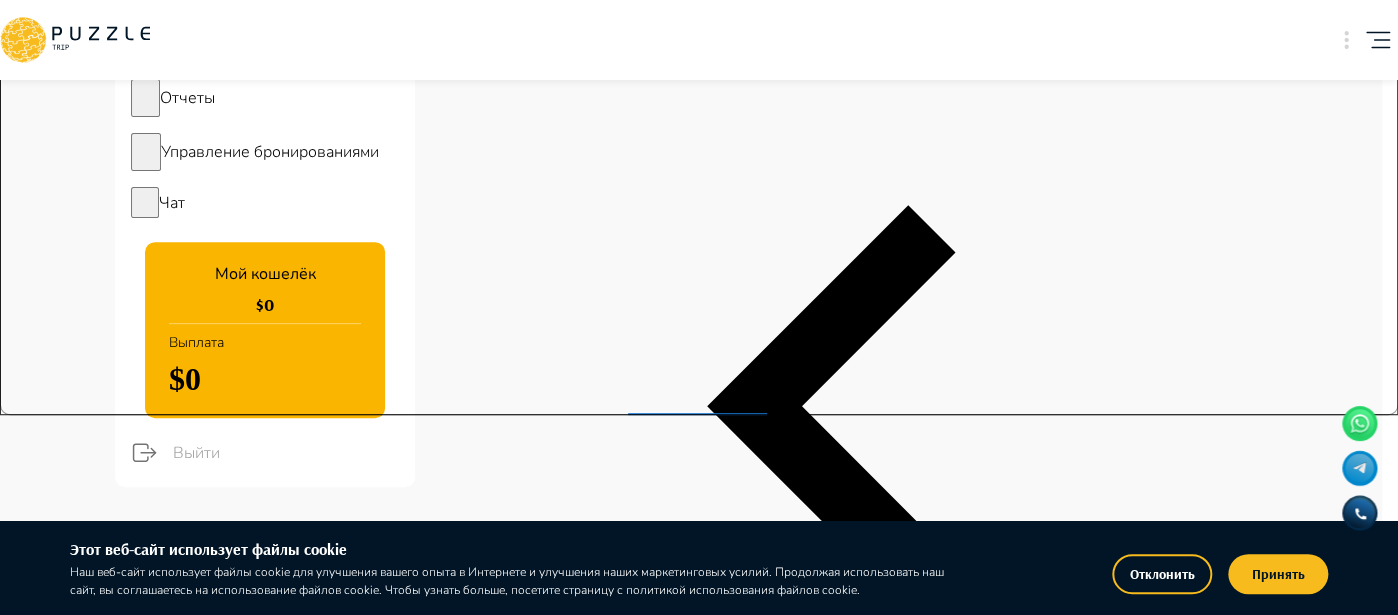 click at bounding box center [402, 13992] 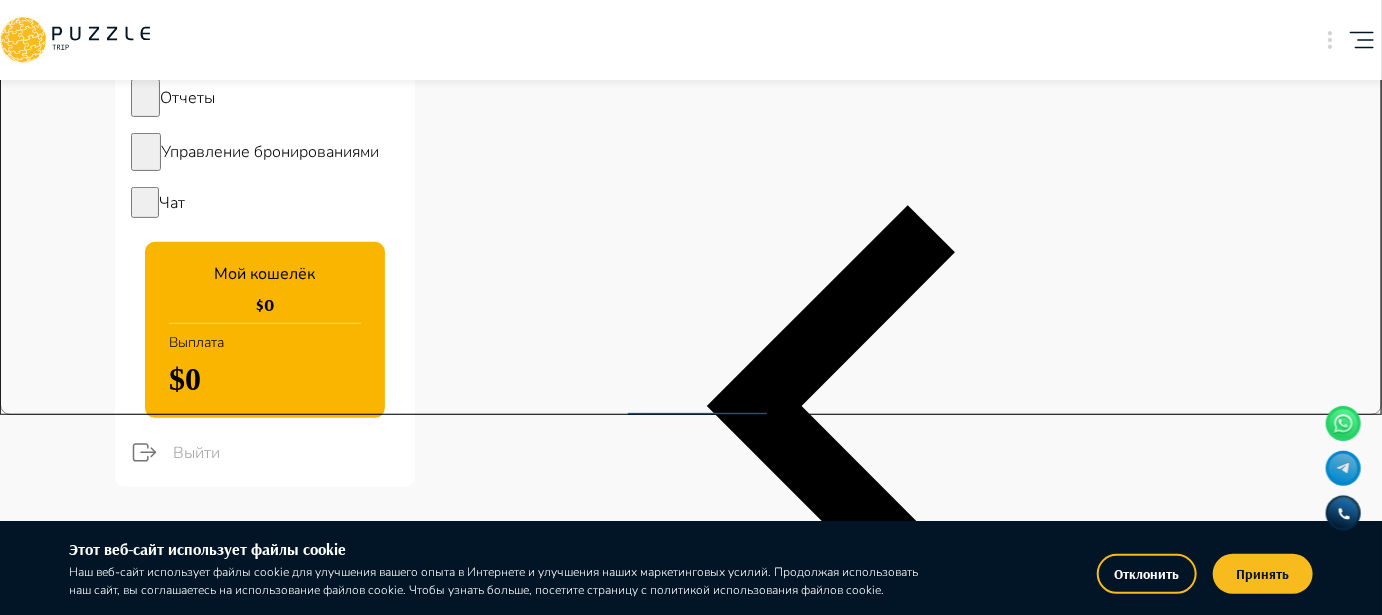 click on "Добавить" at bounding box center [841, 2542] 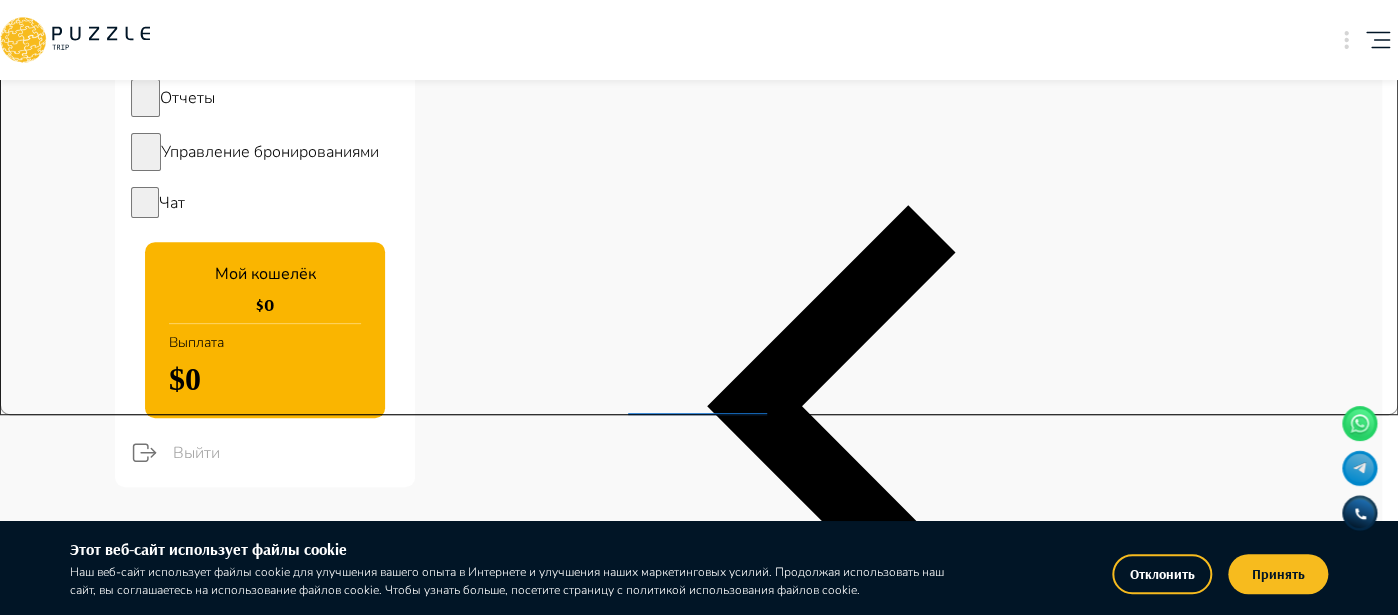 click on "Отмена Обрезать" at bounding box center [691, 14118] 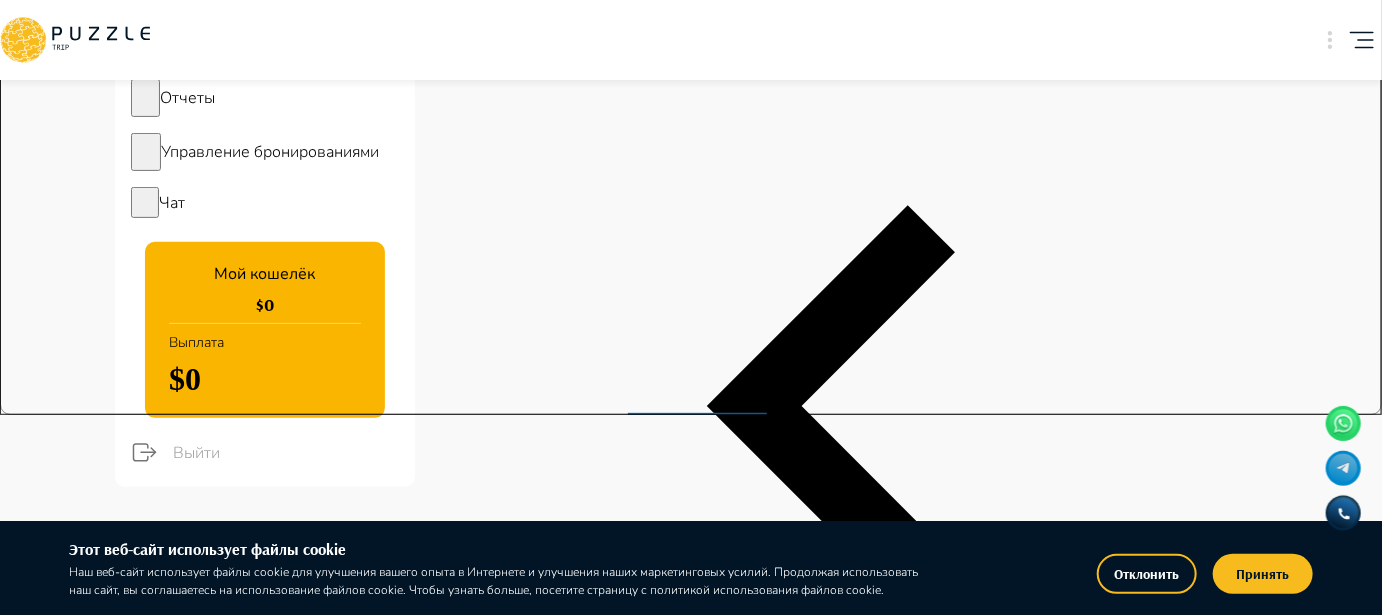 click on "Добавить" at bounding box center [841, 2542] 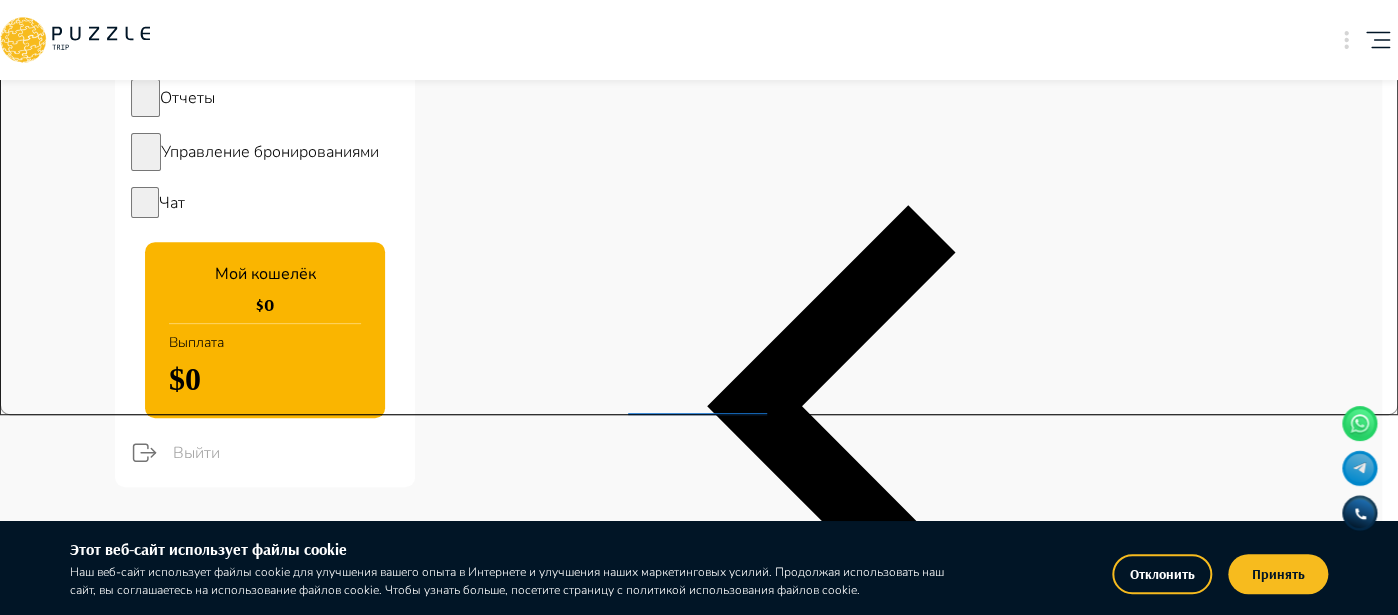 click at bounding box center [304, 14208] 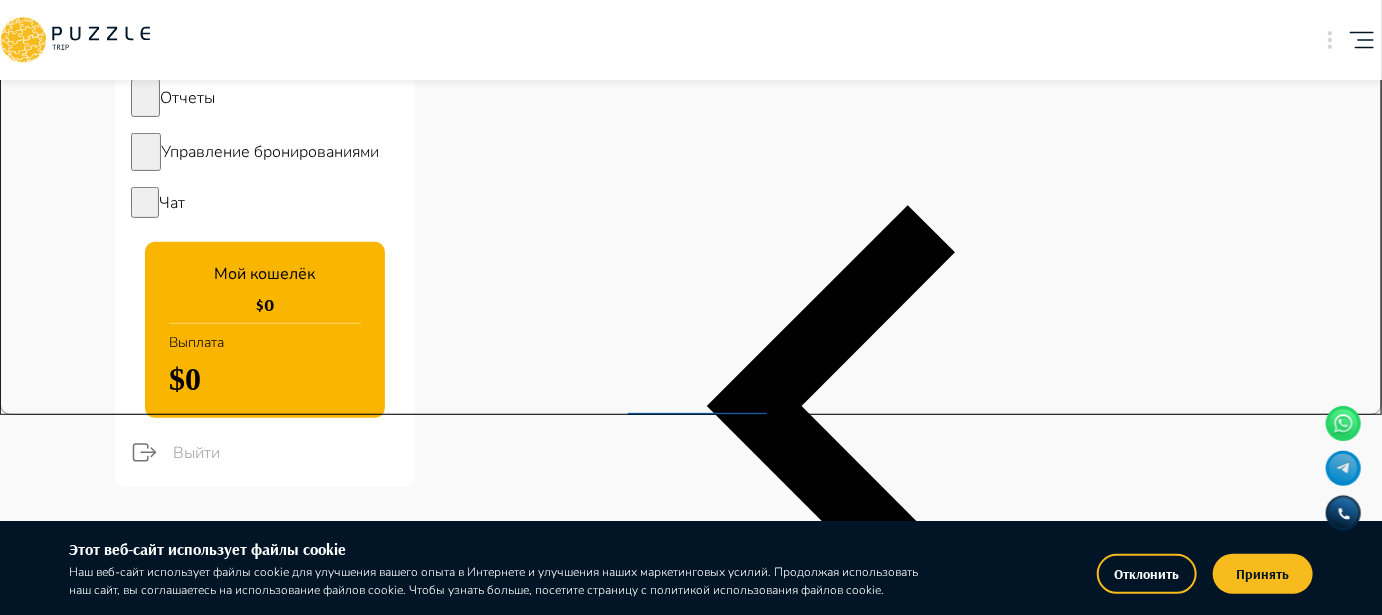 type on "*" 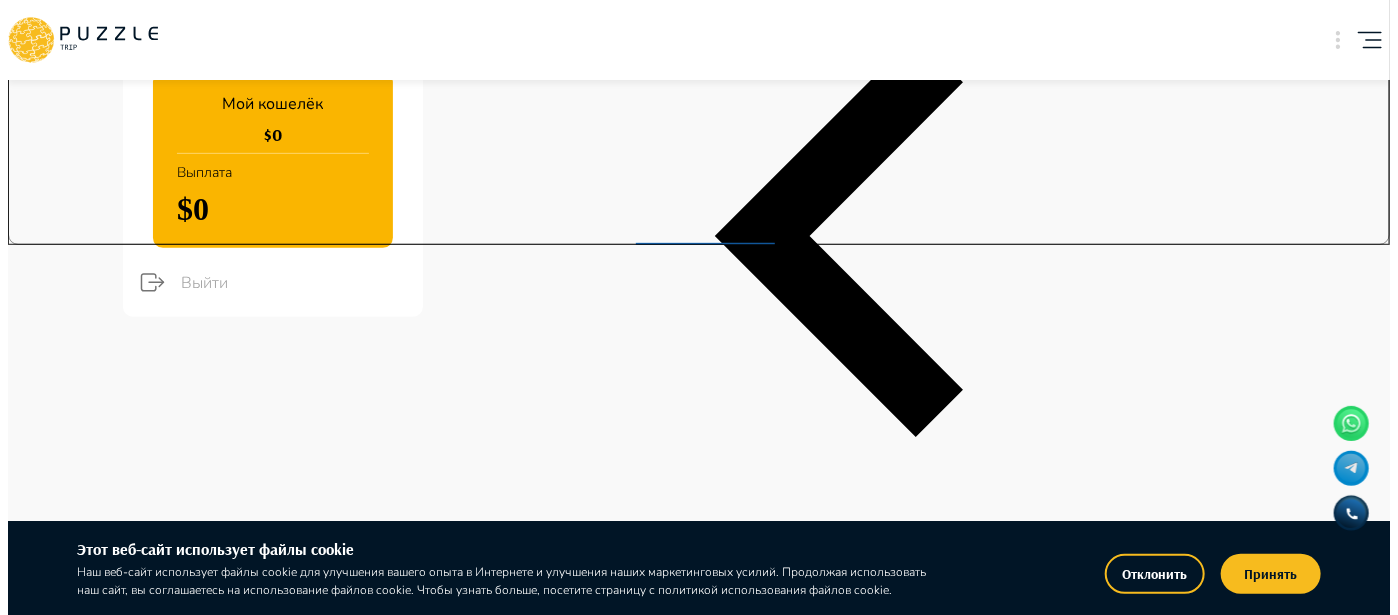 scroll, scrollTop: 400, scrollLeft: 0, axis: vertical 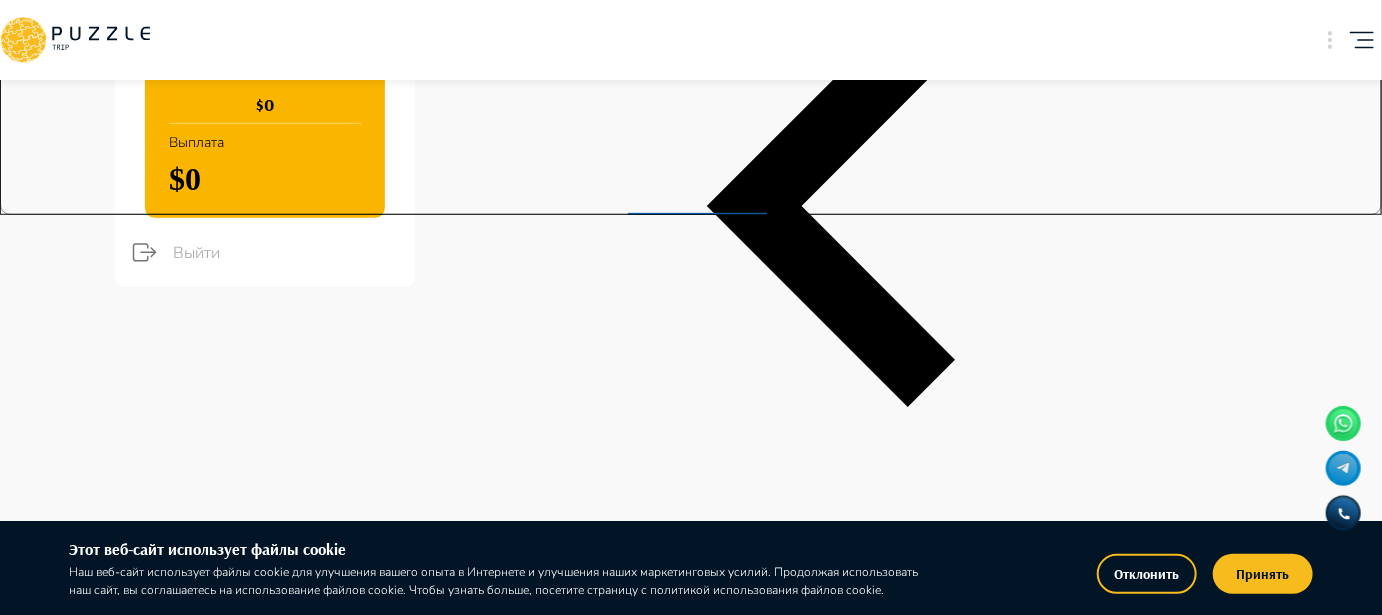 click at bounding box center (822, 3004) 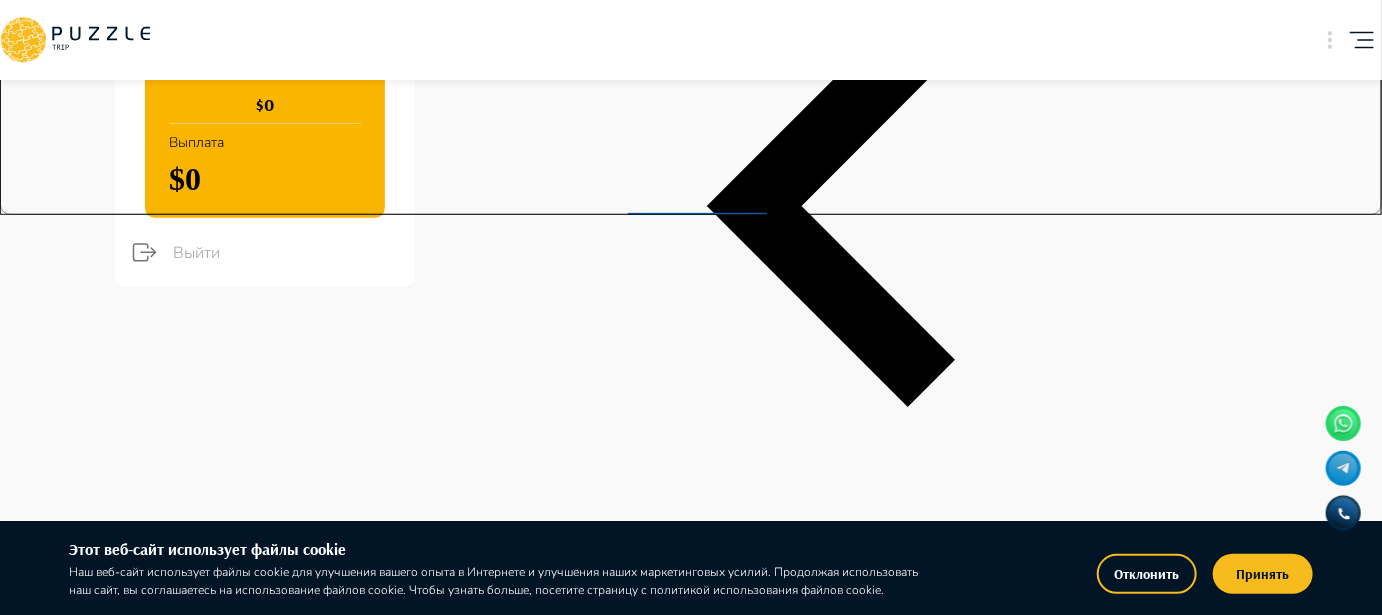 type on "*" 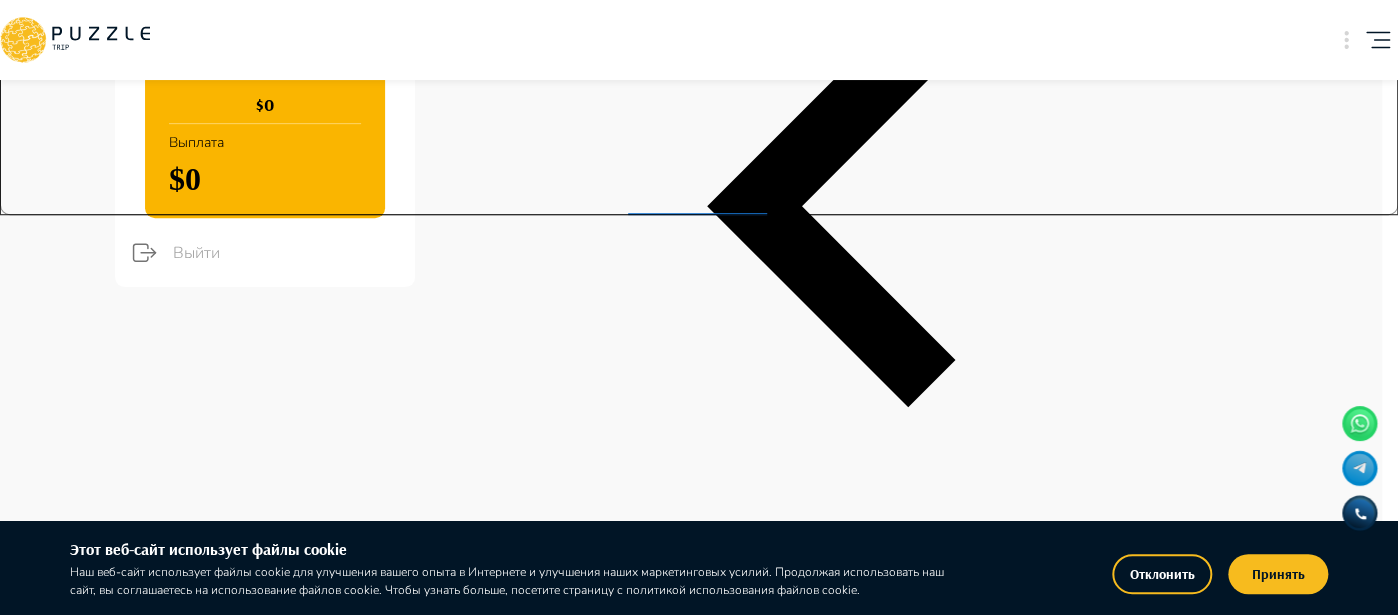 type on "*" 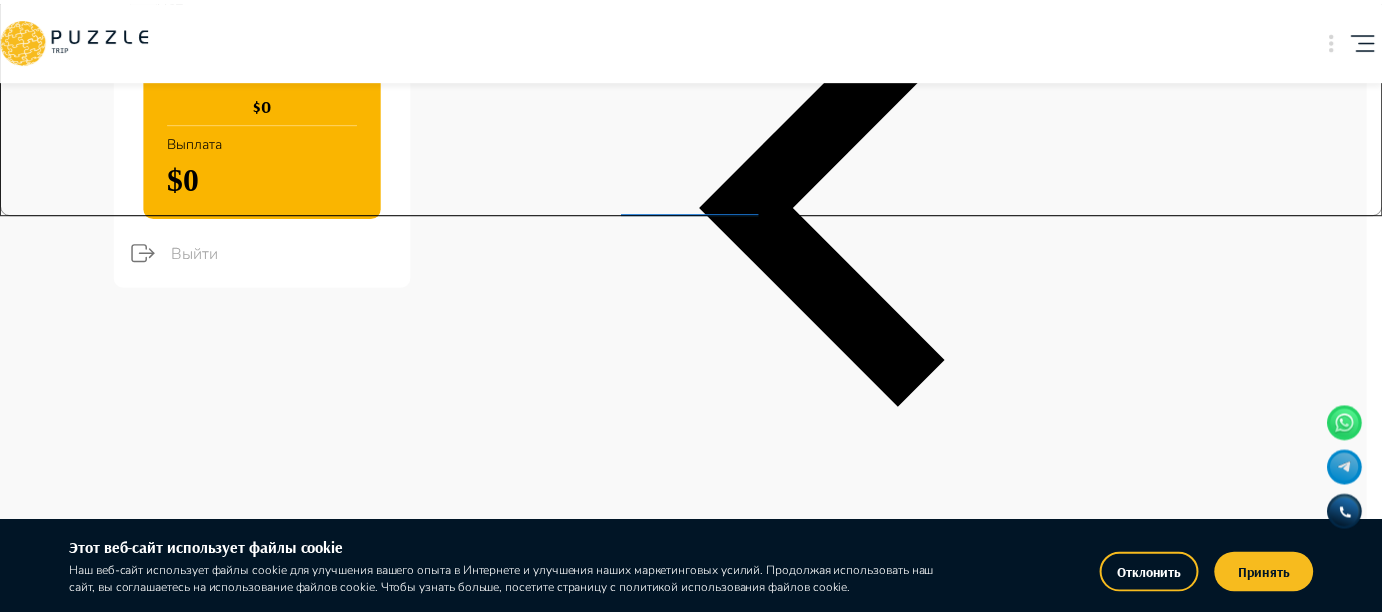 scroll, scrollTop: 36, scrollLeft: 0, axis: vertical 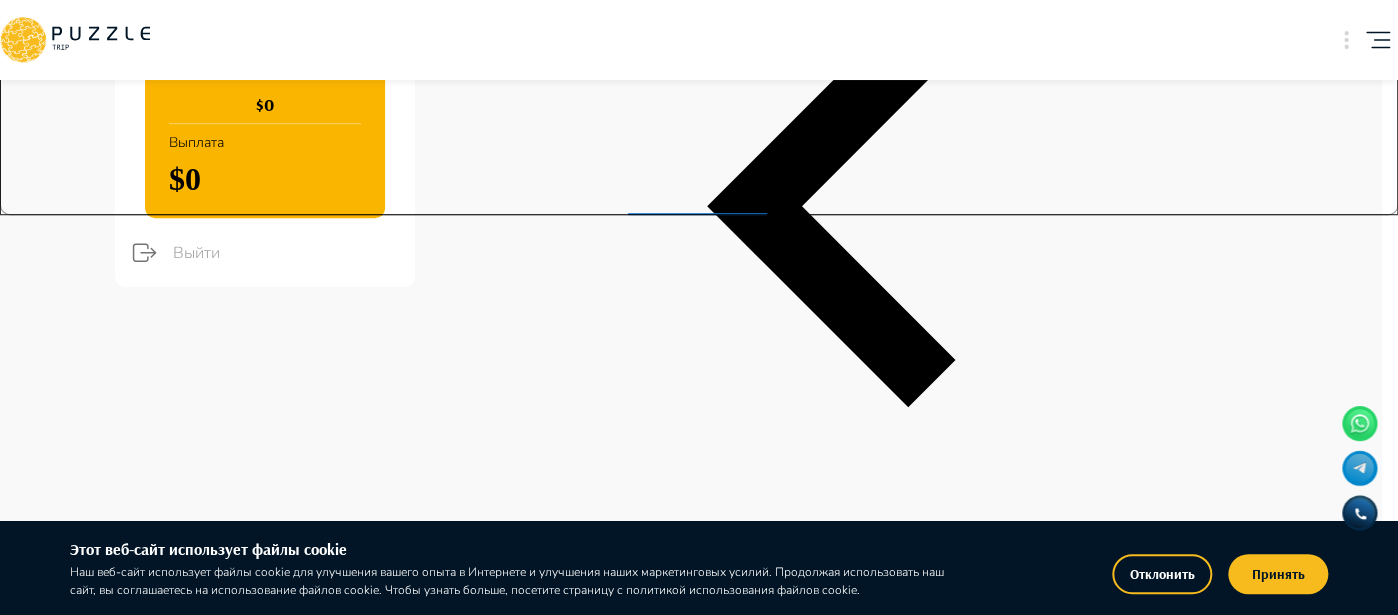 click on "Смотровые площадки" at bounding box center (691, 13921) 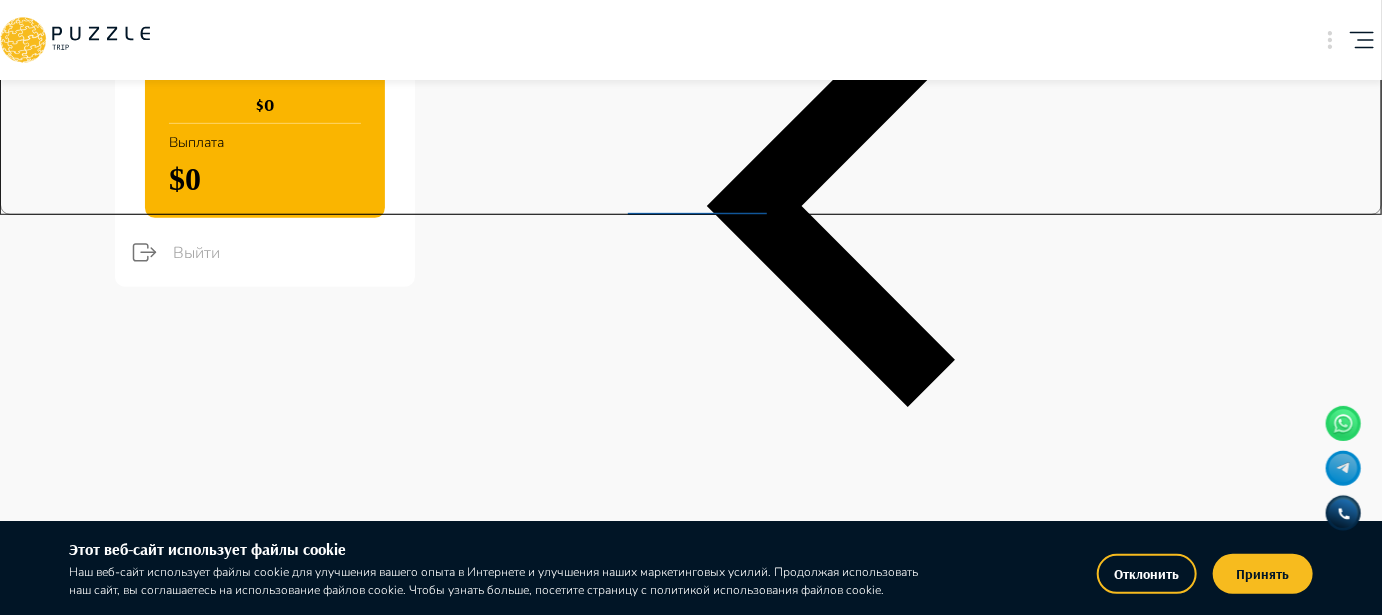 click on "Название   *" at bounding box center [841, 3932] 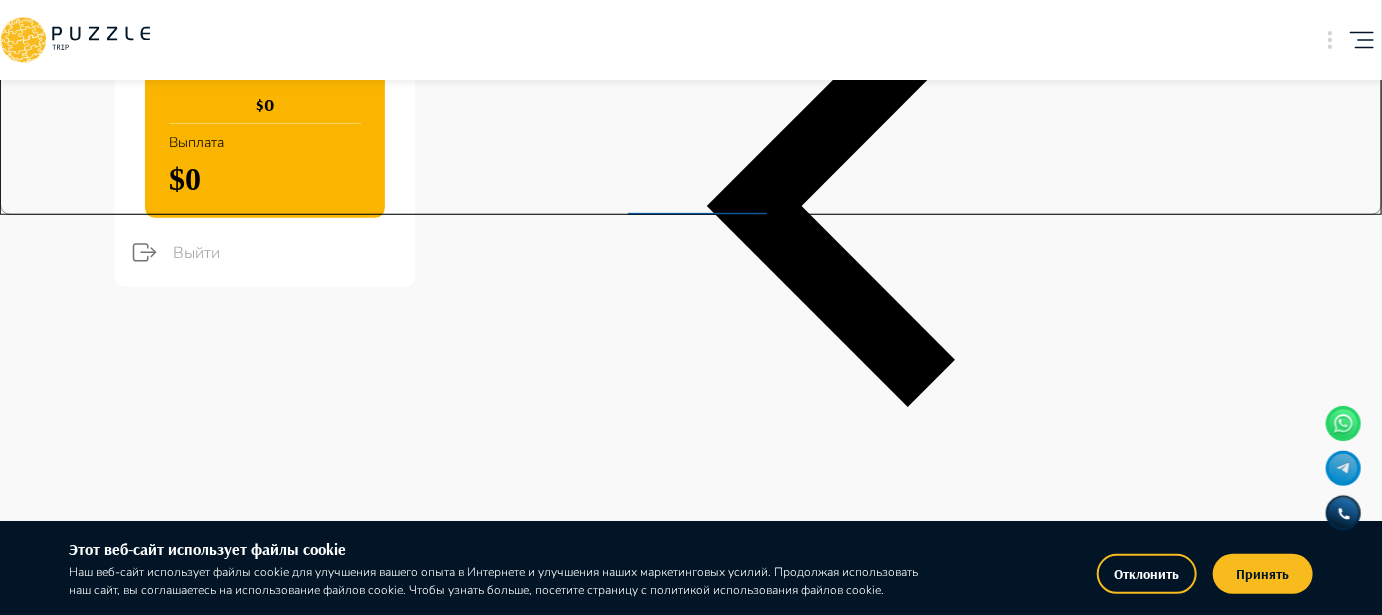 paste on "**********" 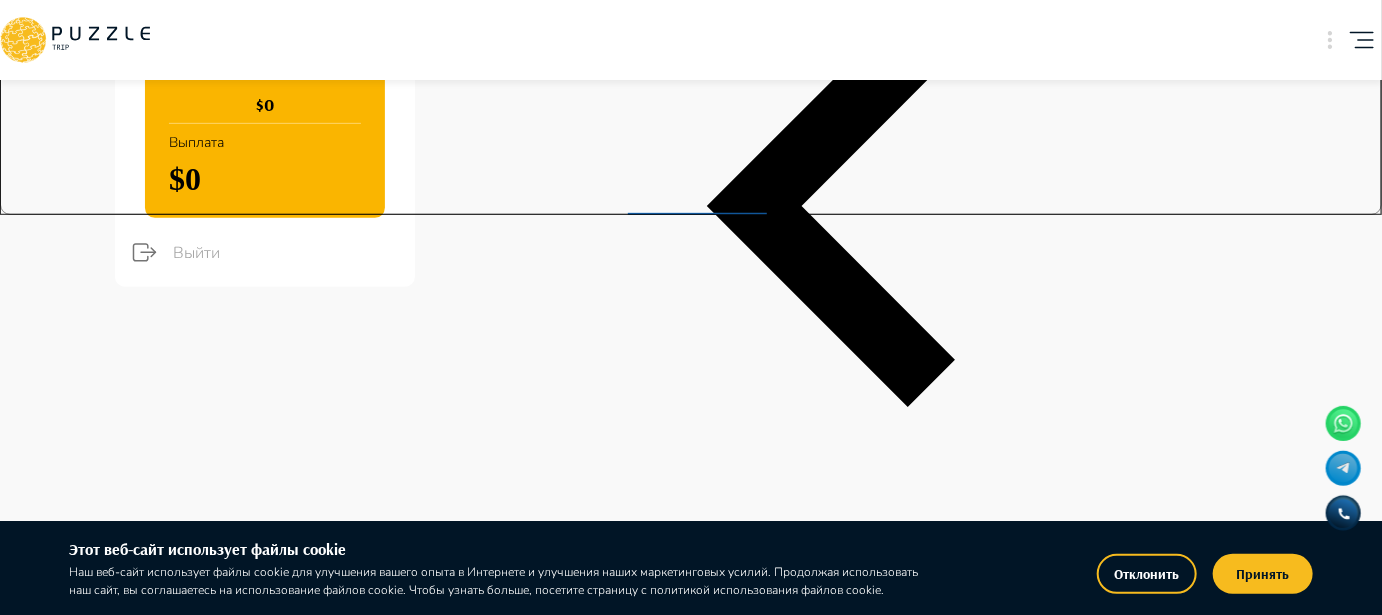 type on "*" 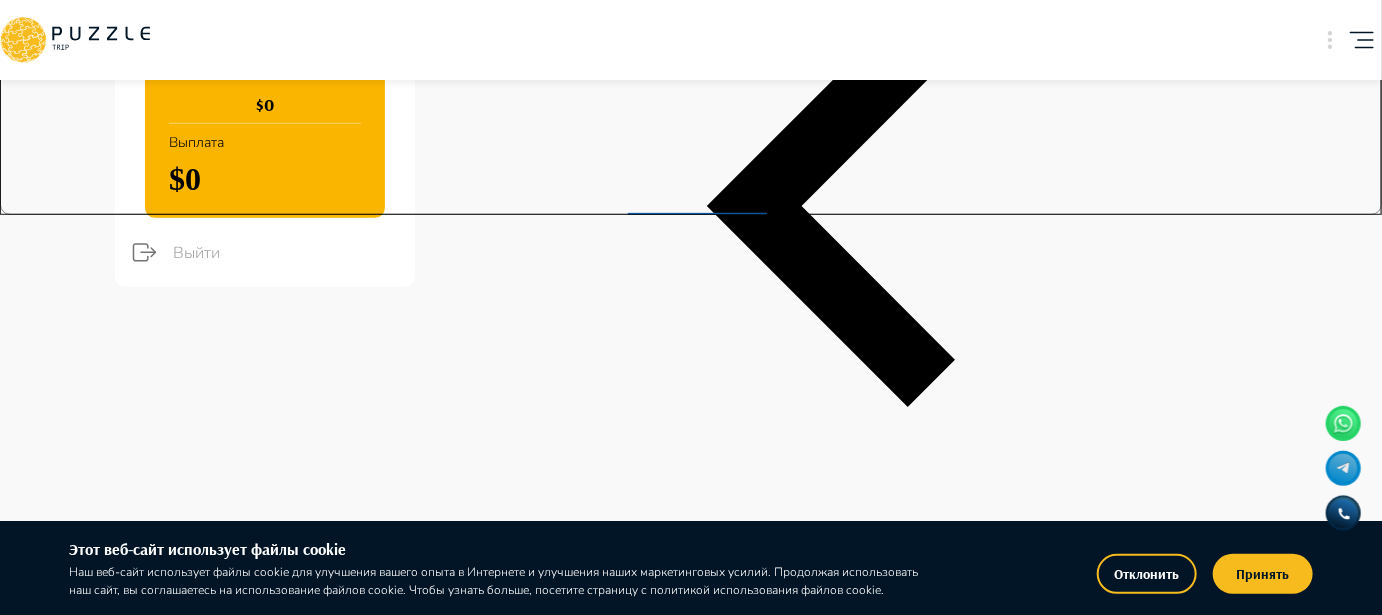 type on "*" 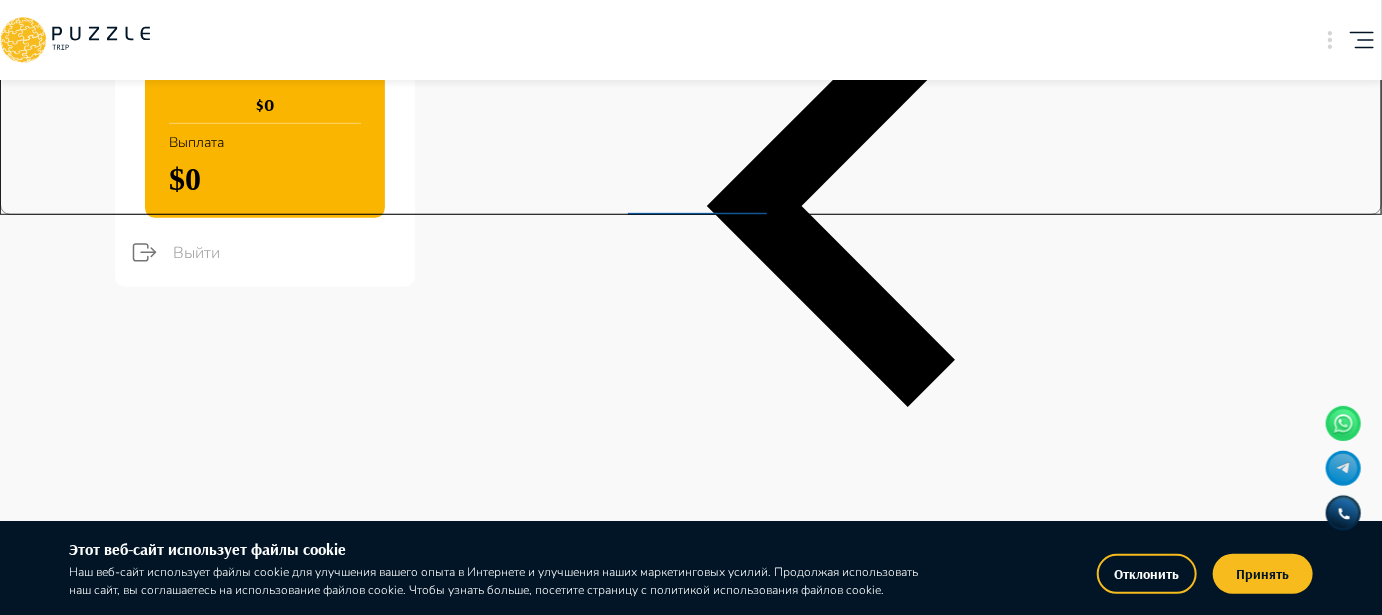 type on "**" 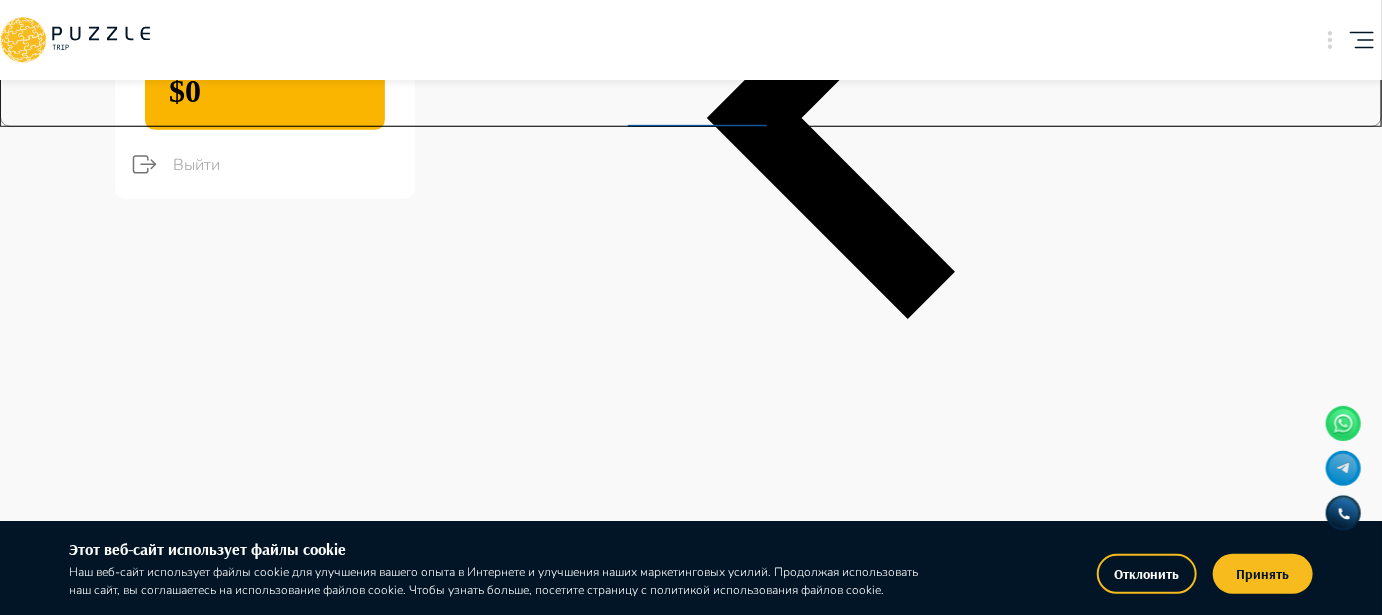 type on "*" 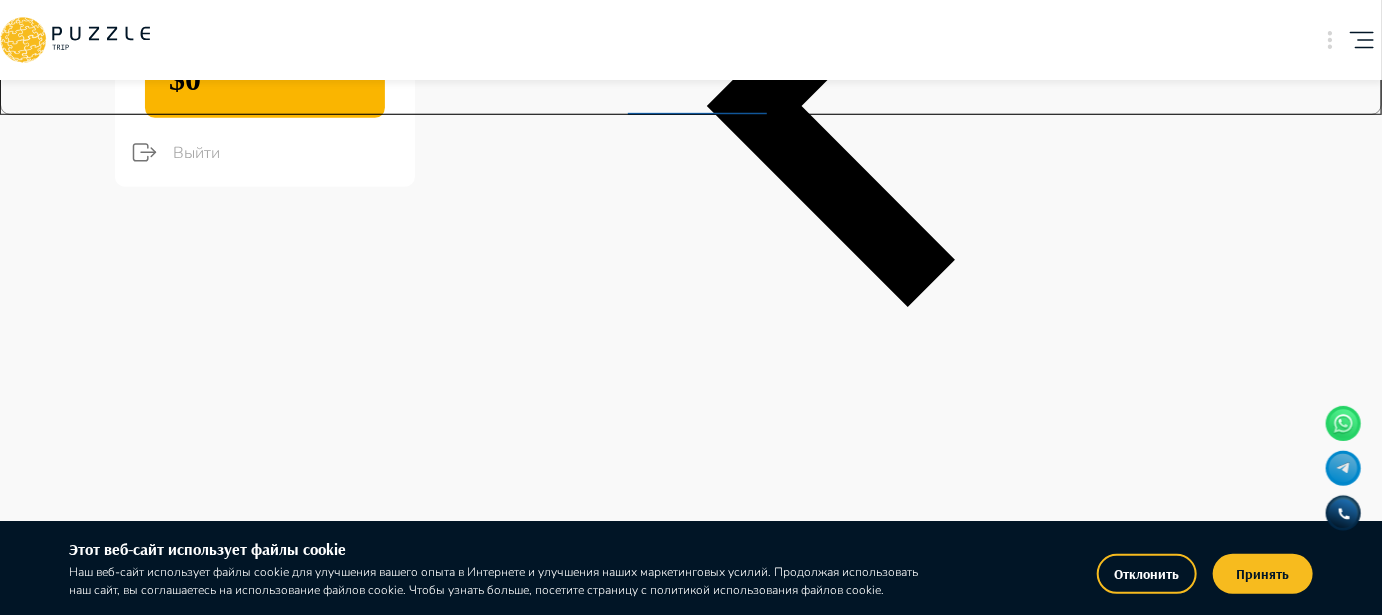 type on "***" 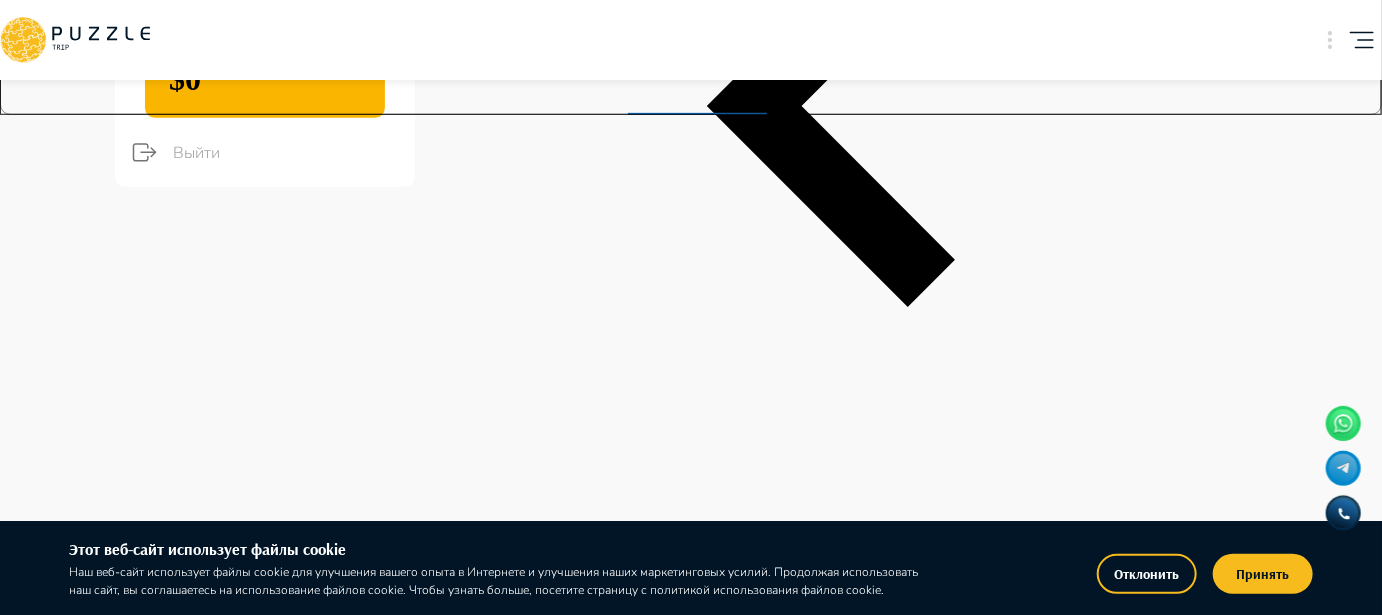 type on "**" 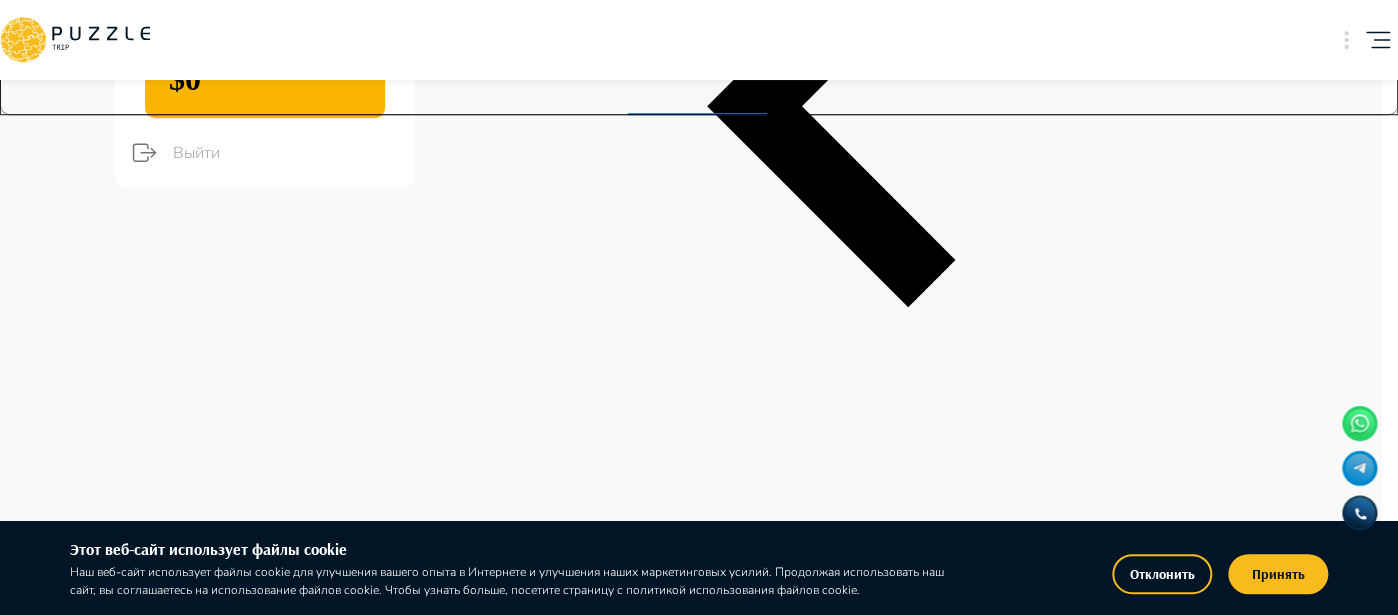 type on "*" 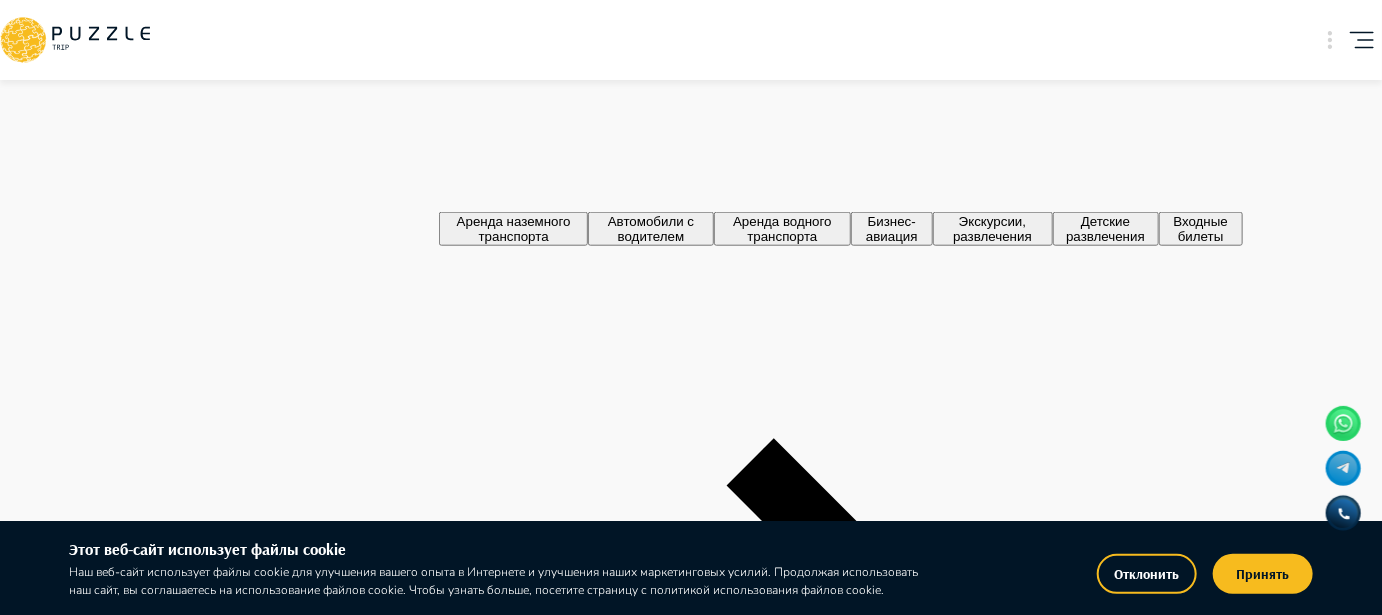 scroll, scrollTop: 900, scrollLeft: 0, axis: vertical 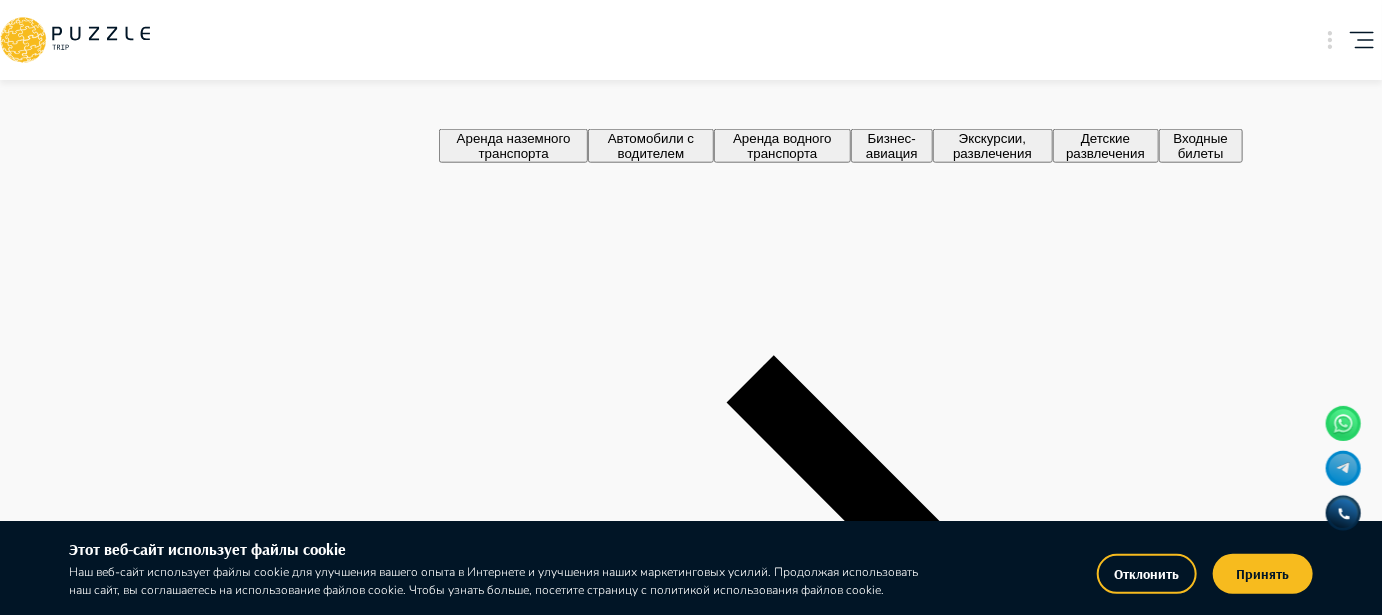 click at bounding box center (447, 4566) 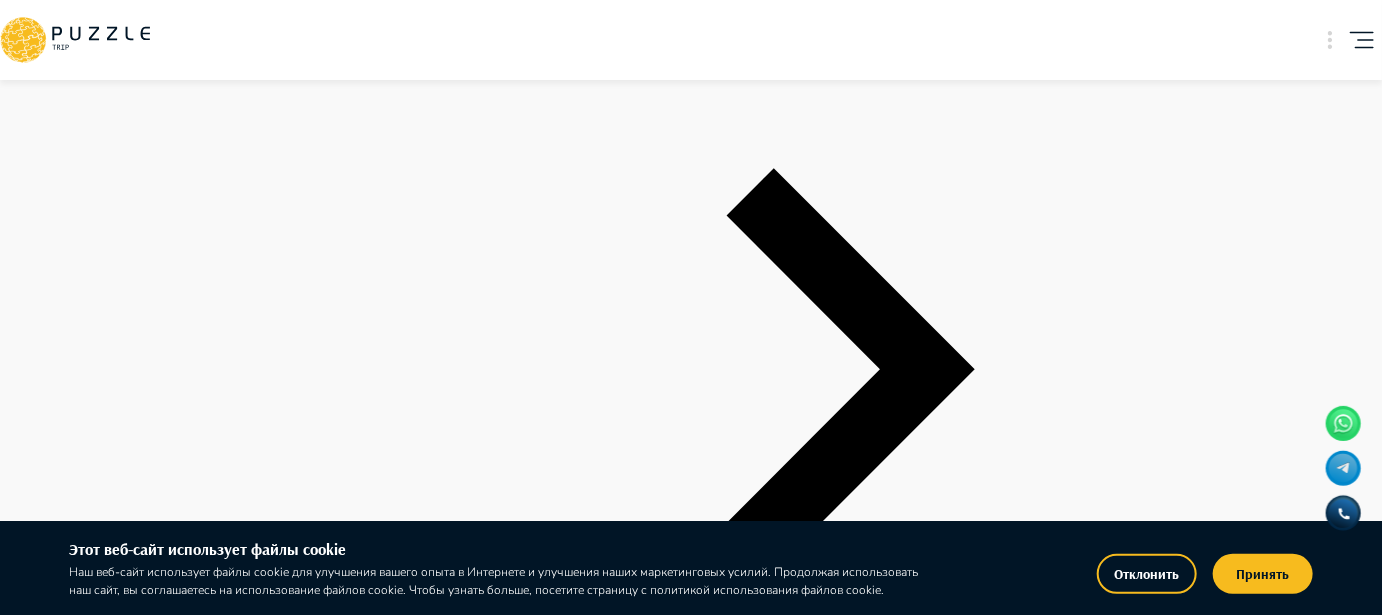 scroll, scrollTop: 1100, scrollLeft: 0, axis: vertical 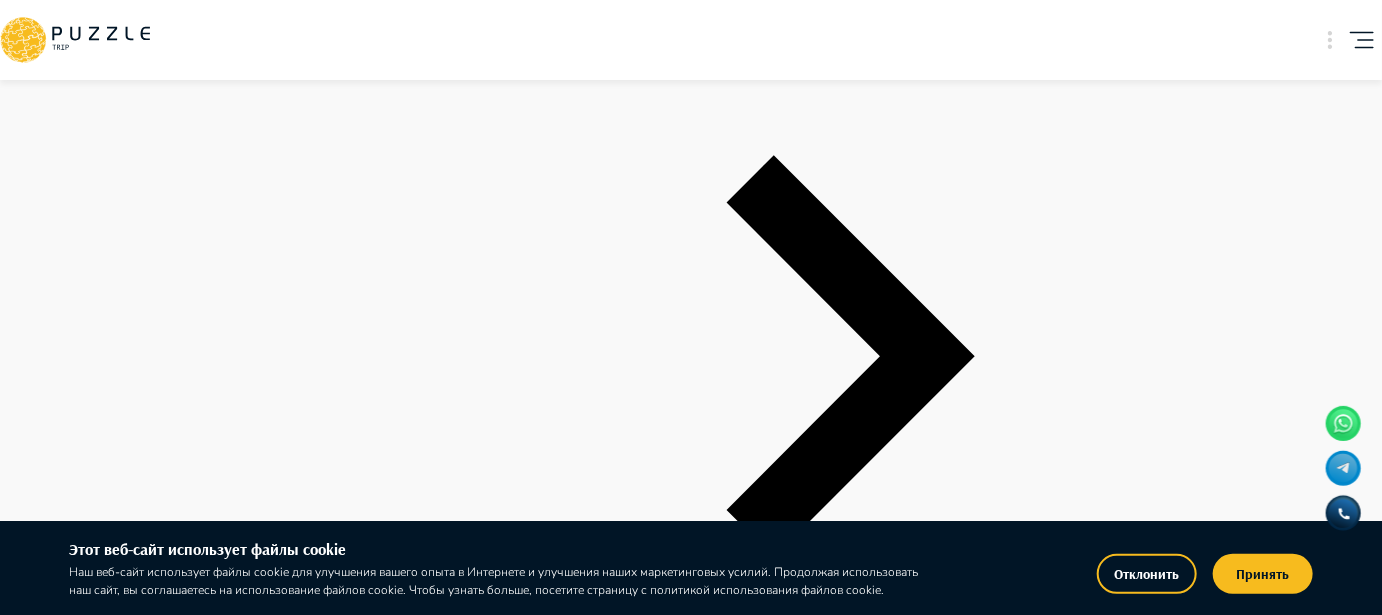 click 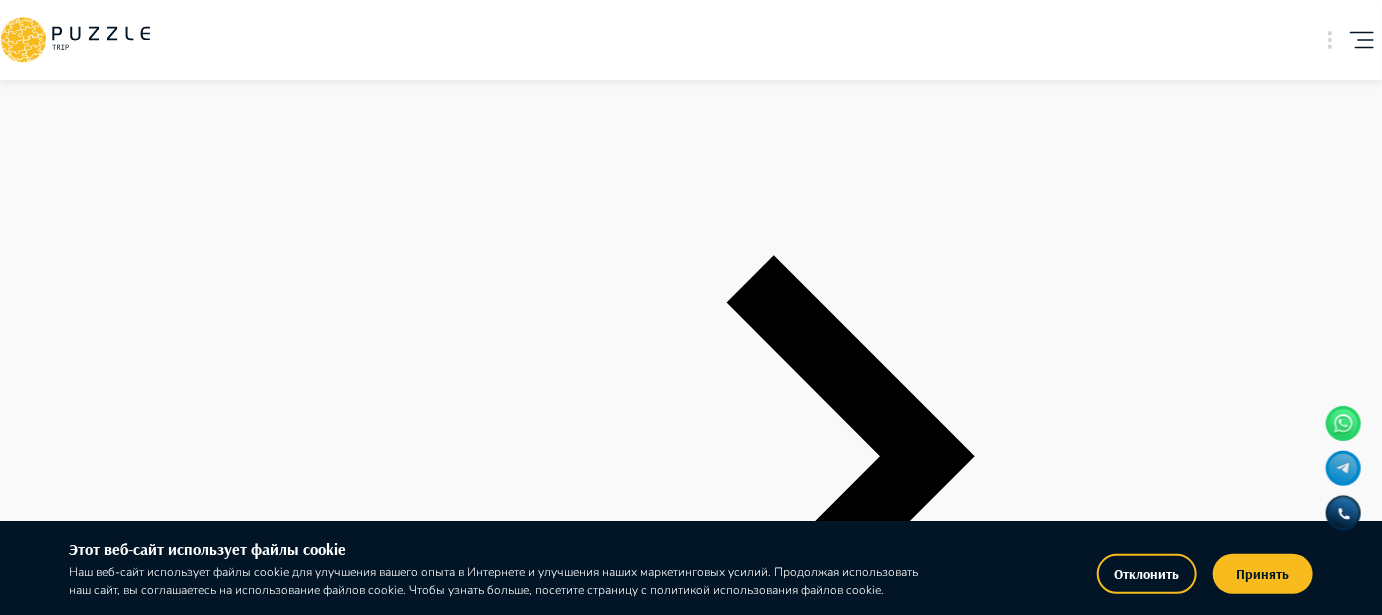 click at bounding box center [841, 4549] 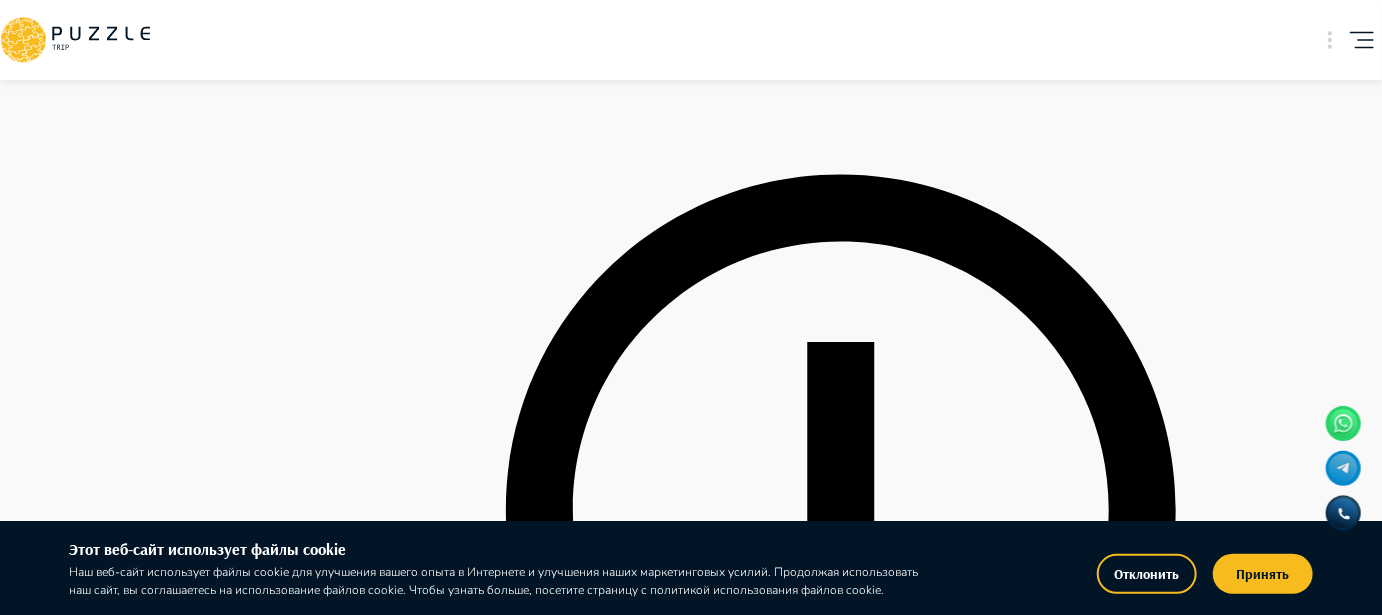 scroll, scrollTop: 1800, scrollLeft: 0, axis: vertical 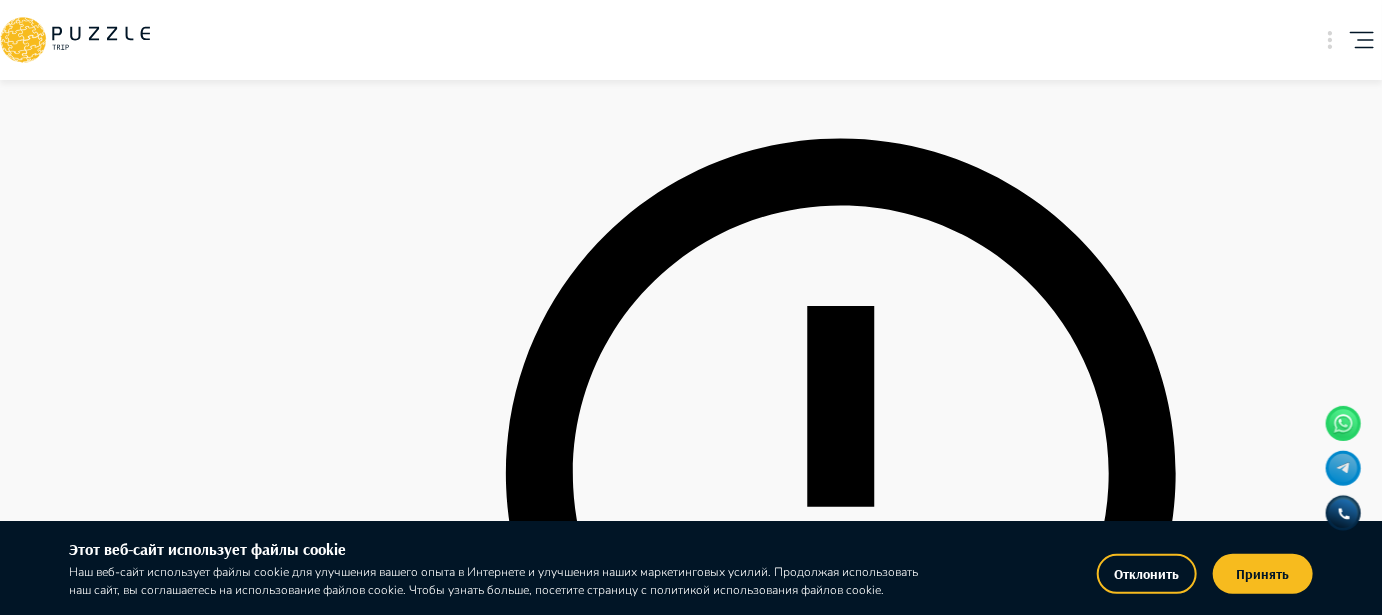 click 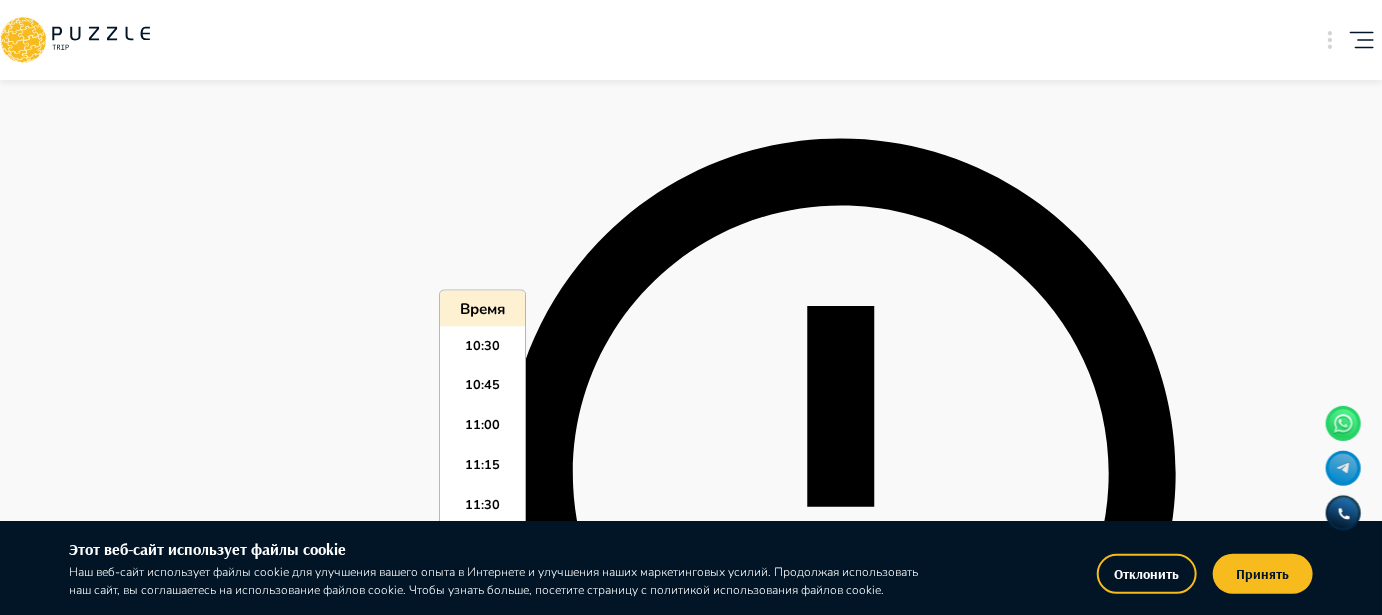 scroll, scrollTop: 2035, scrollLeft: 0, axis: vertical 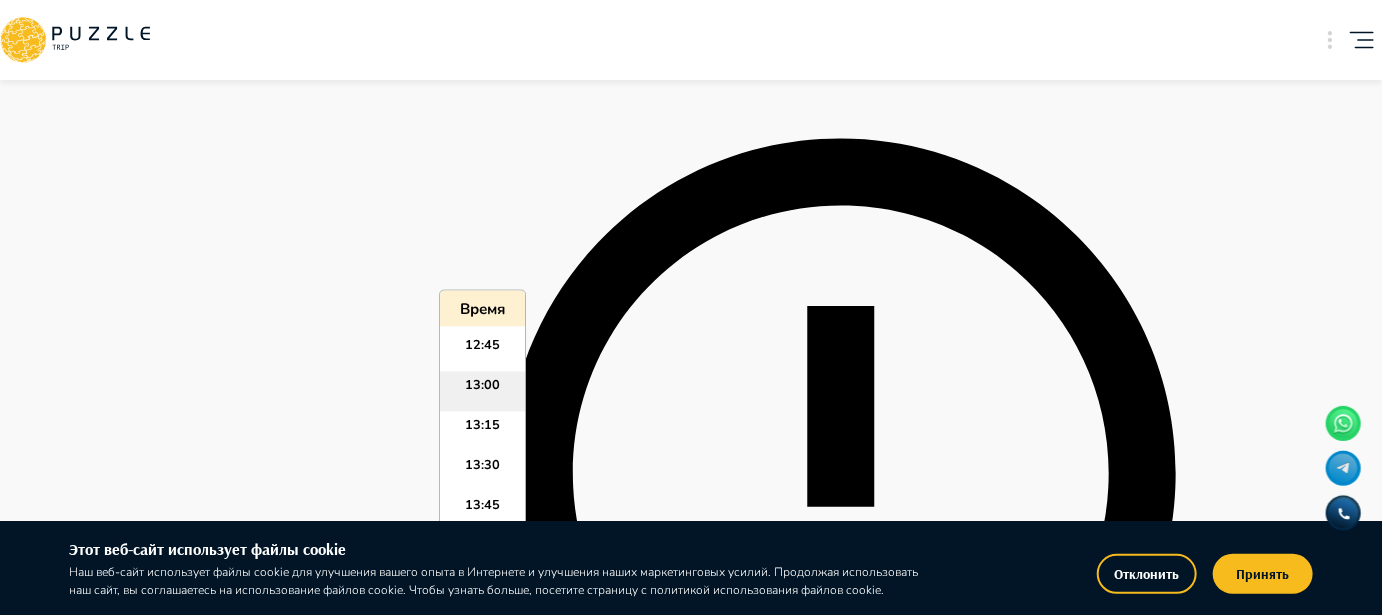 click on "13:00" at bounding box center (482, 391) 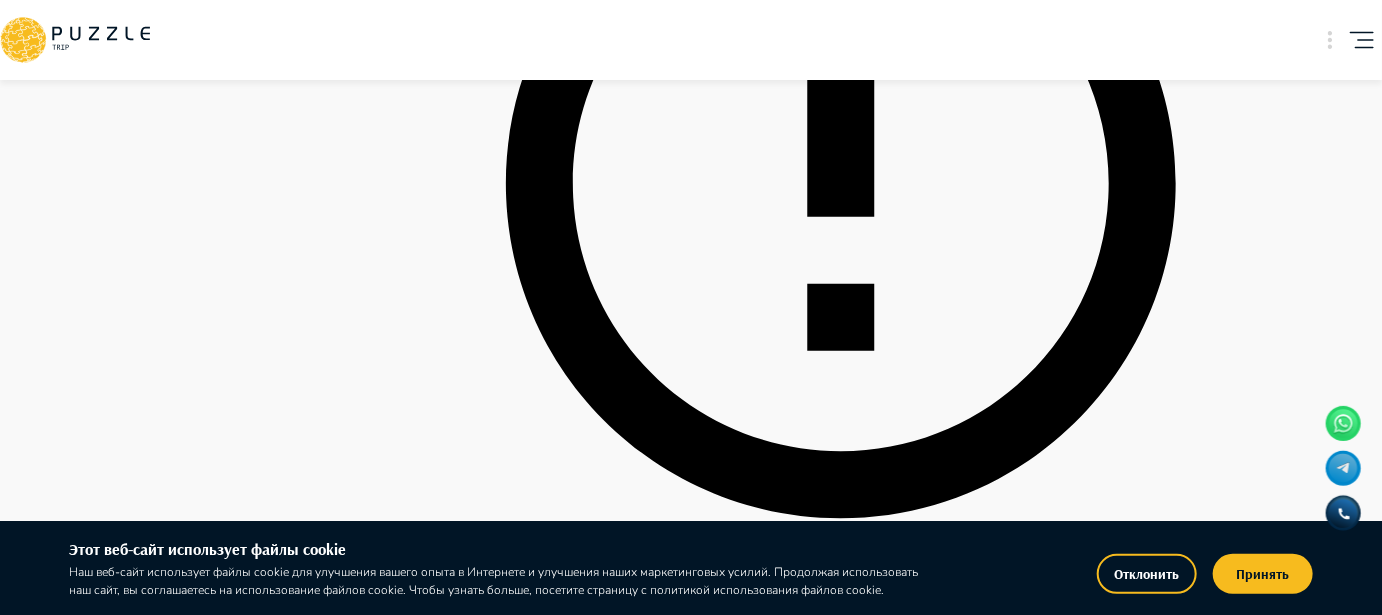 scroll, scrollTop: 2100, scrollLeft: 0, axis: vertical 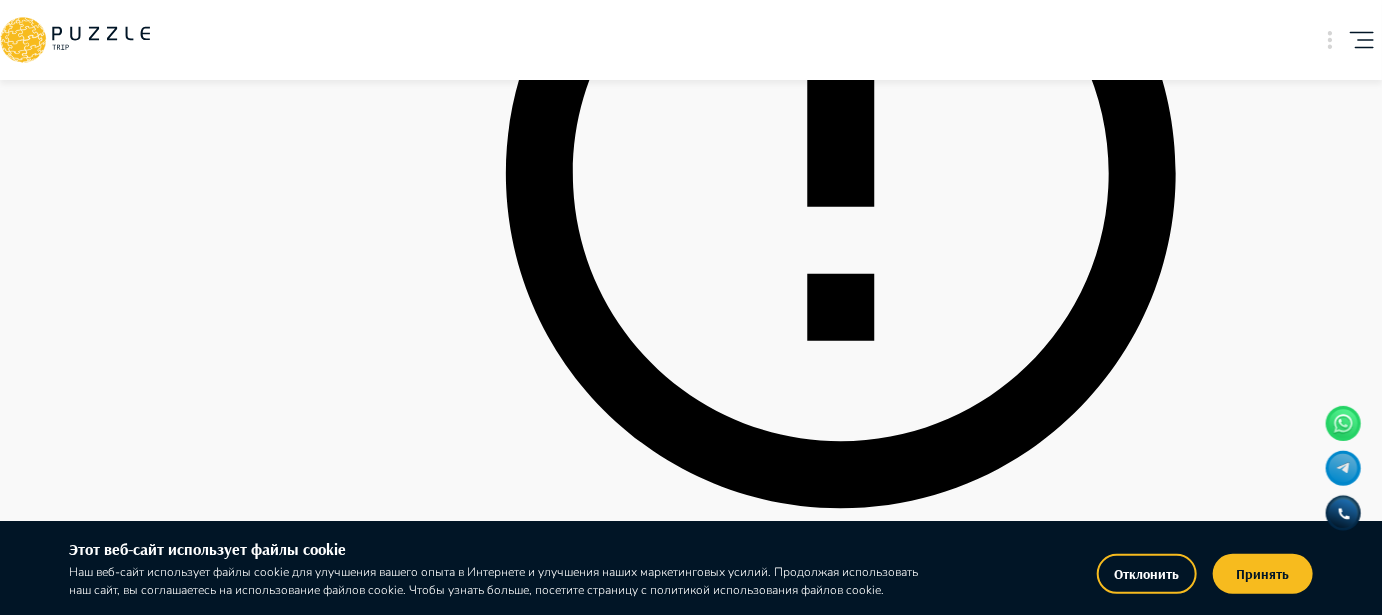 click at bounding box center (841, 8221) 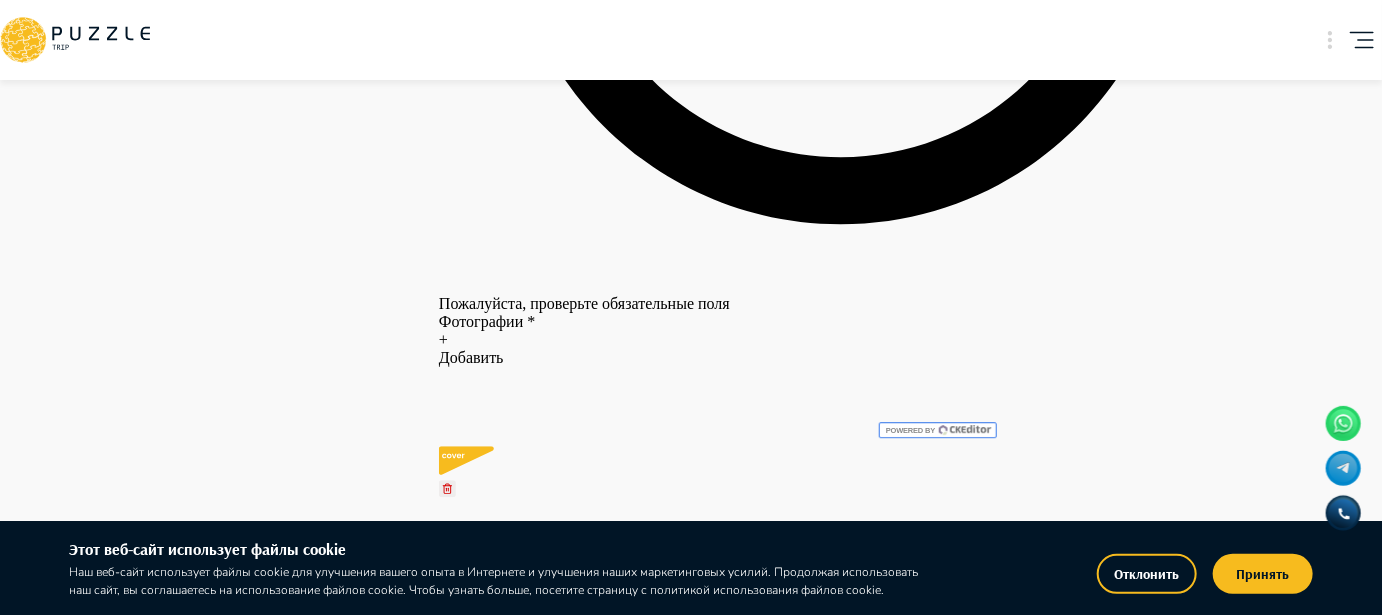 scroll, scrollTop: 2404, scrollLeft: 0, axis: vertical 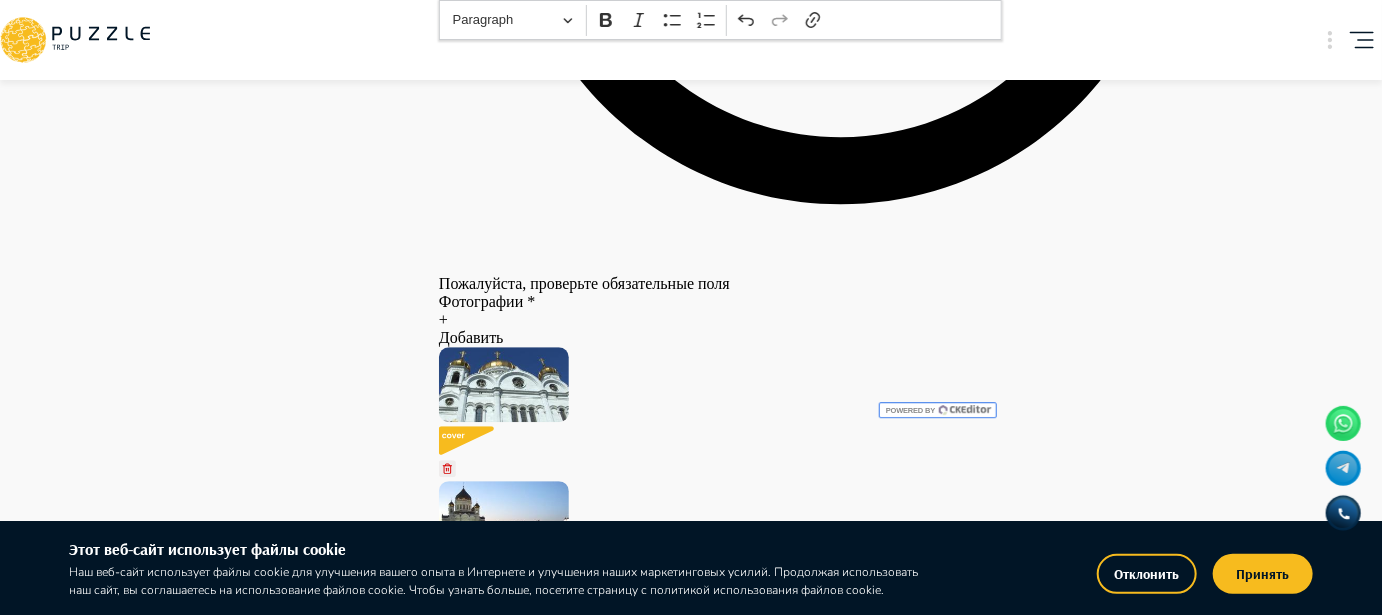click on "******" at bounding box center [676, 8266] 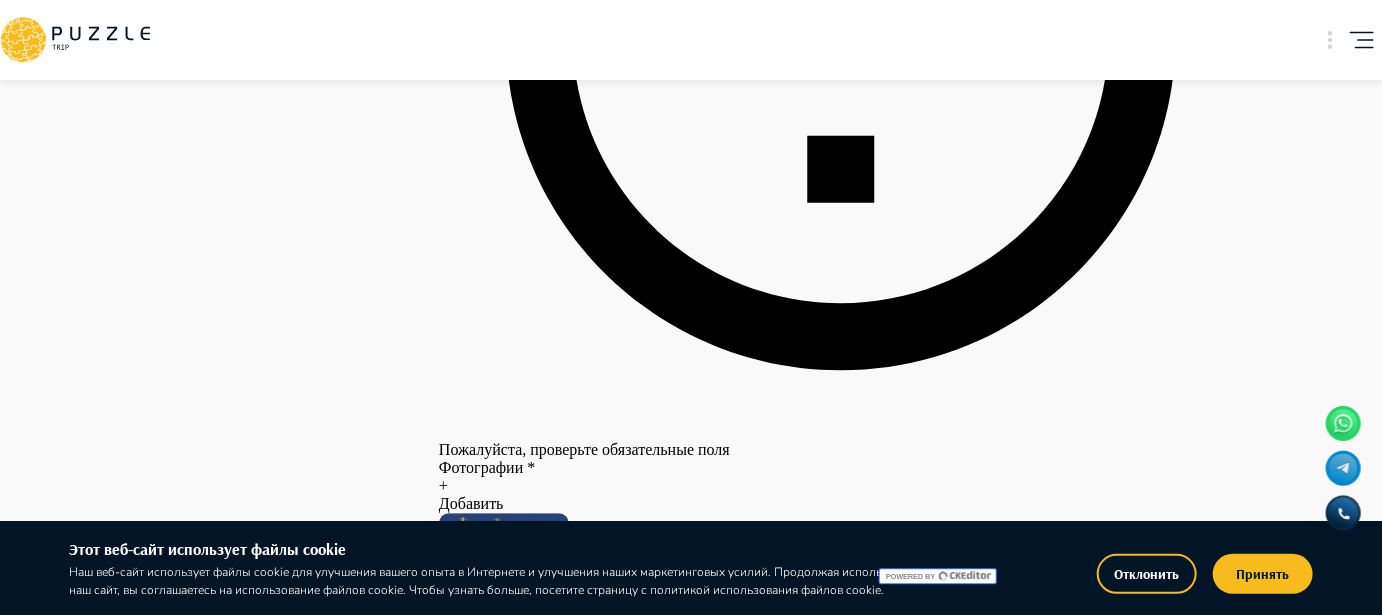 scroll, scrollTop: 2204, scrollLeft: 0, axis: vertical 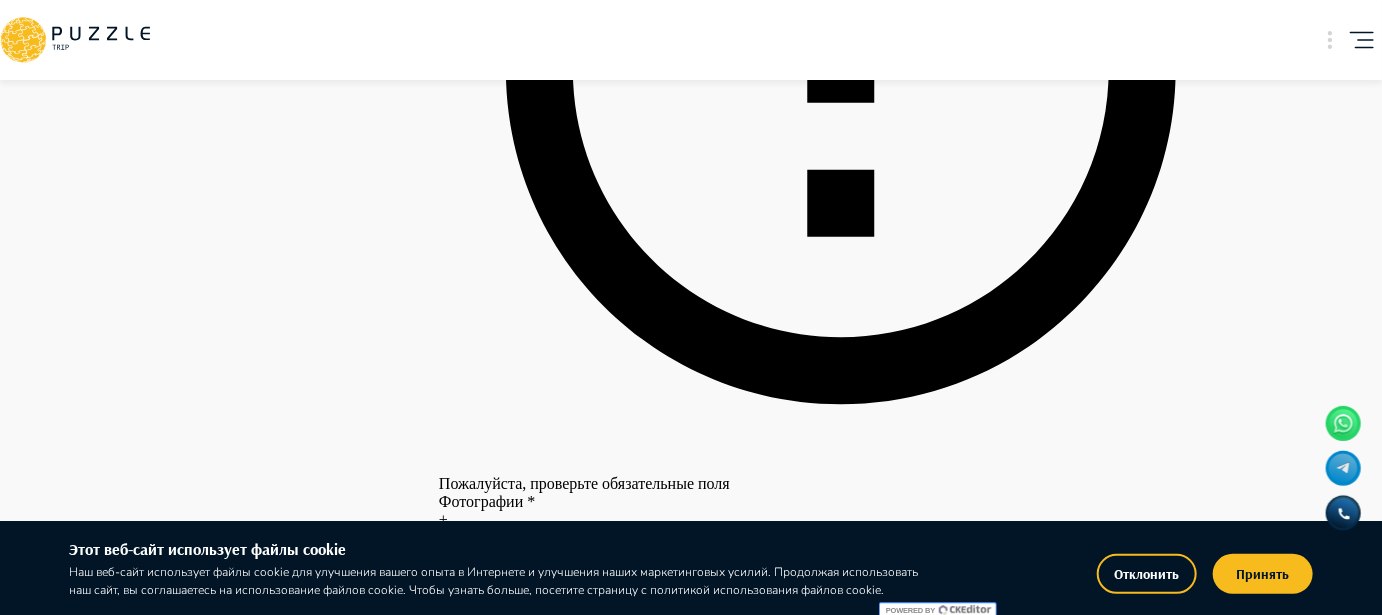 drag, startPoint x: 568, startPoint y: 162, endPoint x: 578, endPoint y: 275, distance: 113.44161 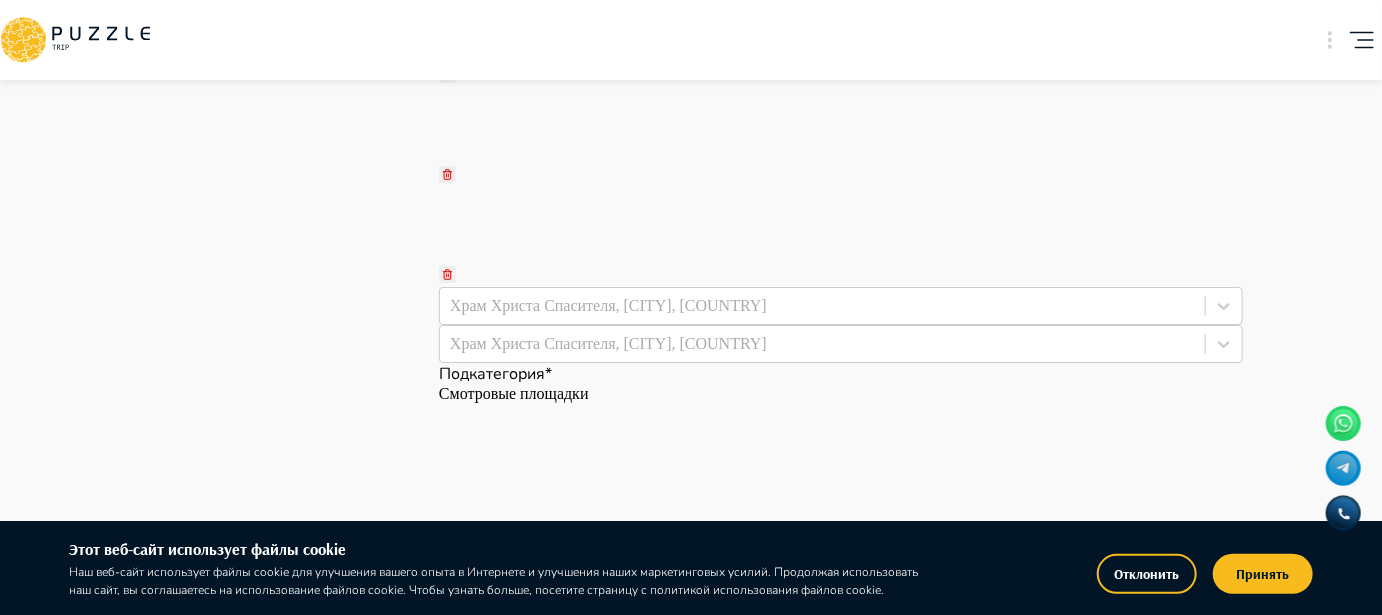 scroll, scrollTop: 3104, scrollLeft: 0, axis: vertical 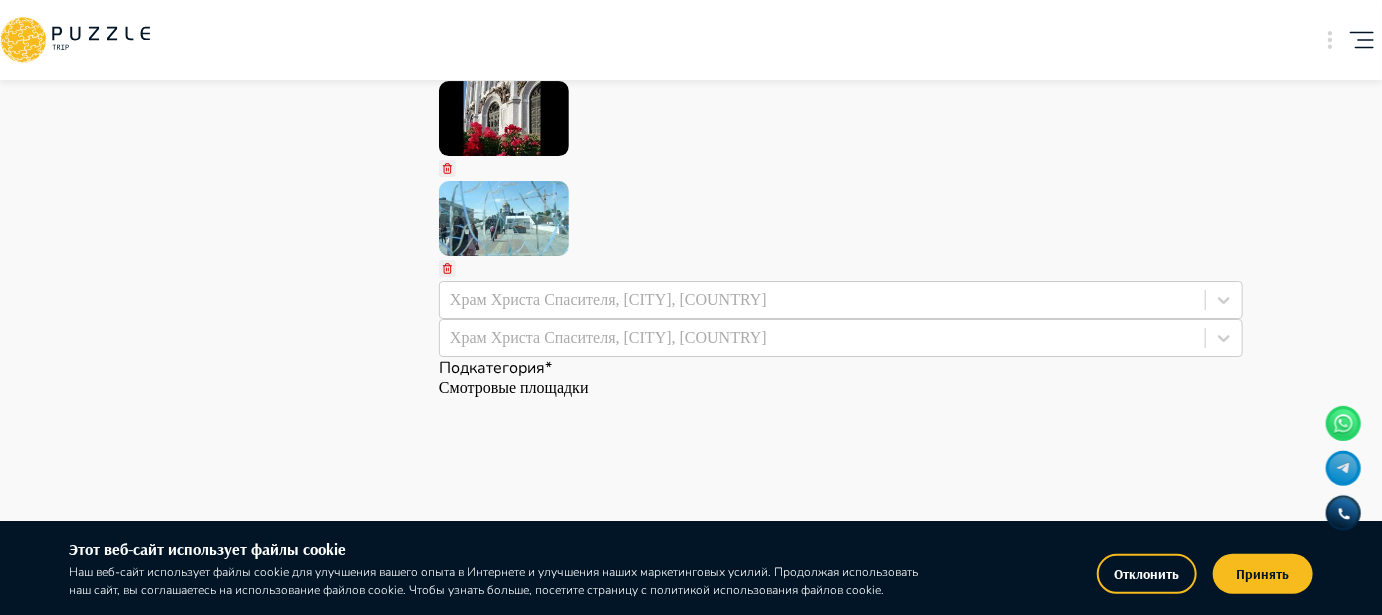 paste on "**********" 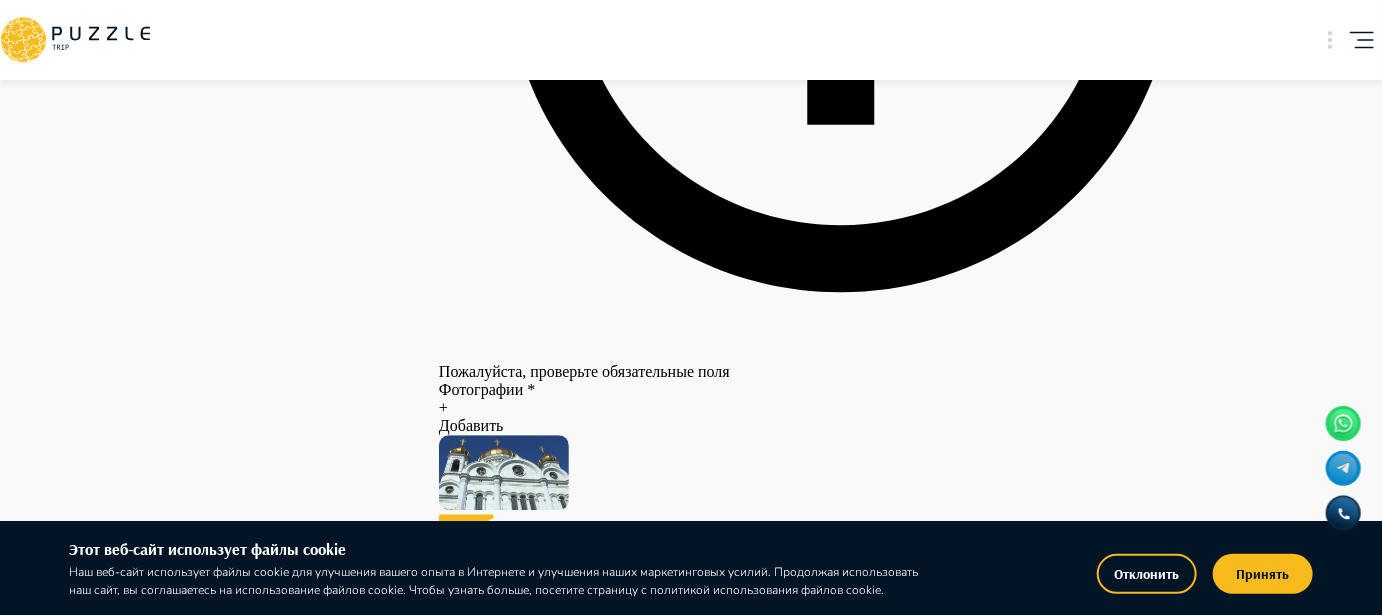 scroll, scrollTop: 2304, scrollLeft: 0, axis: vertical 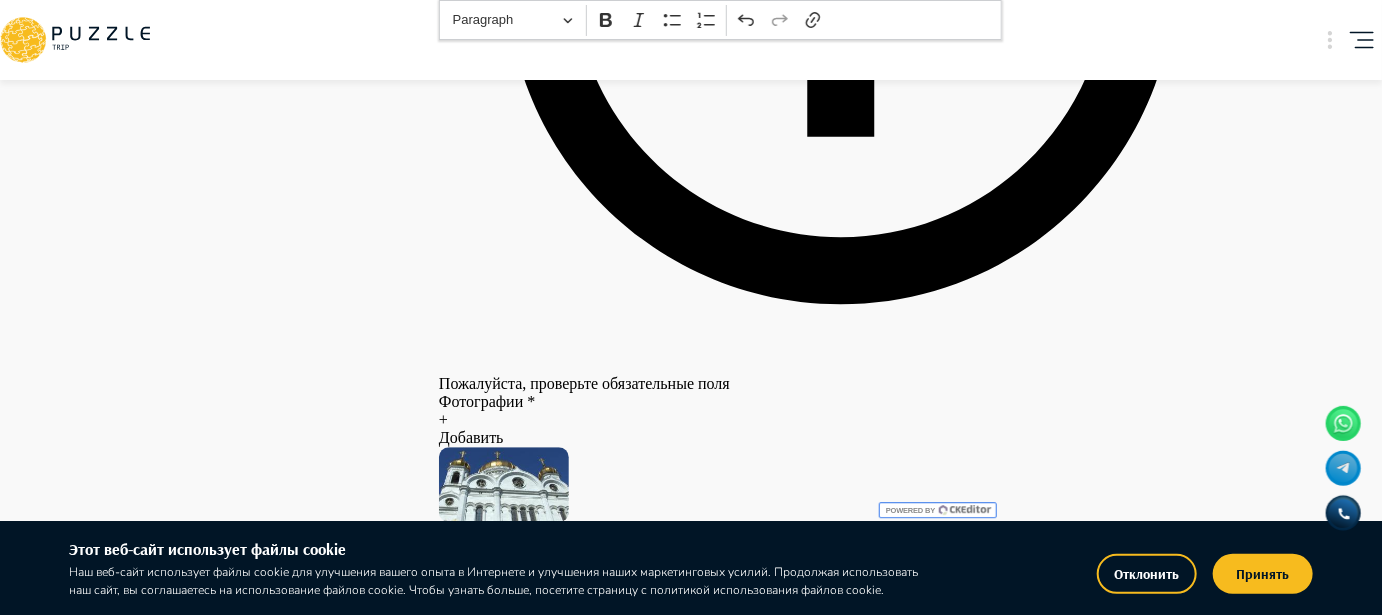 drag, startPoint x: 467, startPoint y: 341, endPoint x: 808, endPoint y: 357, distance: 341.37515 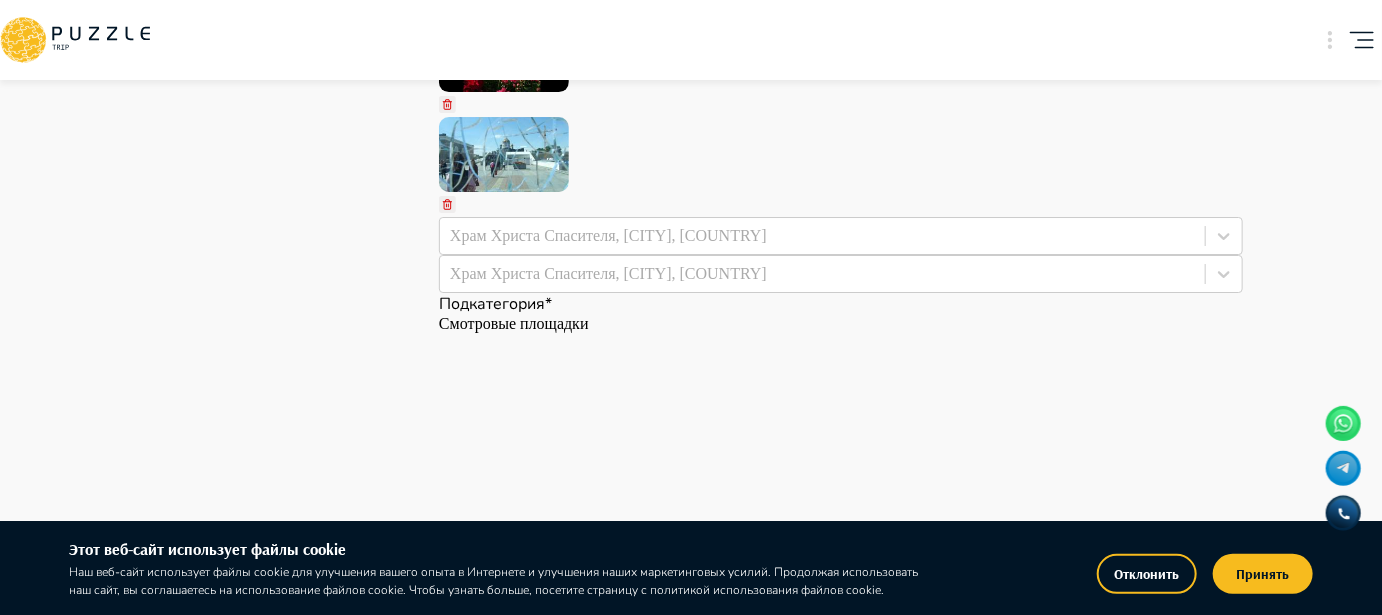 scroll, scrollTop: 3204, scrollLeft: 0, axis: vertical 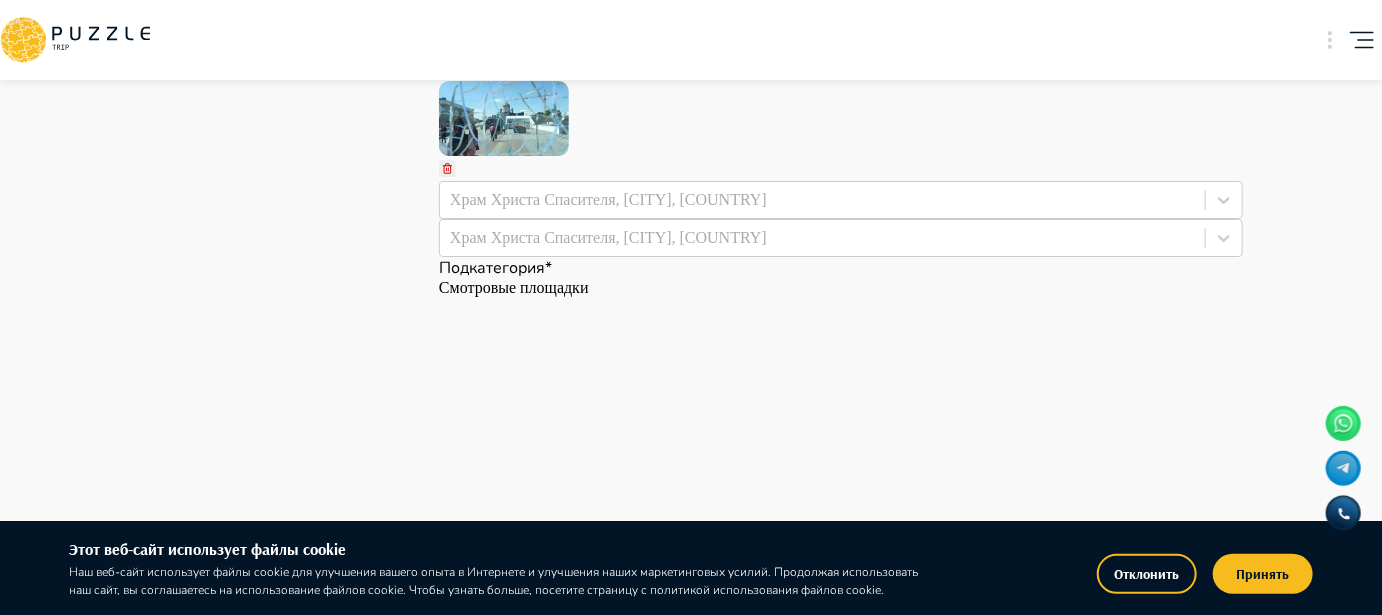 click on "**********" at bounding box center (720, 7875) 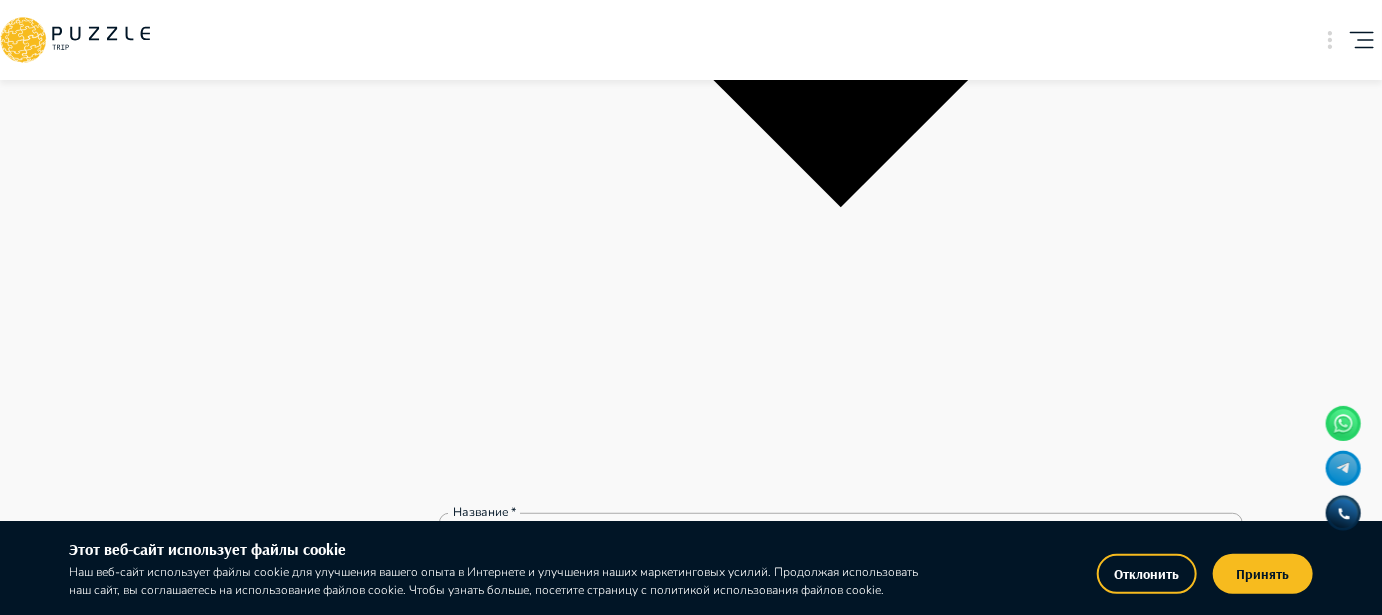 scroll, scrollTop: 3904, scrollLeft: 0, axis: vertical 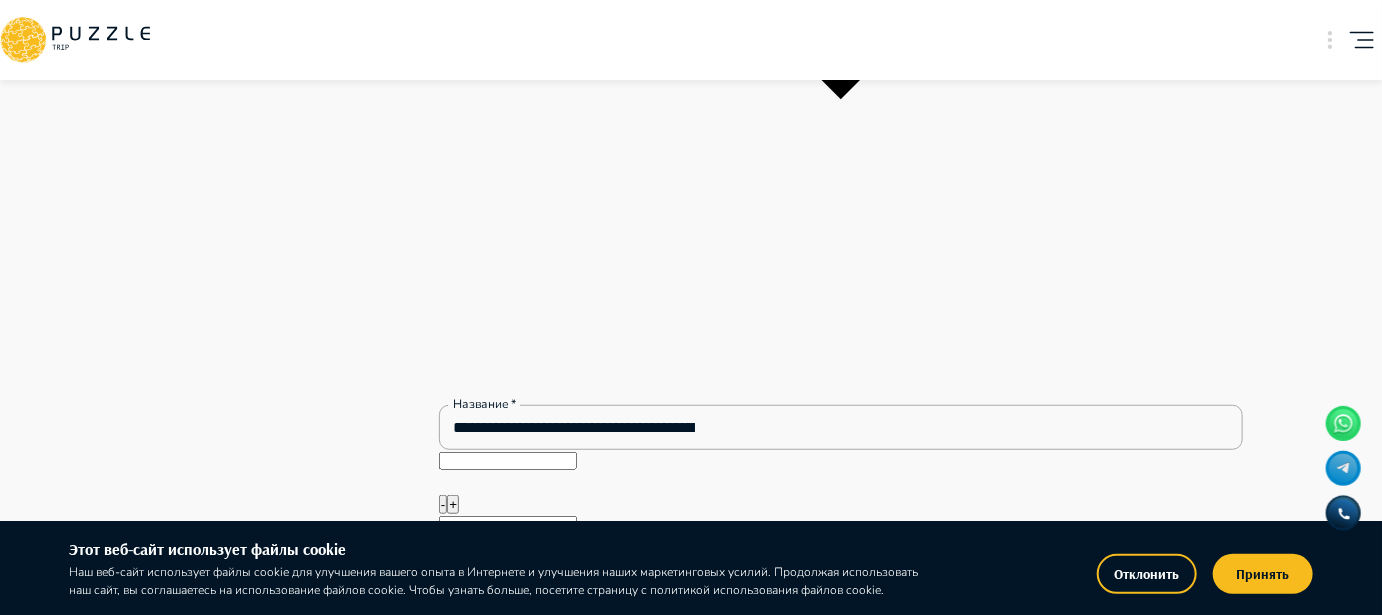 click at bounding box center (841, 7647) 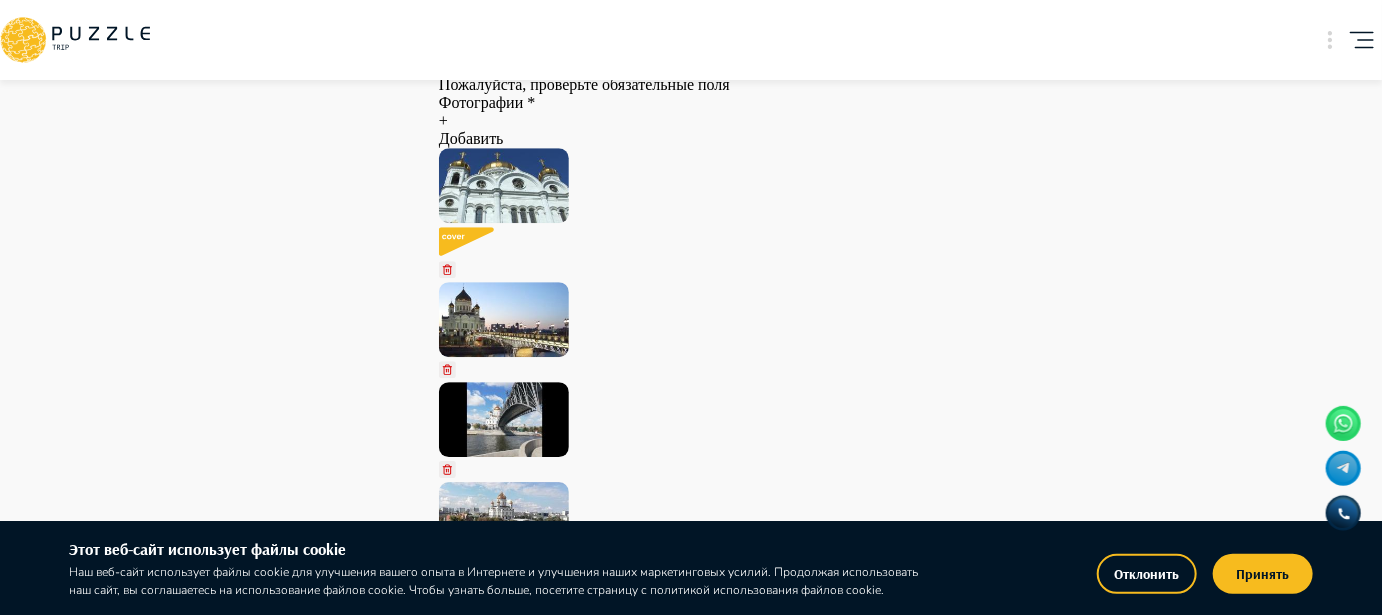 scroll, scrollTop: 2604, scrollLeft: 0, axis: vertical 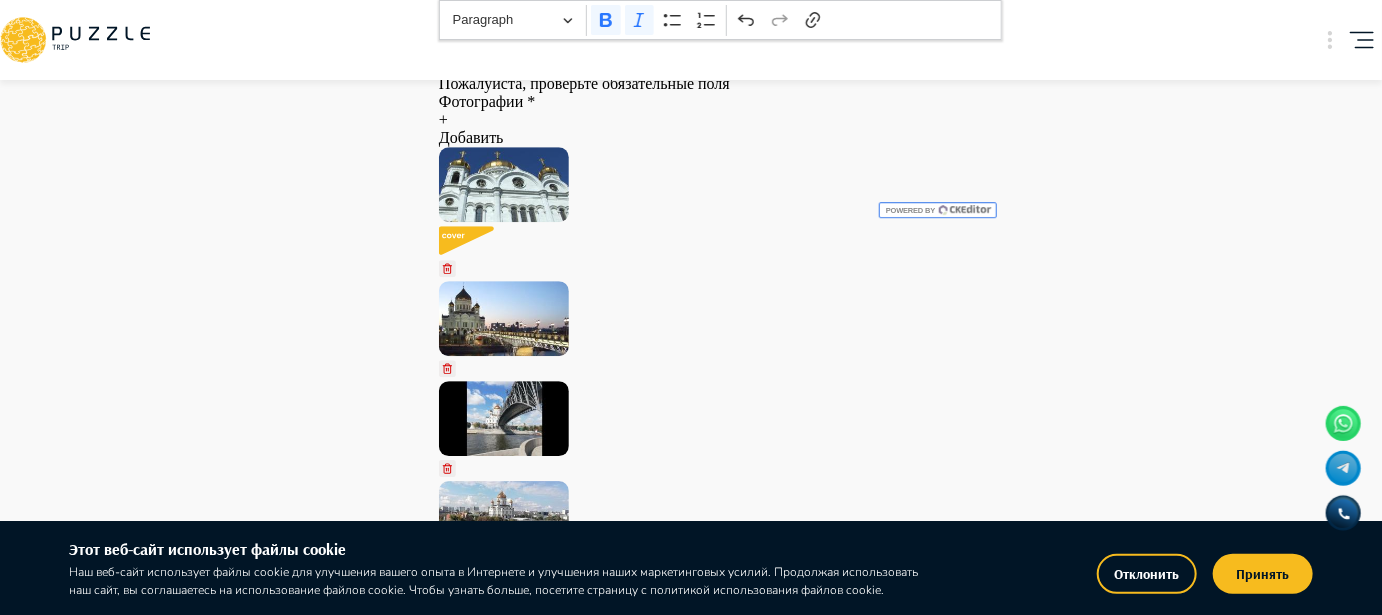 drag, startPoint x: 467, startPoint y: 165, endPoint x: 761, endPoint y: 187, distance: 294.822 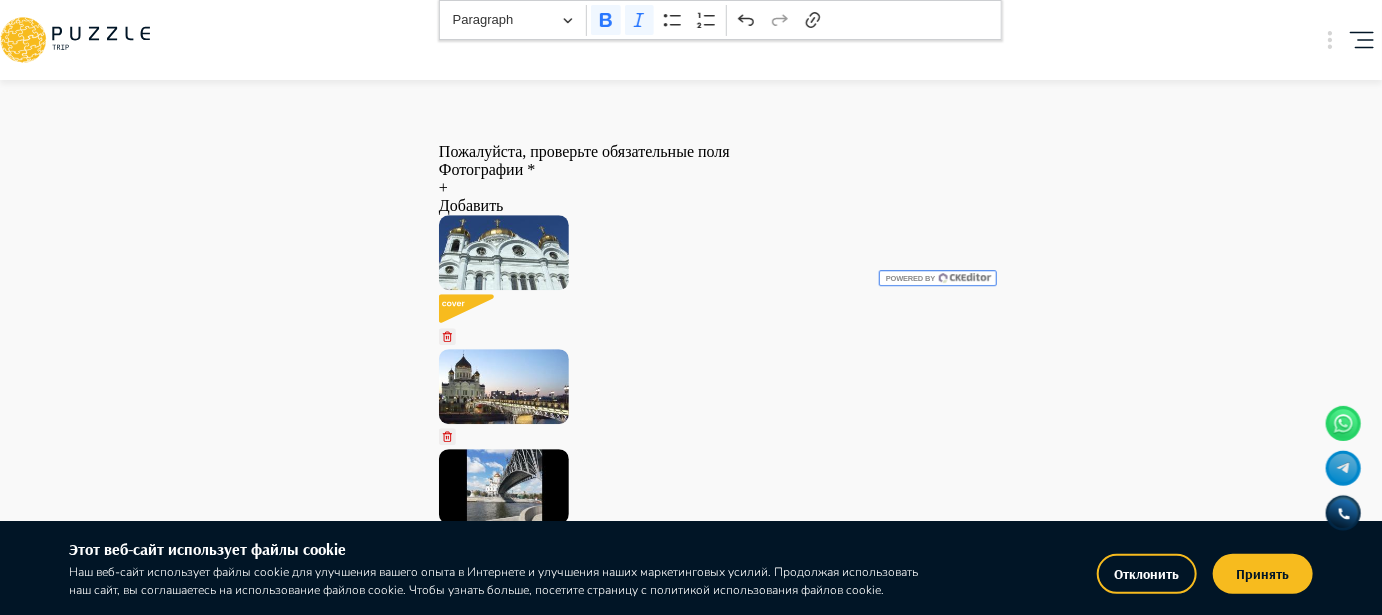 scroll, scrollTop: 2504, scrollLeft: 0, axis: vertical 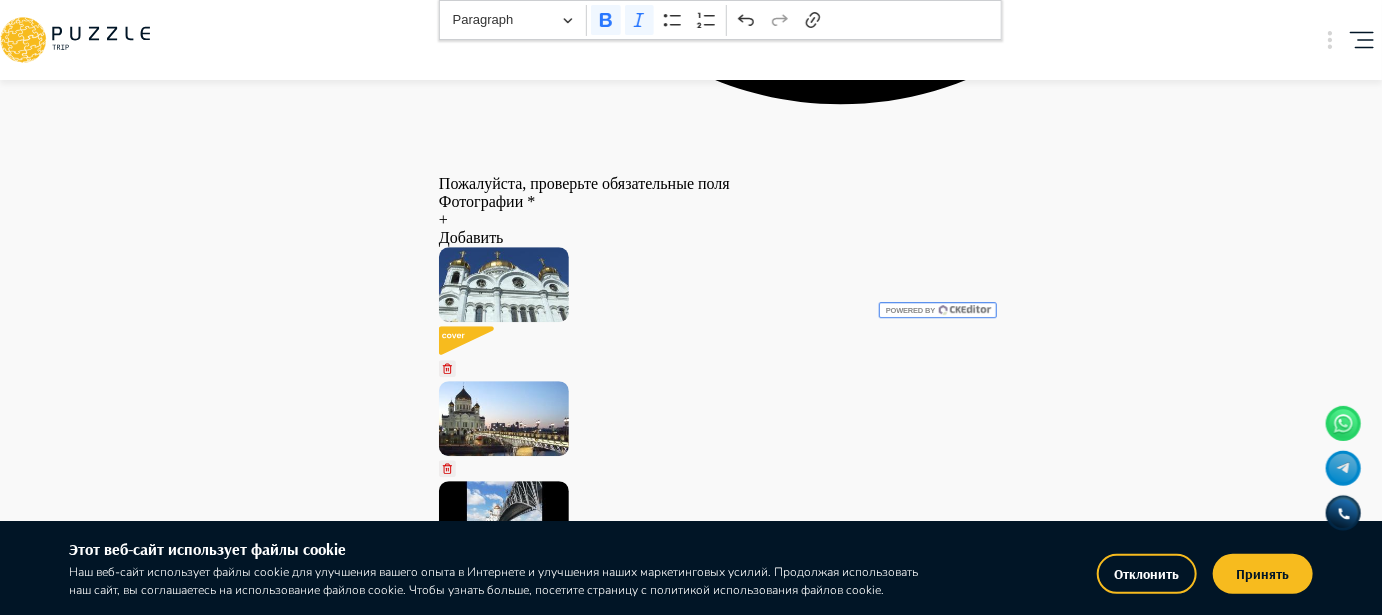 click on "**********" at bounding box center [841, 8018] 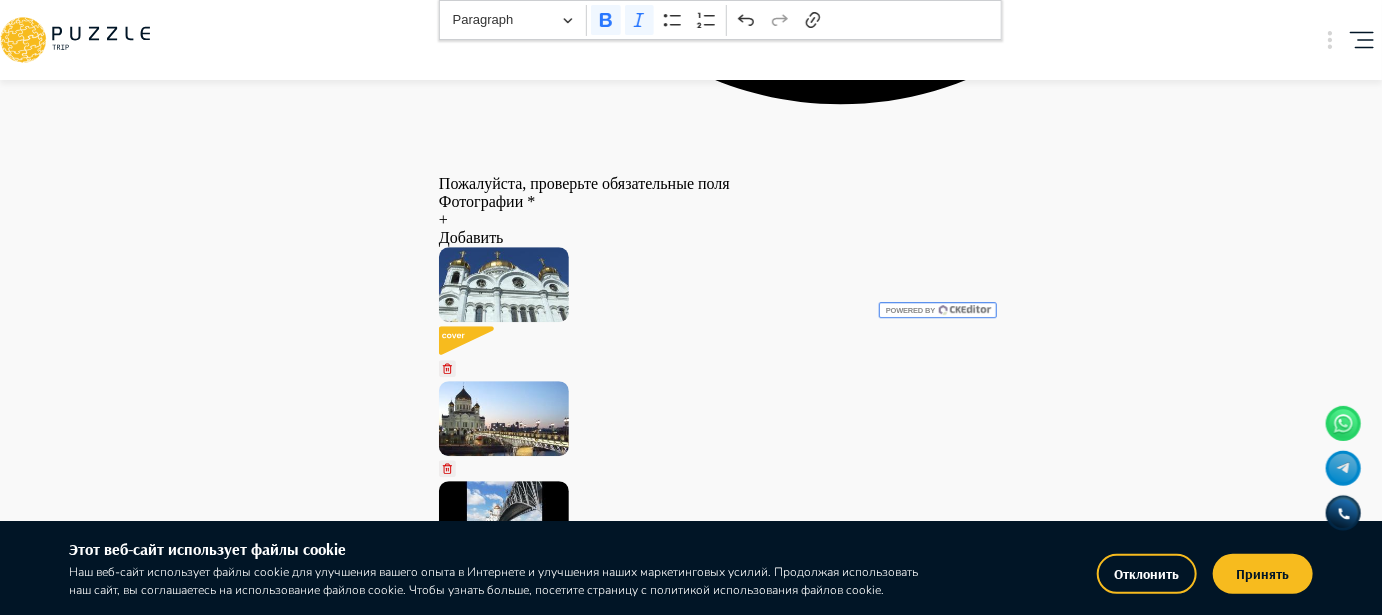 drag, startPoint x: 472, startPoint y: 268, endPoint x: 787, endPoint y: 293, distance: 315.9905 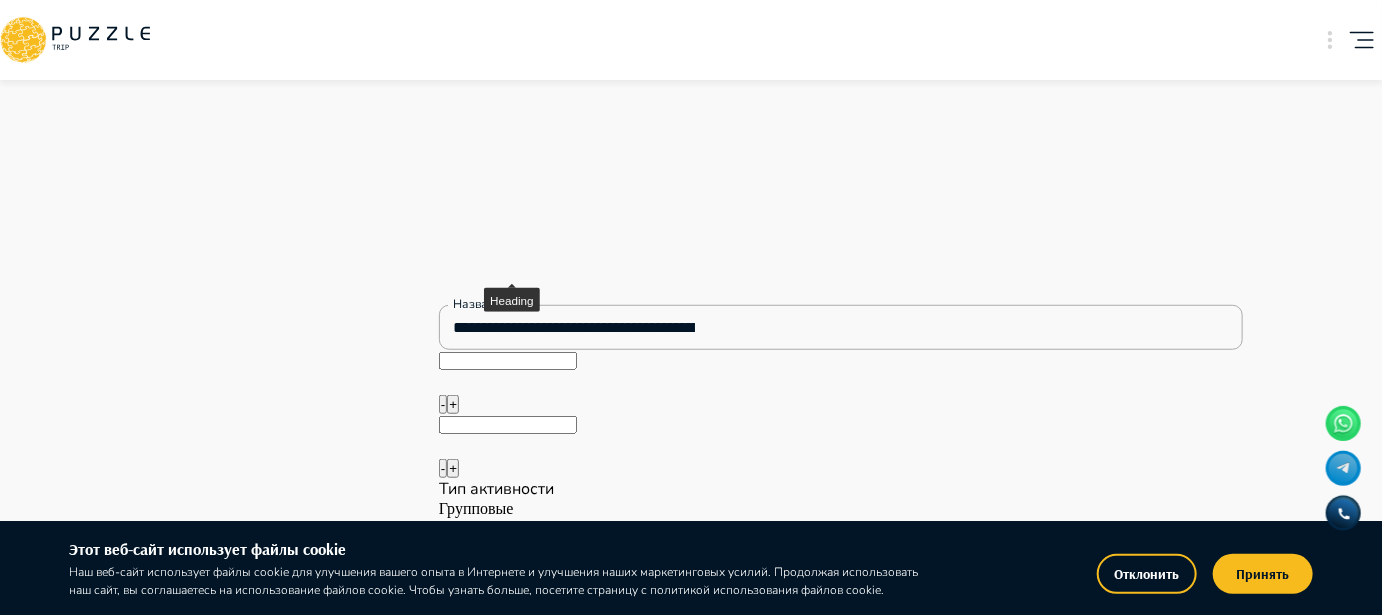 scroll, scrollTop: 3804, scrollLeft: 0, axis: vertical 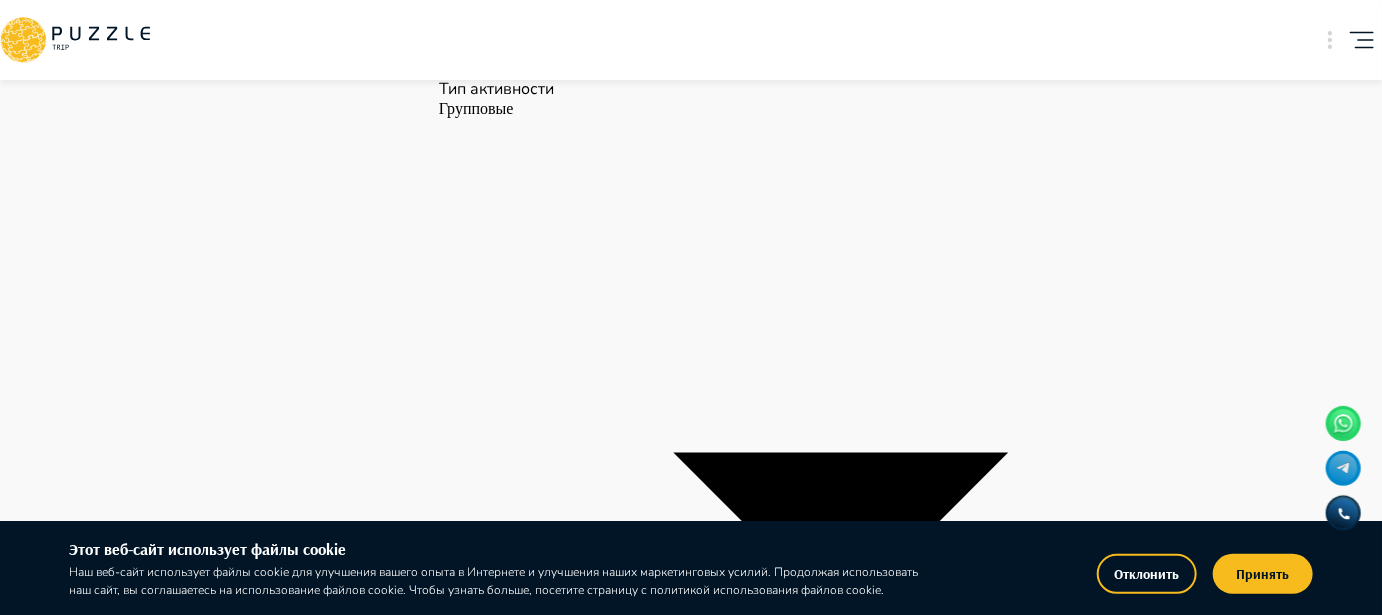 drag, startPoint x: 456, startPoint y: 295, endPoint x: 469, endPoint y: 300, distance: 13.928389 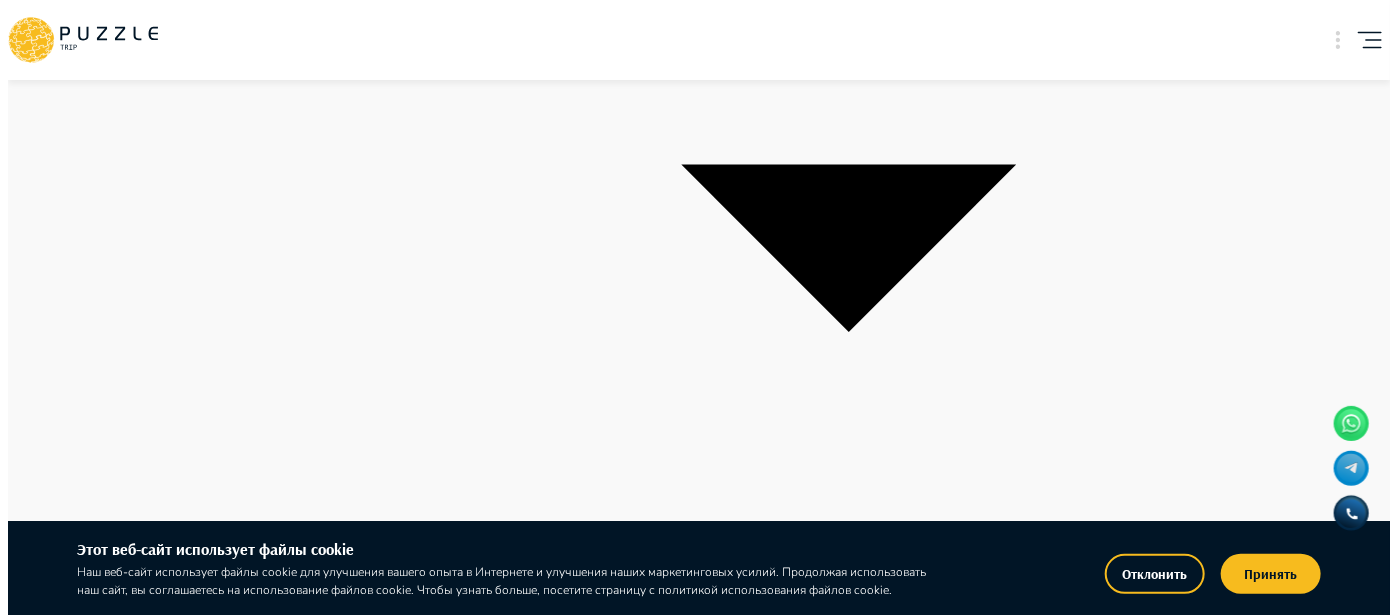 scroll, scrollTop: 4704, scrollLeft: 0, axis: vertical 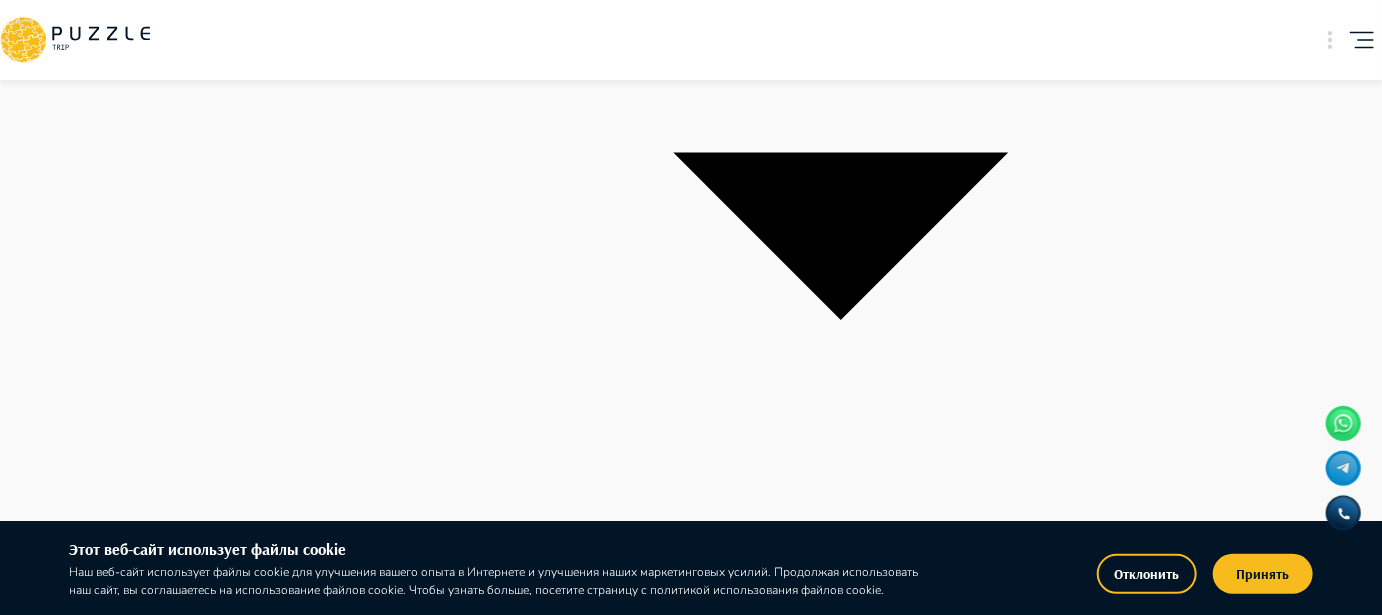 click on "Добавить карточку RU   ** Четыре сезона путешествий Бизнес Панель управления Управление профилем Управление услугами Отчеты Управление бронированиями Чат Мой кошелёк $ 0 Выплата   $0 Выйти Главная страница Управление услугами Создать Назад Управление услугами ПОЖАЛУЙСТА, ВЫБЕРИТЕ КАТЕГОРИИ ВАШЕГО БИЗНЕСА Аренда наземного транспорта Автомобили с водителем Аренда водного транспорта Бизнес-авиация Экскурсии, развлечения Детские  развлечения Входные билеты Пожалуйста, проверьте обязательные поля Фотографии * + Добавить Подкатегория* Смотровые площадки *" at bounding box center (691, 7377) 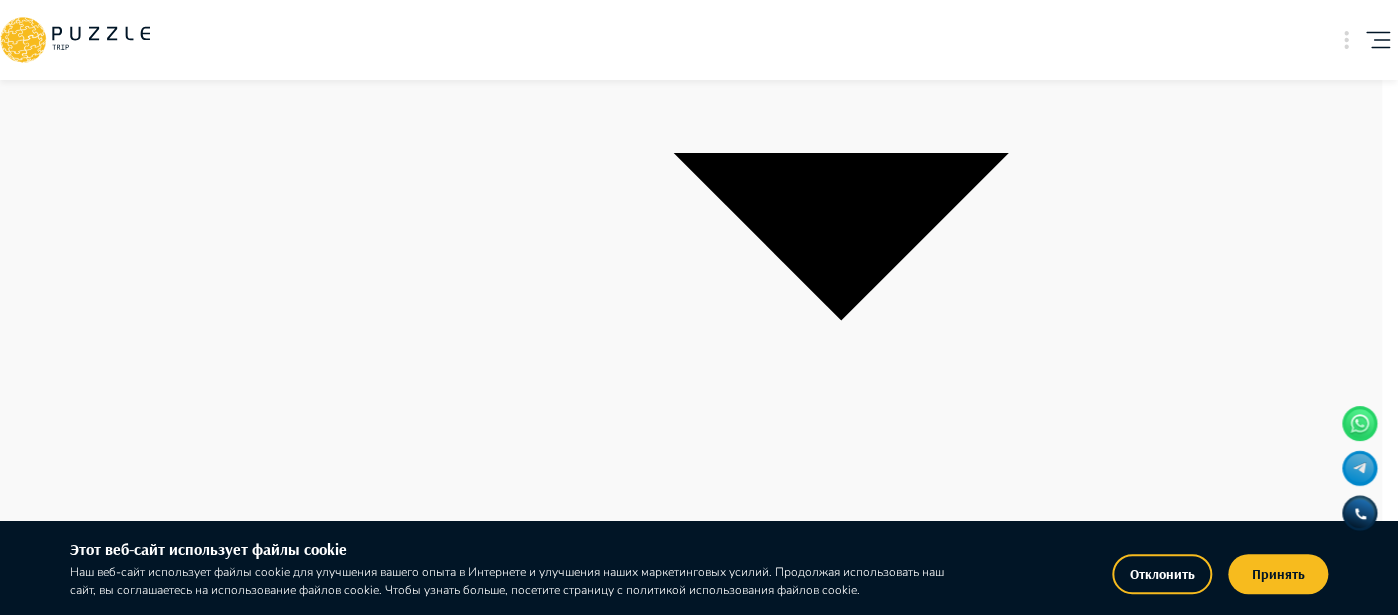click on "Декабрь" at bounding box center [691, 19666] 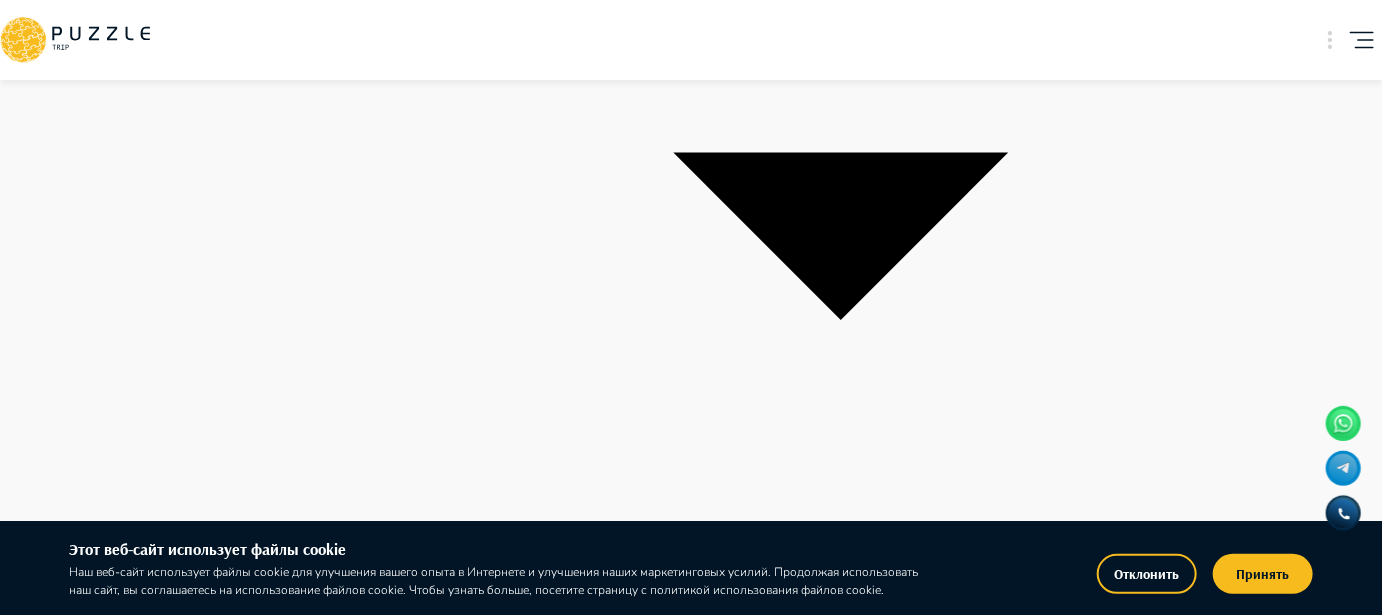 click on "Добавить карточку RU   ** Четыре сезона путешествий Бизнес Панель управления Управление профилем Управление услугами Отчеты Управление бронированиями Чат Мой кошелёк $ 0 Выплата   $0 Выйти Главная страница Управление услугами Создать Назад Управление услугами ПОЖАЛУЙСТА, ВЫБЕРИТЕ КАТЕГОРИИ ВАШЕГО БИЗНЕСА Аренда наземного транспорта Автомобили с водителем Аренда водного транспорта Бизнес-авиация Экскурсии, развлечения Детские  развлечения Входные билеты Пожалуйста, проверьте обязательные поля Фотографии * + Добавить Подкатегория* Смотровые площадки *" at bounding box center (691, 7376) 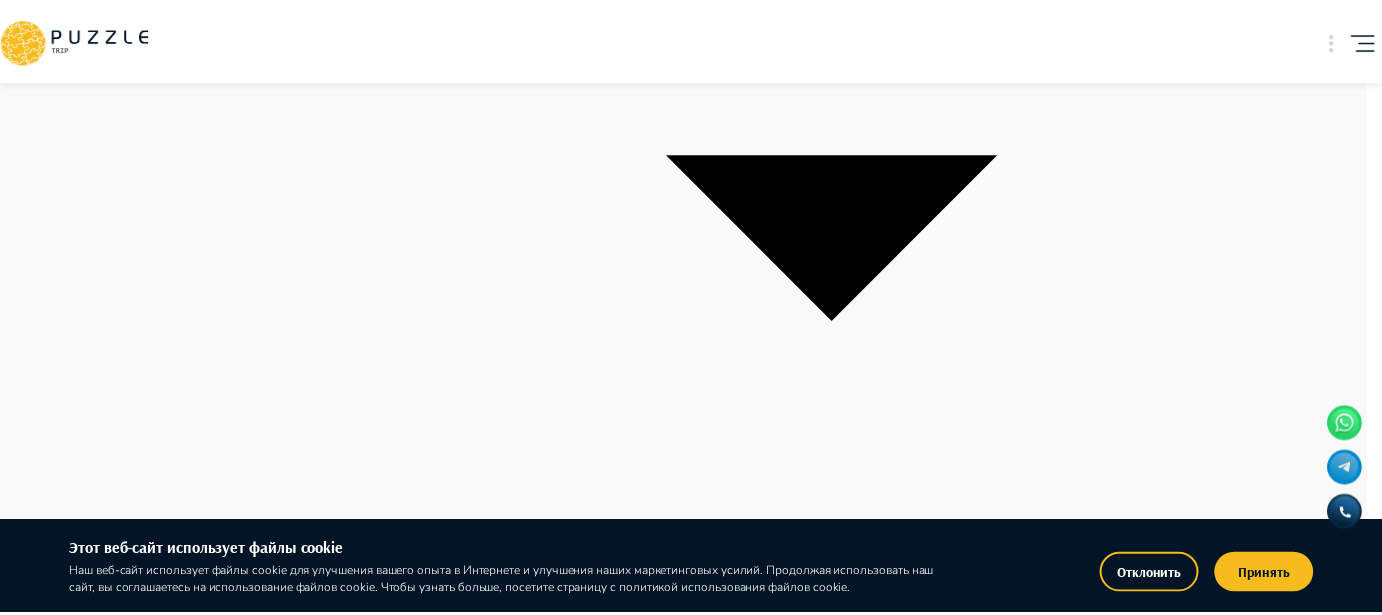 scroll, scrollTop: 612, scrollLeft: 0, axis: vertical 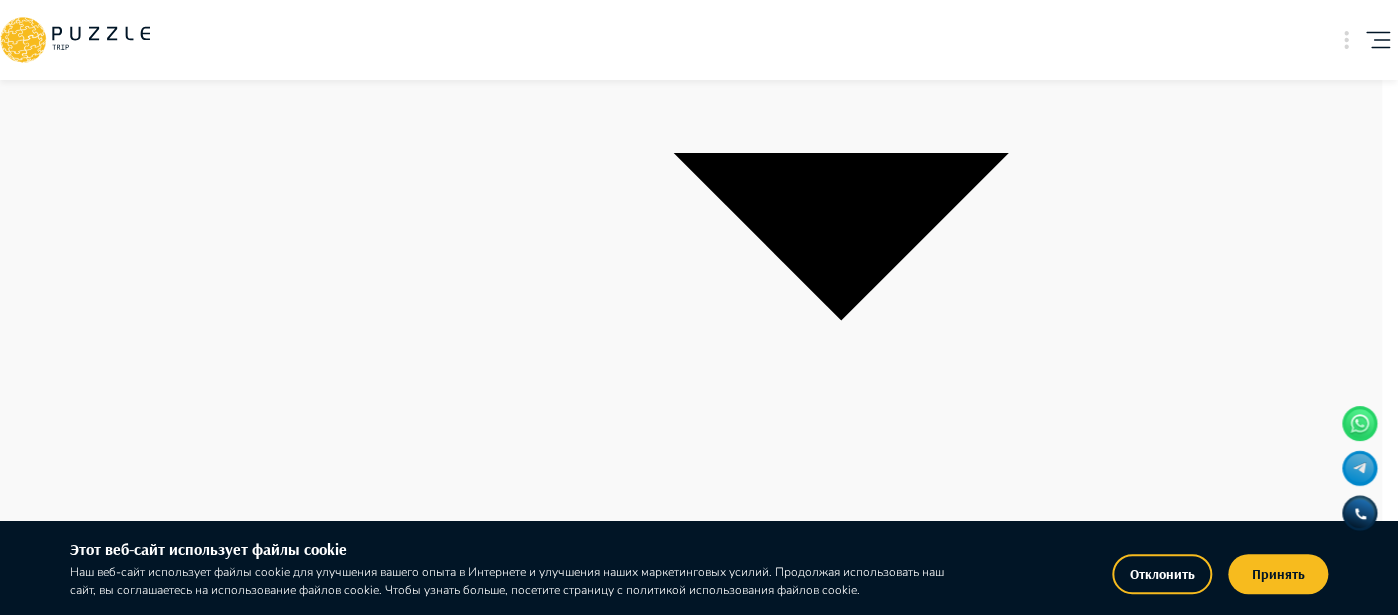 click on "31" at bounding box center [691, 20006] 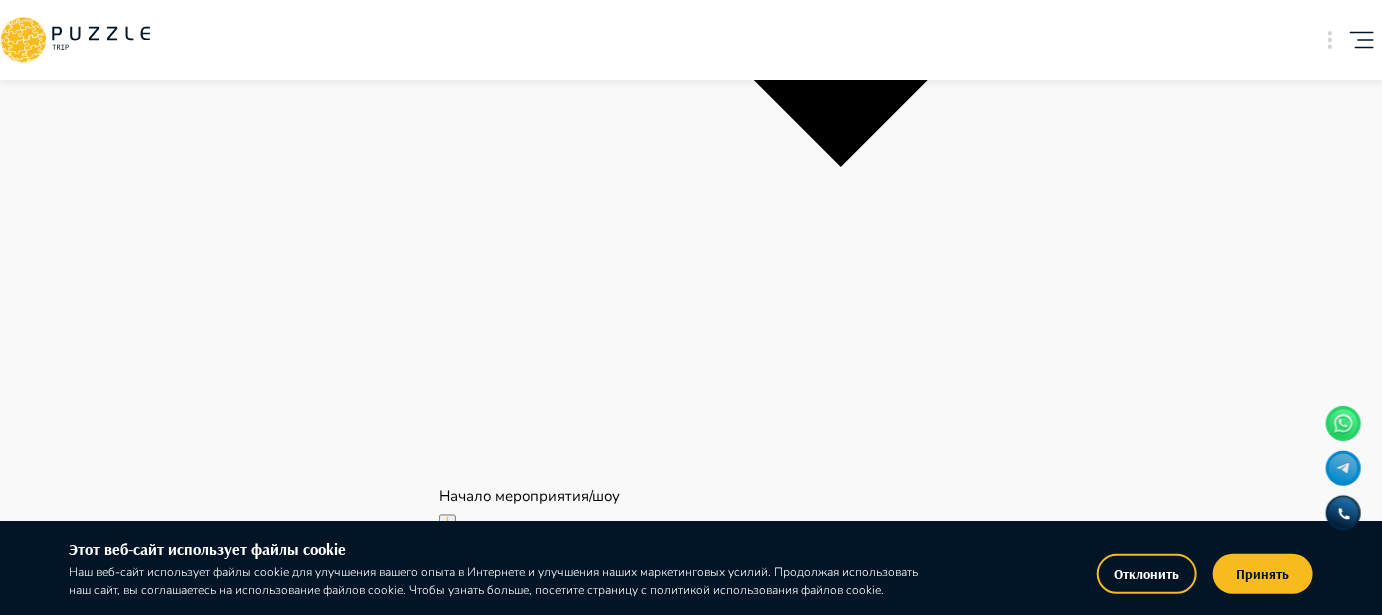 scroll, scrollTop: 4904, scrollLeft: 0, axis: vertical 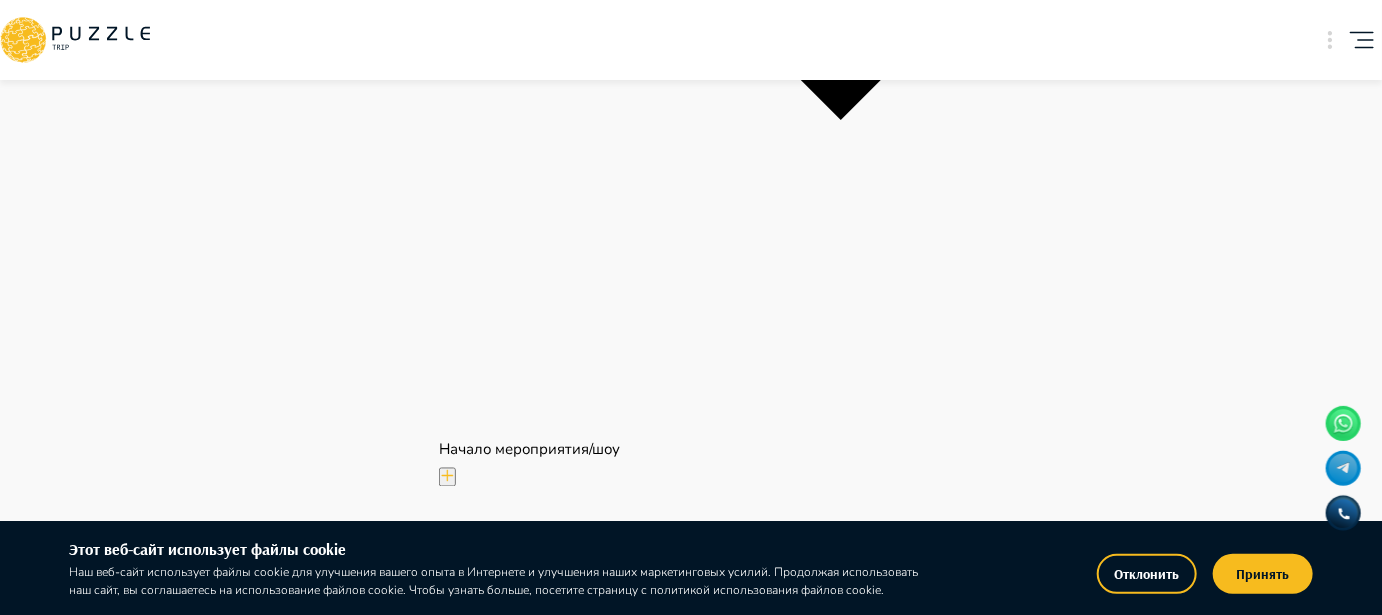 click on "Описание *" at bounding box center (841, 11432) 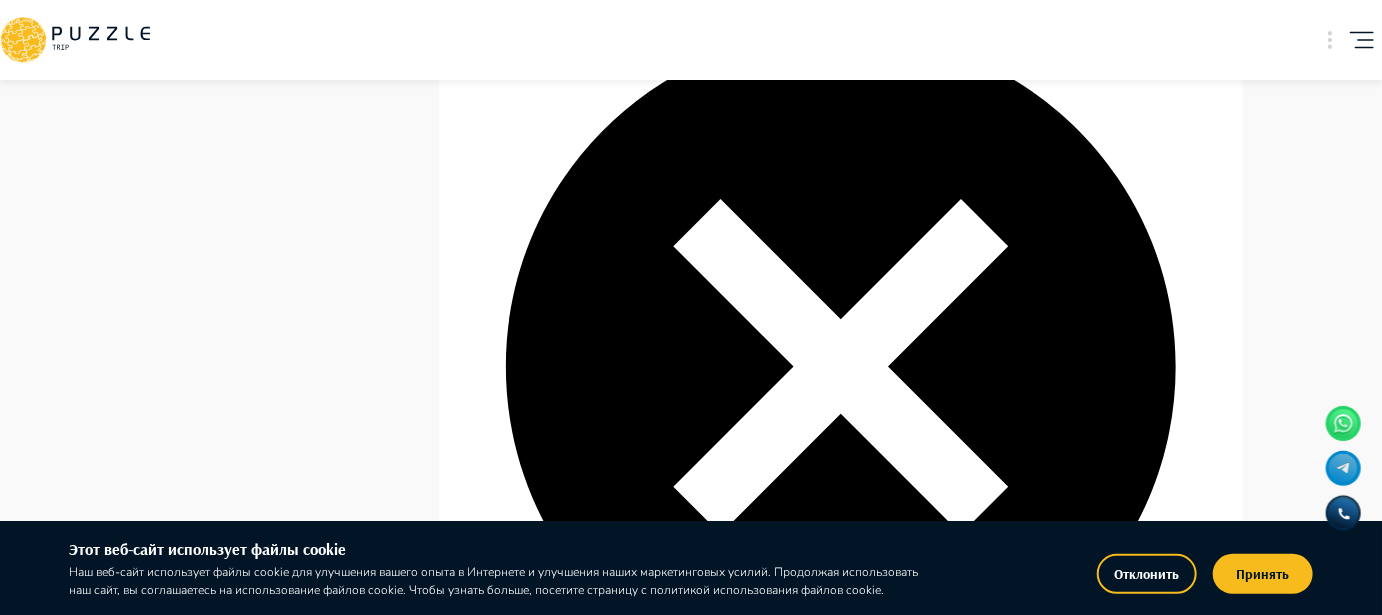 click on "Описание *" at bounding box center (841, 11621) 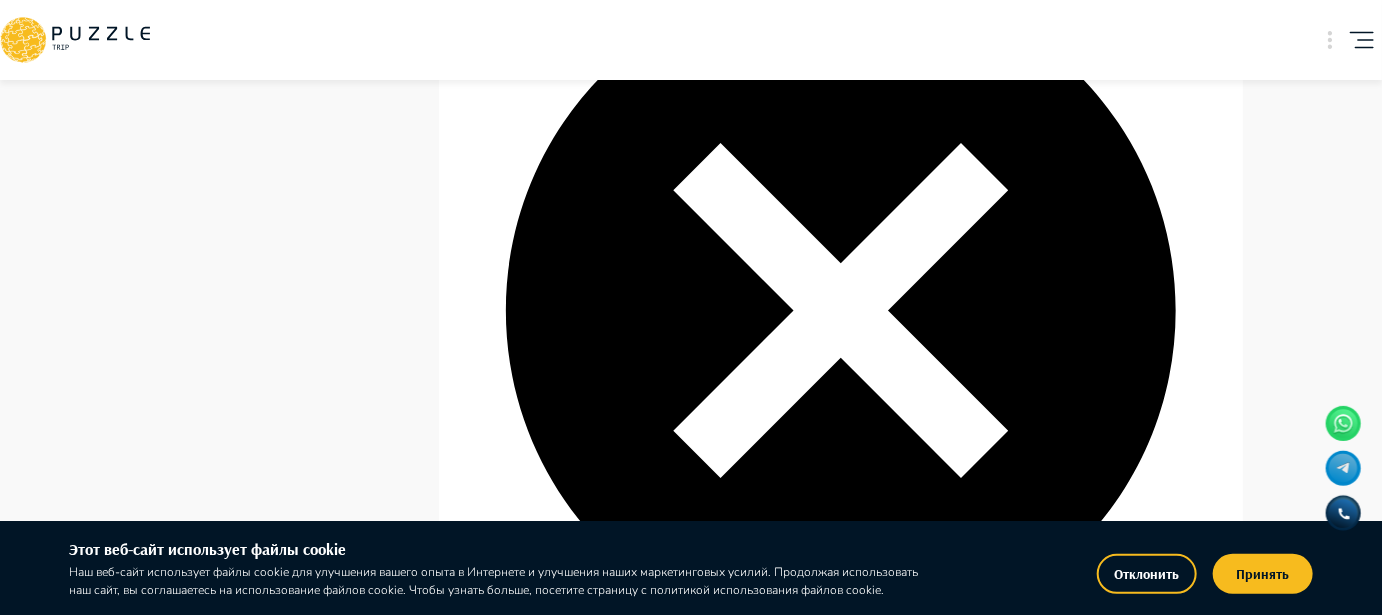 scroll, scrollTop: 5104, scrollLeft: 0, axis: vertical 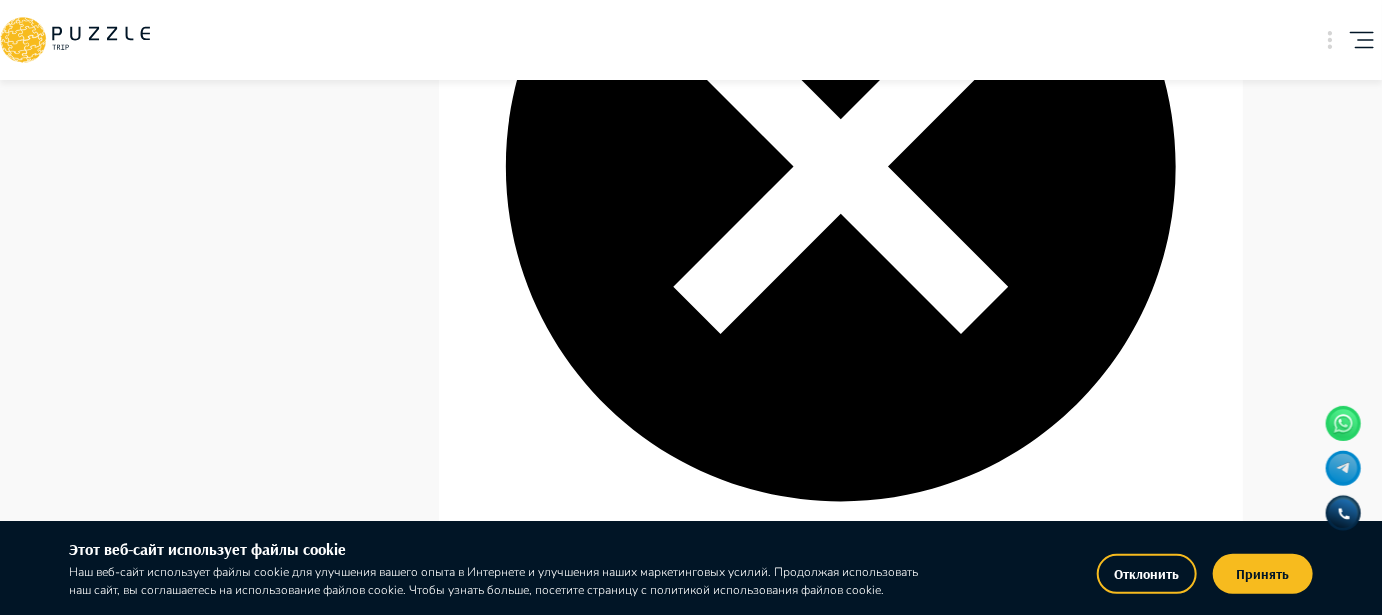 click on "*********" at bounding box center (841, 11421) 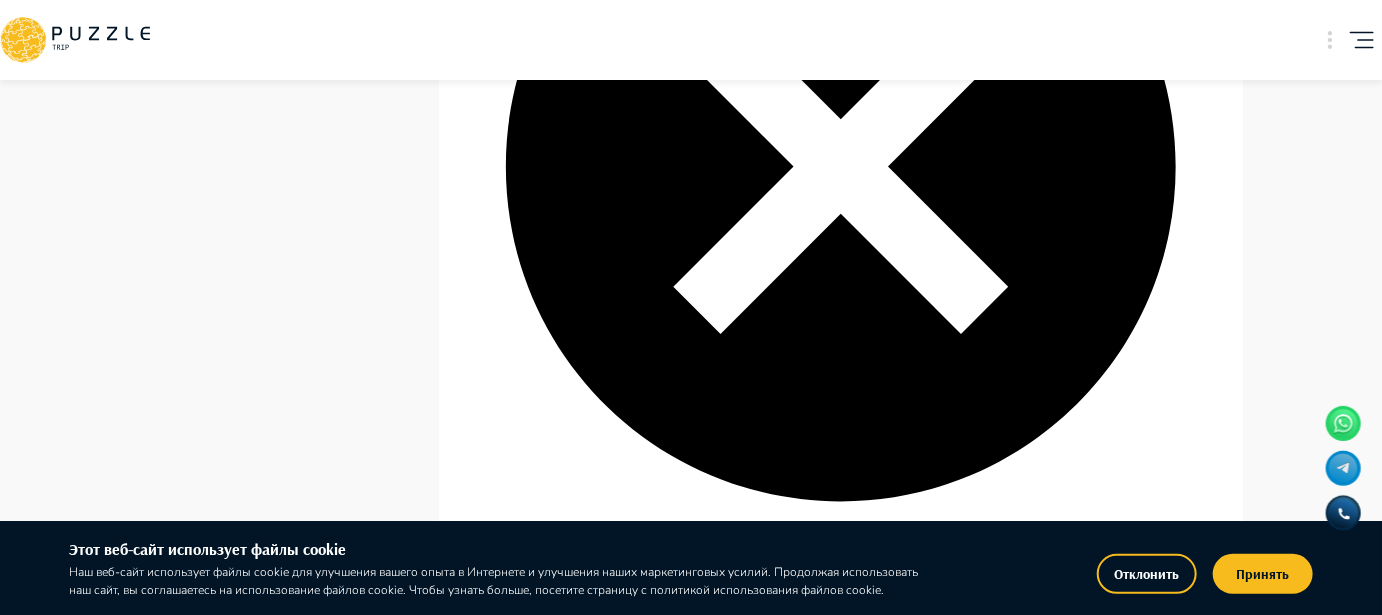 click on "Диапазон" at bounding box center [841, 11466] 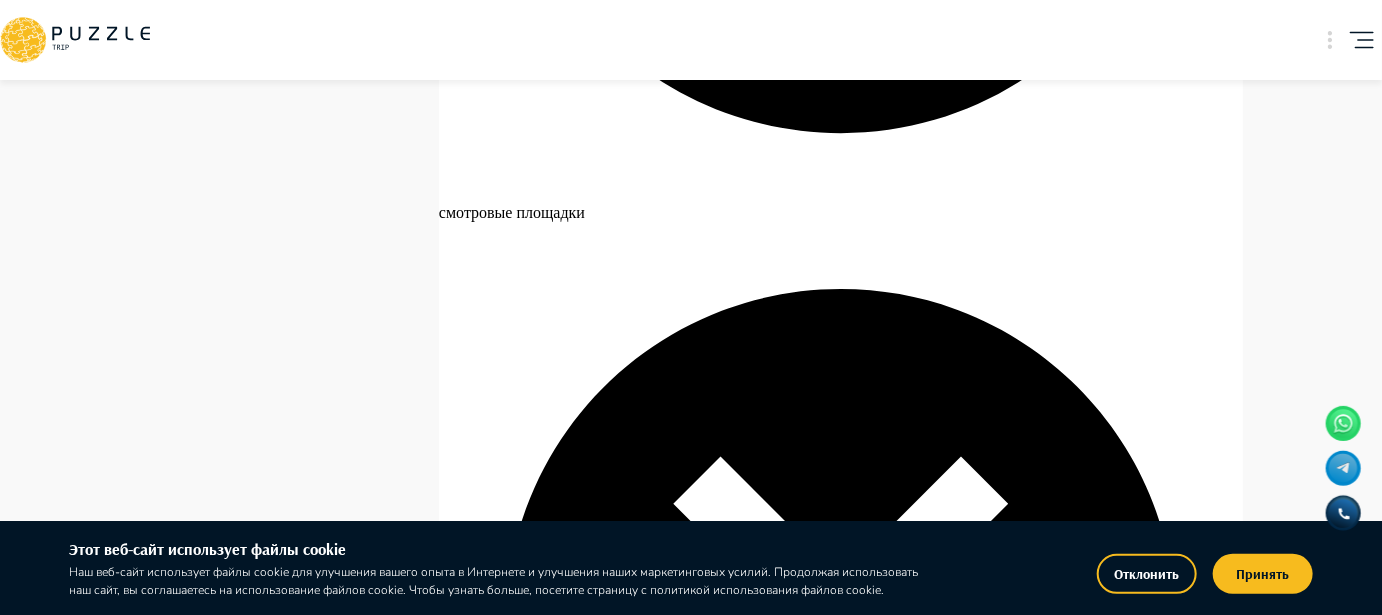scroll, scrollTop: 6304, scrollLeft: 0, axis: vertical 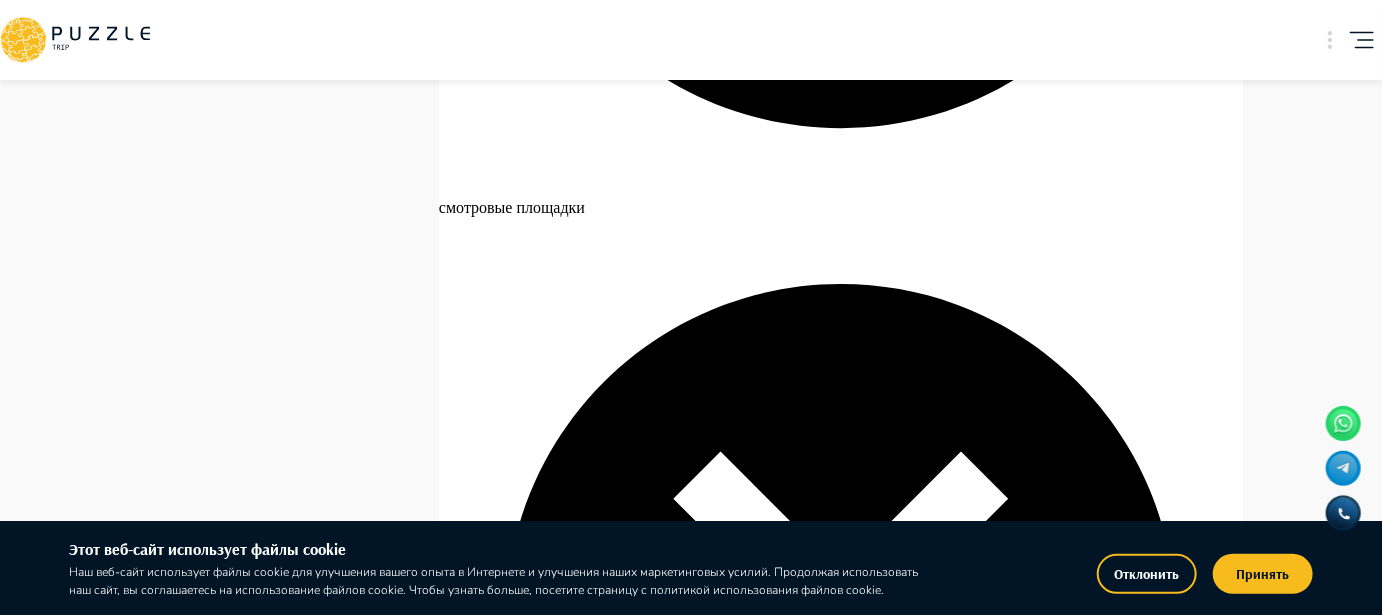 click on "Цена включает" at bounding box center (508, 13453) 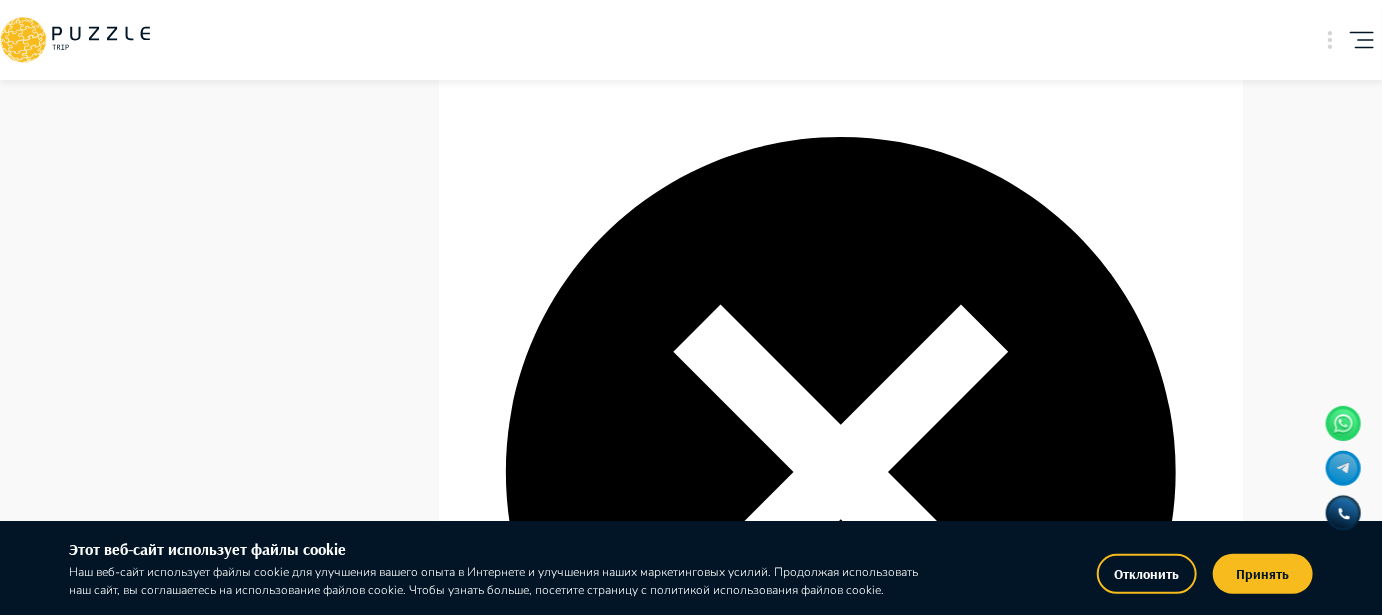 scroll, scrollTop: 6504, scrollLeft: 0, axis: vertical 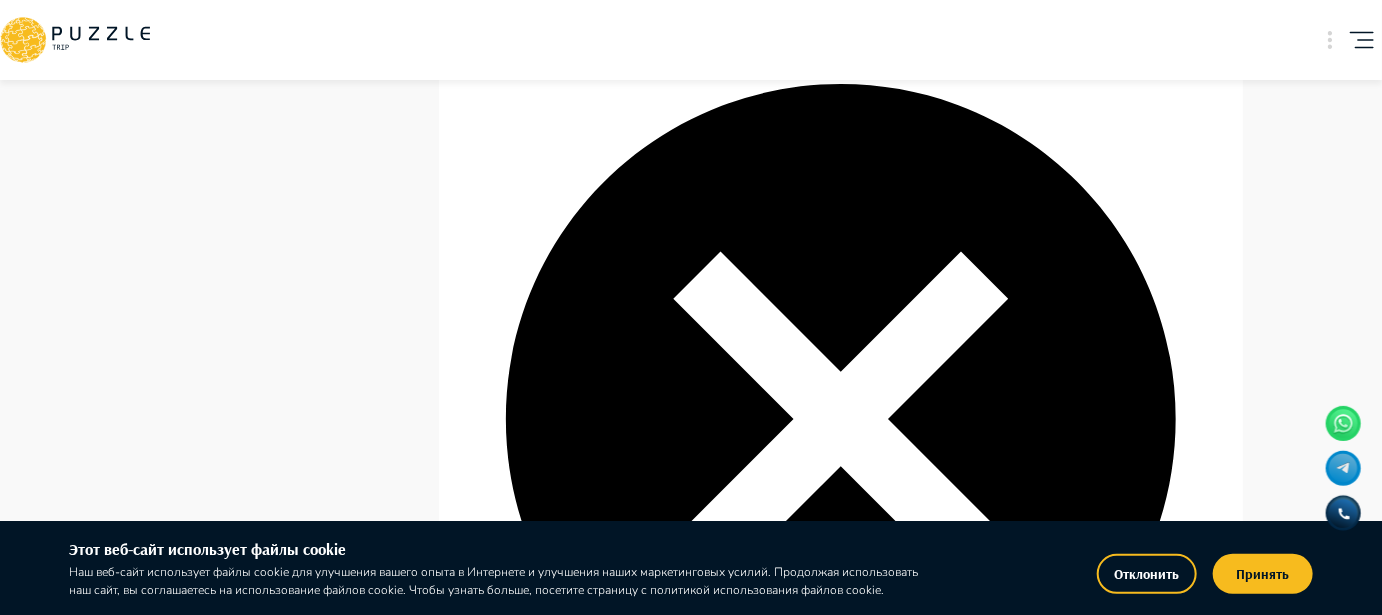click on "Обратите внимание" at bounding box center [508, 17650] 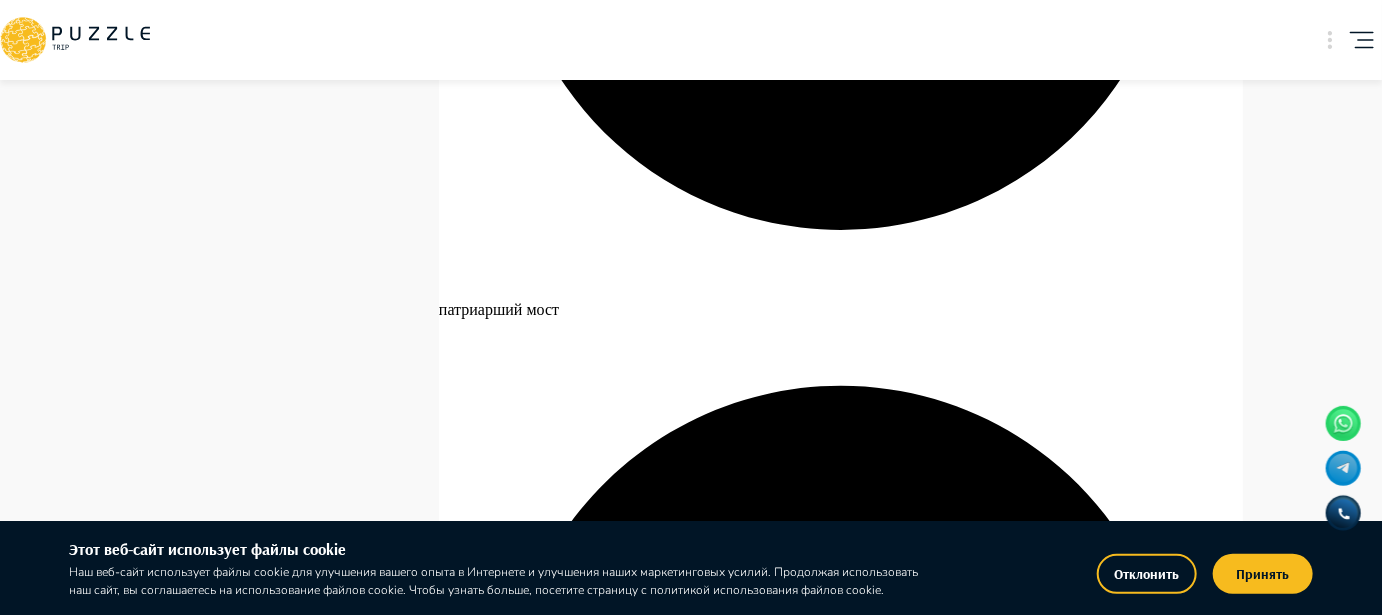 scroll, scrollTop: 7104, scrollLeft: 0, axis: vertical 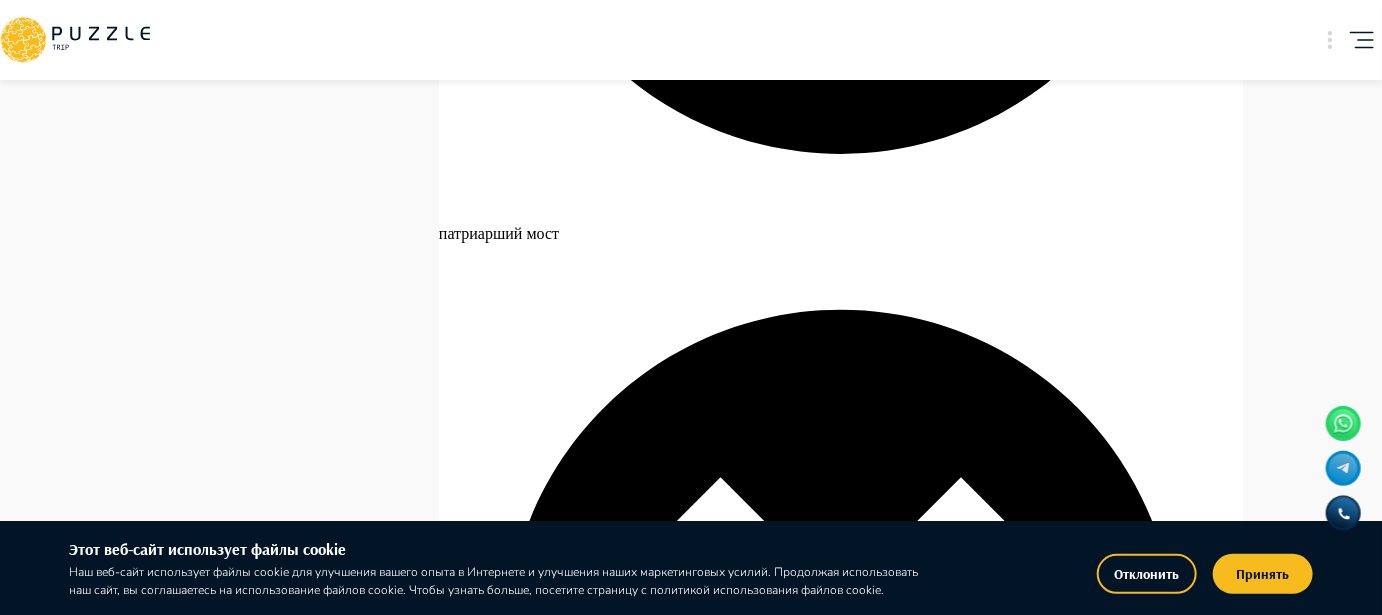 click on "Опубликовать" at bounding box center [484, 20006] 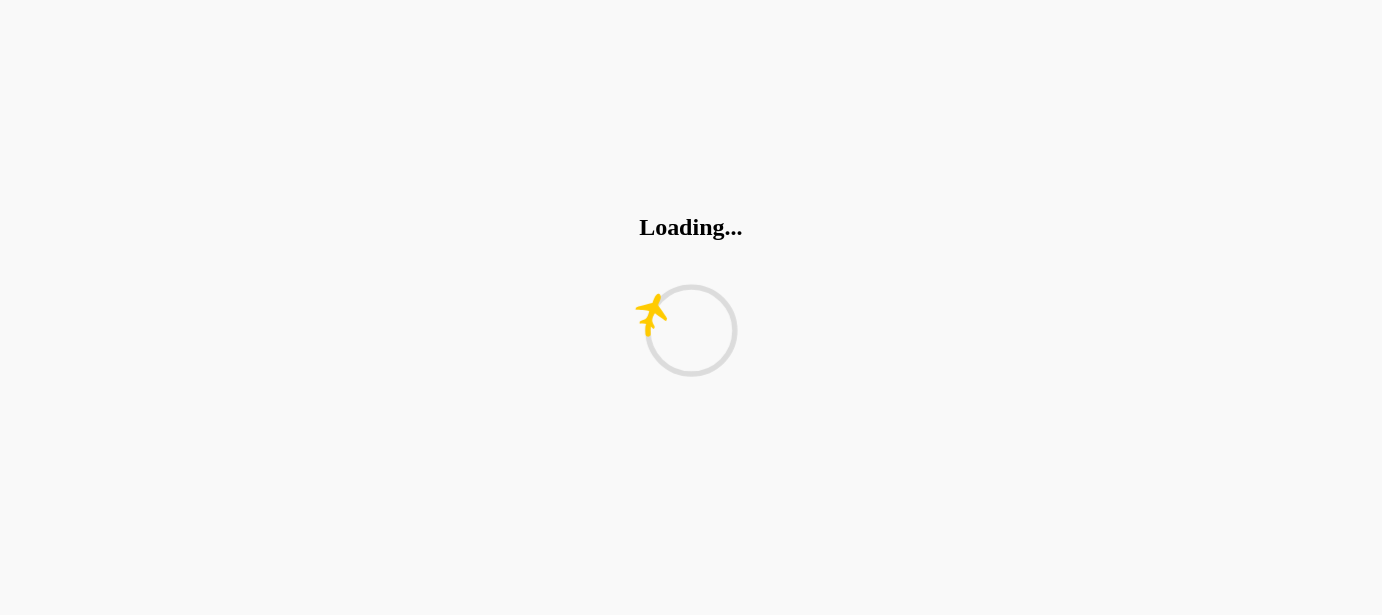 scroll, scrollTop: 0, scrollLeft: 0, axis: both 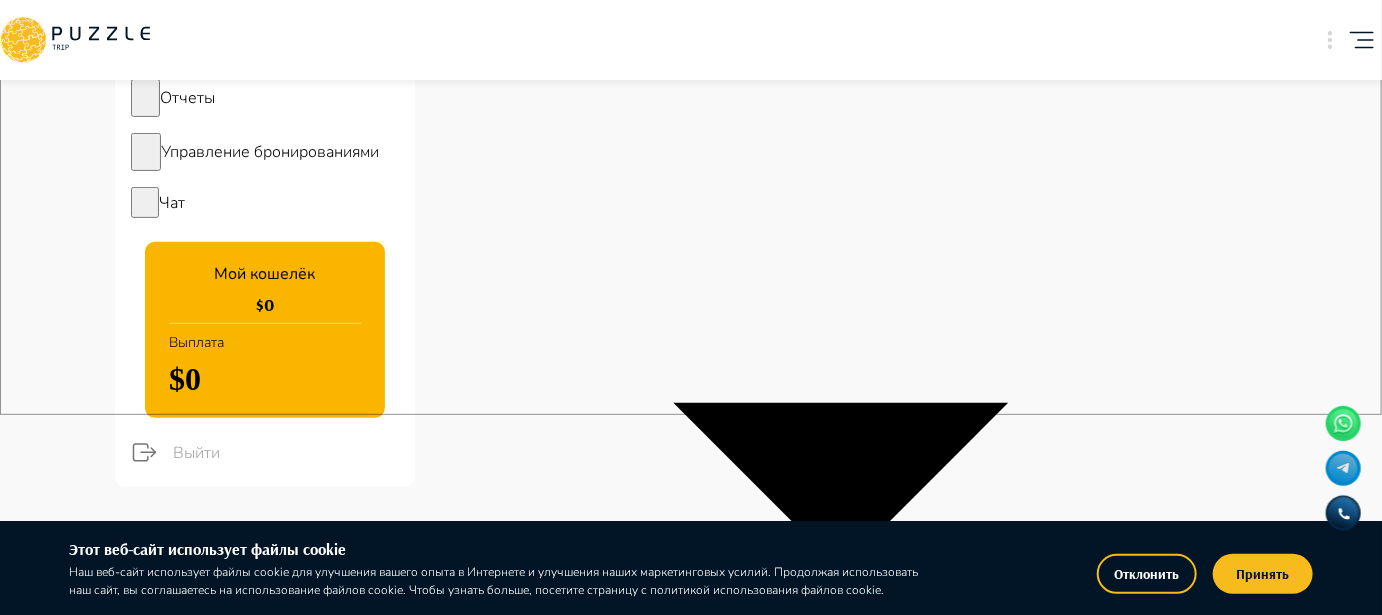 click on "Рабочее время" at bounding box center (1205, 1934) 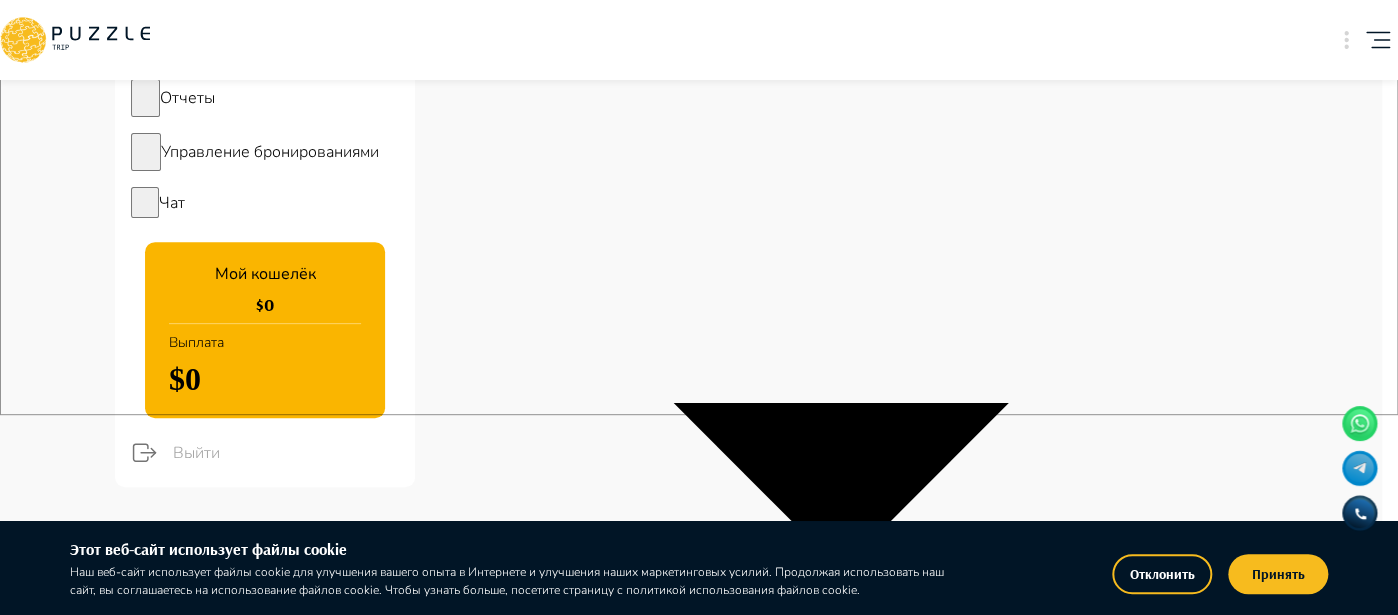 click on "*****" at bounding box center [691, 13722] 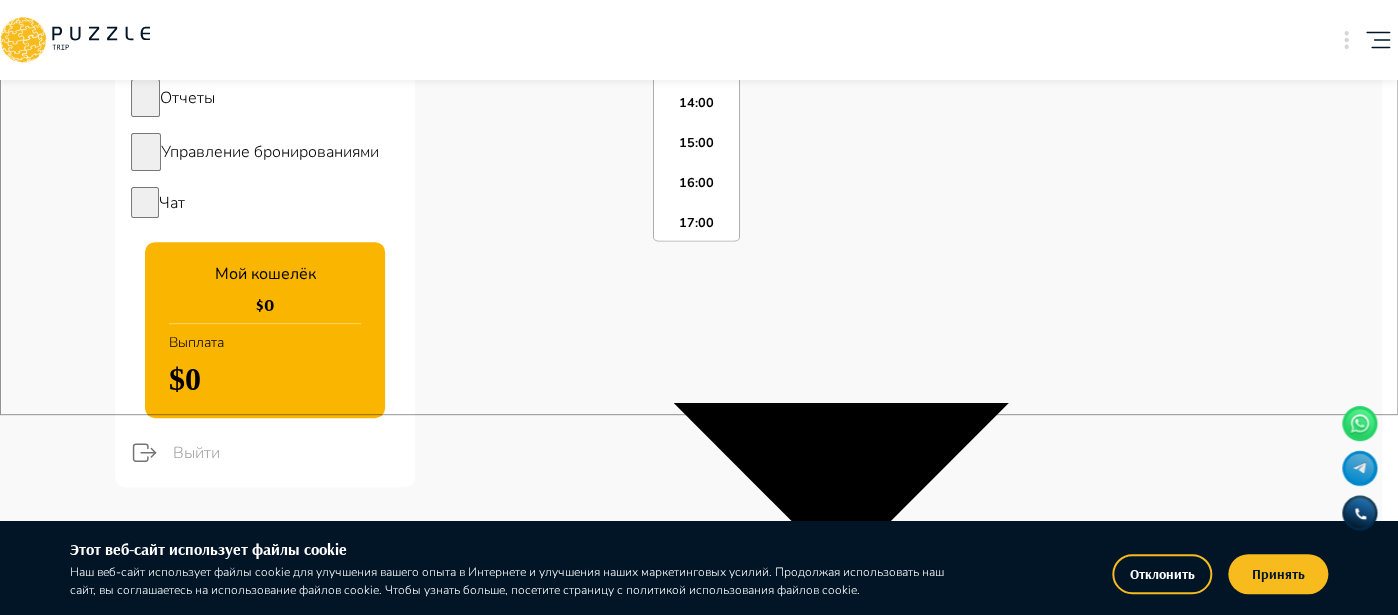 scroll, scrollTop: 515, scrollLeft: 0, axis: vertical 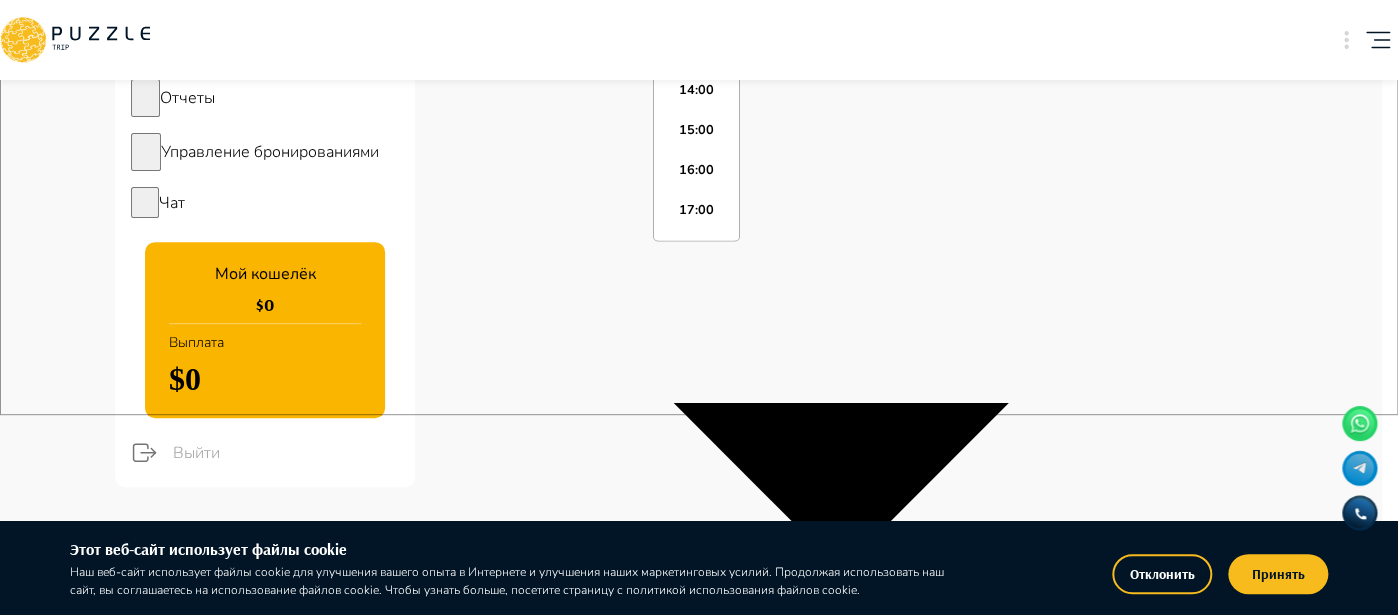 click on "13:00" at bounding box center (696, 57) 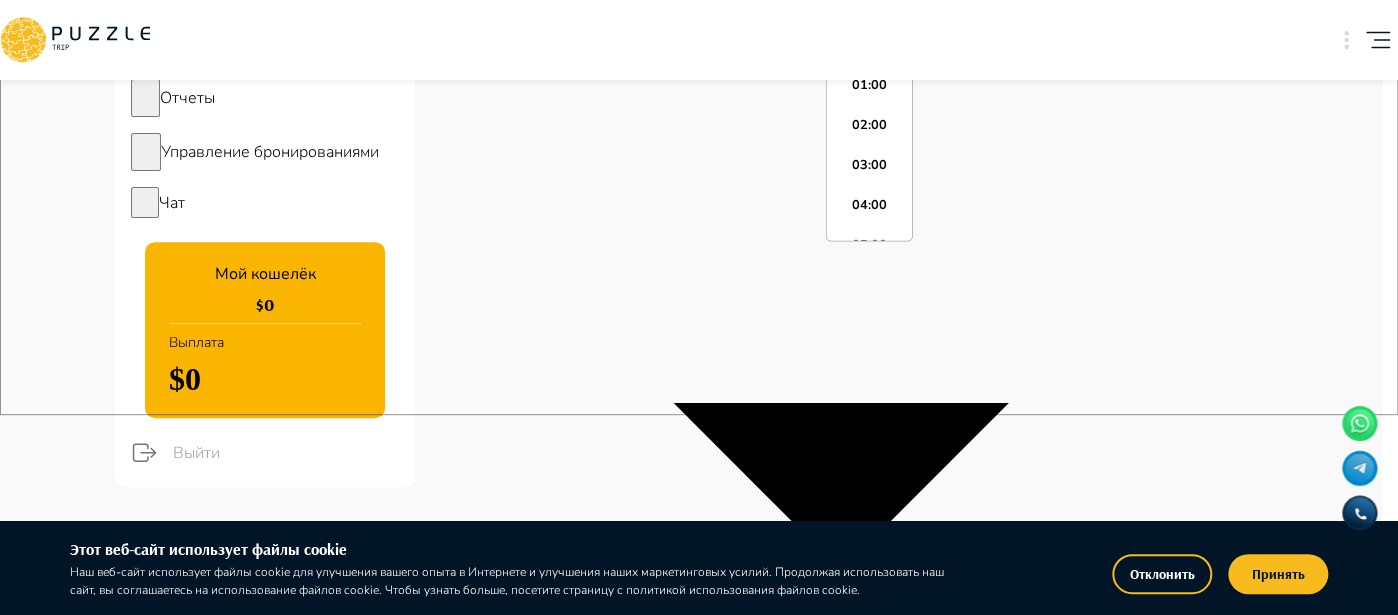 click on "*****" at bounding box center [691, 13762] 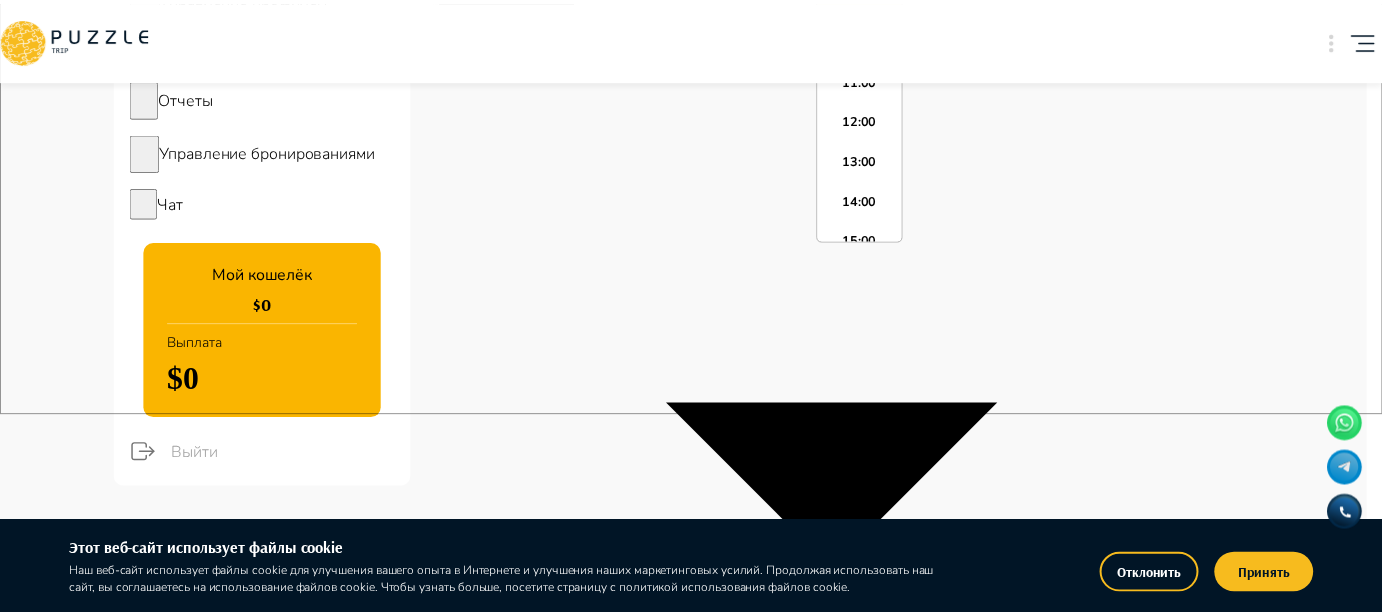 scroll, scrollTop: 451, scrollLeft: 0, axis: vertical 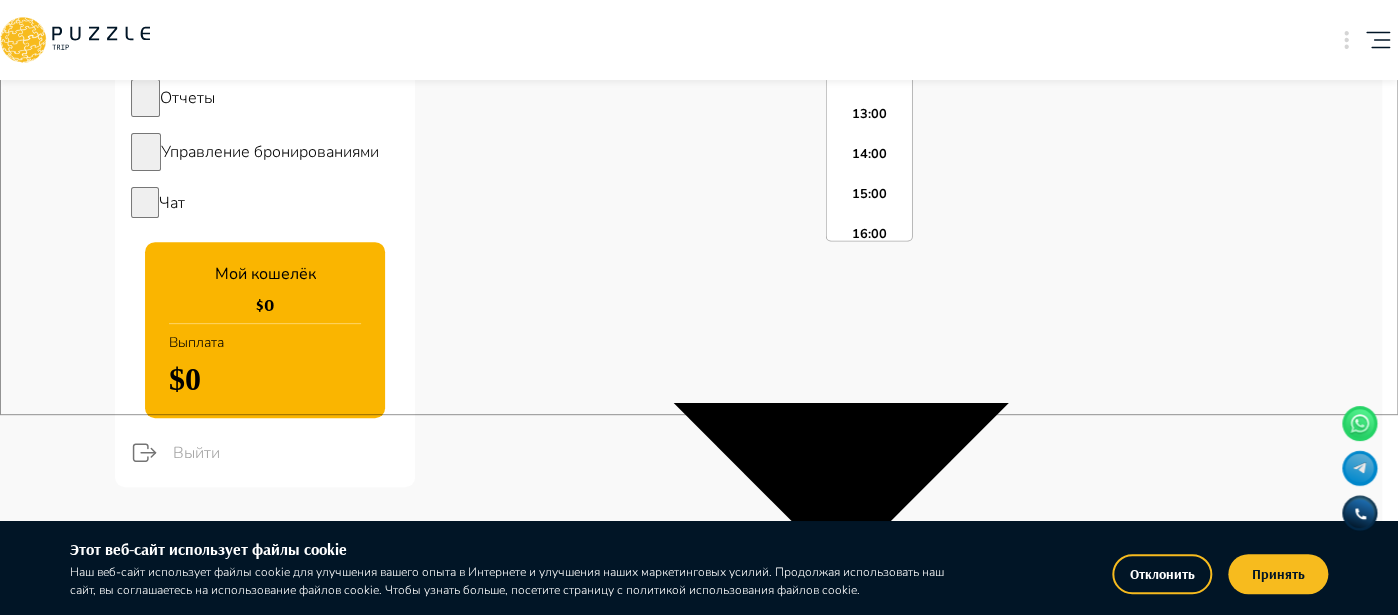 click on "15:00" at bounding box center [869, 201] 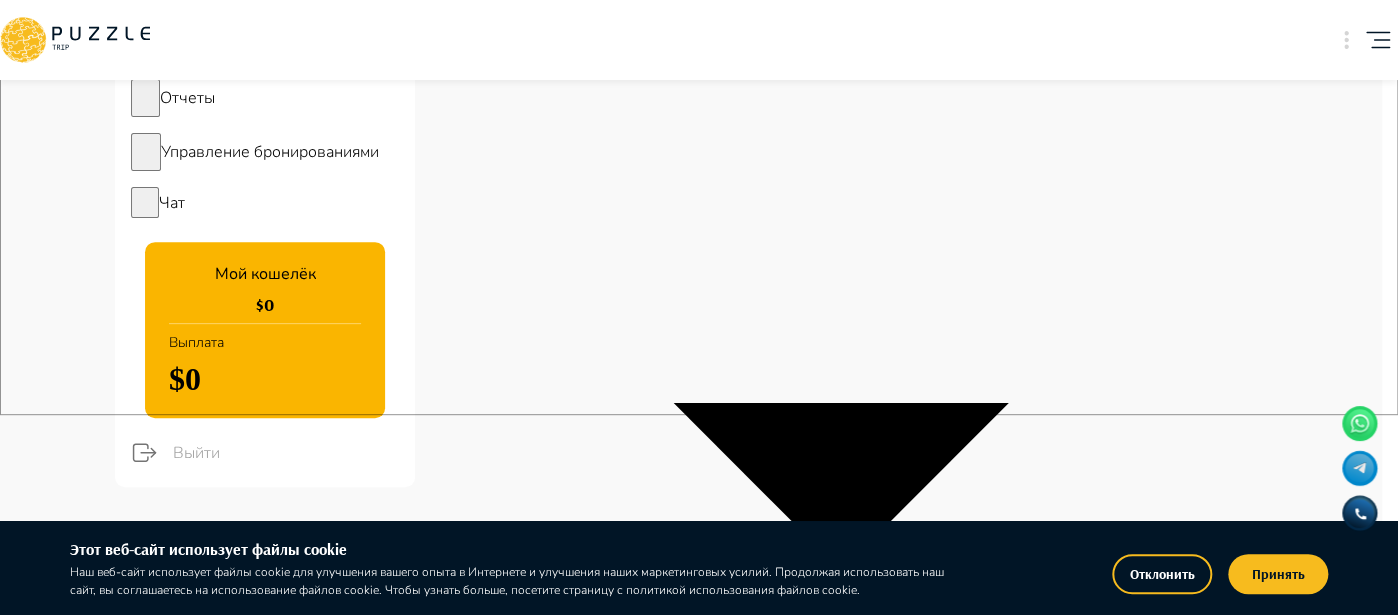 click on "Добавить" at bounding box center [31, 13791] 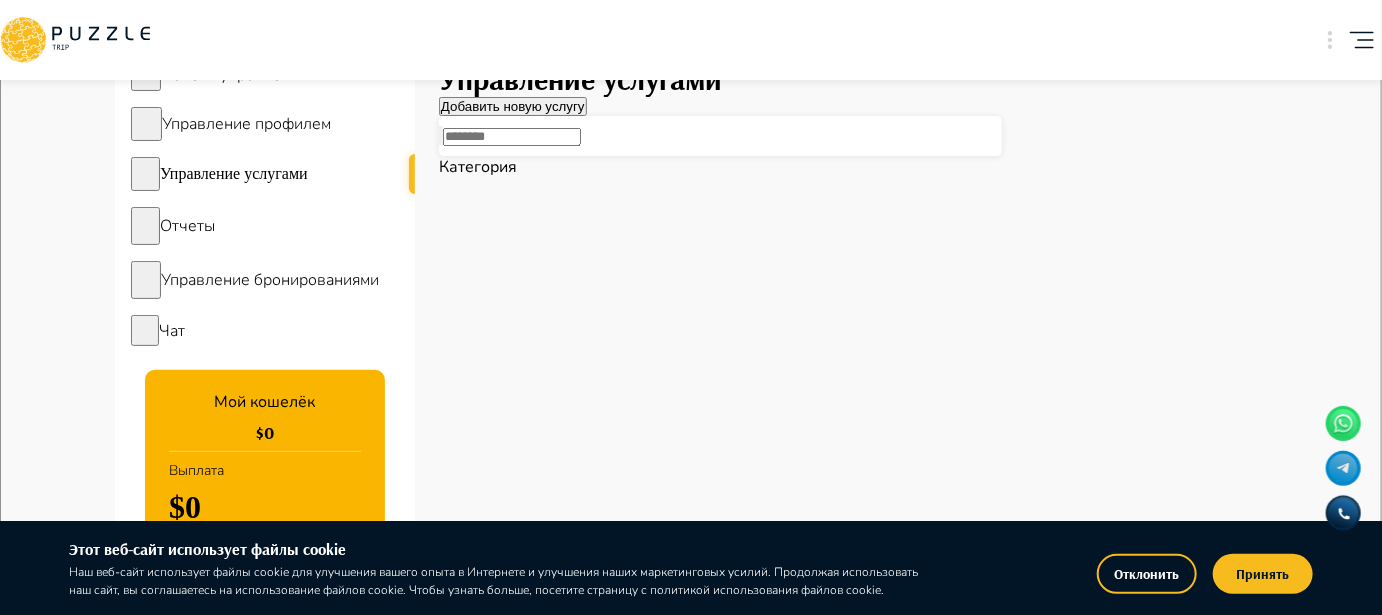 scroll, scrollTop: 0, scrollLeft: 0, axis: both 